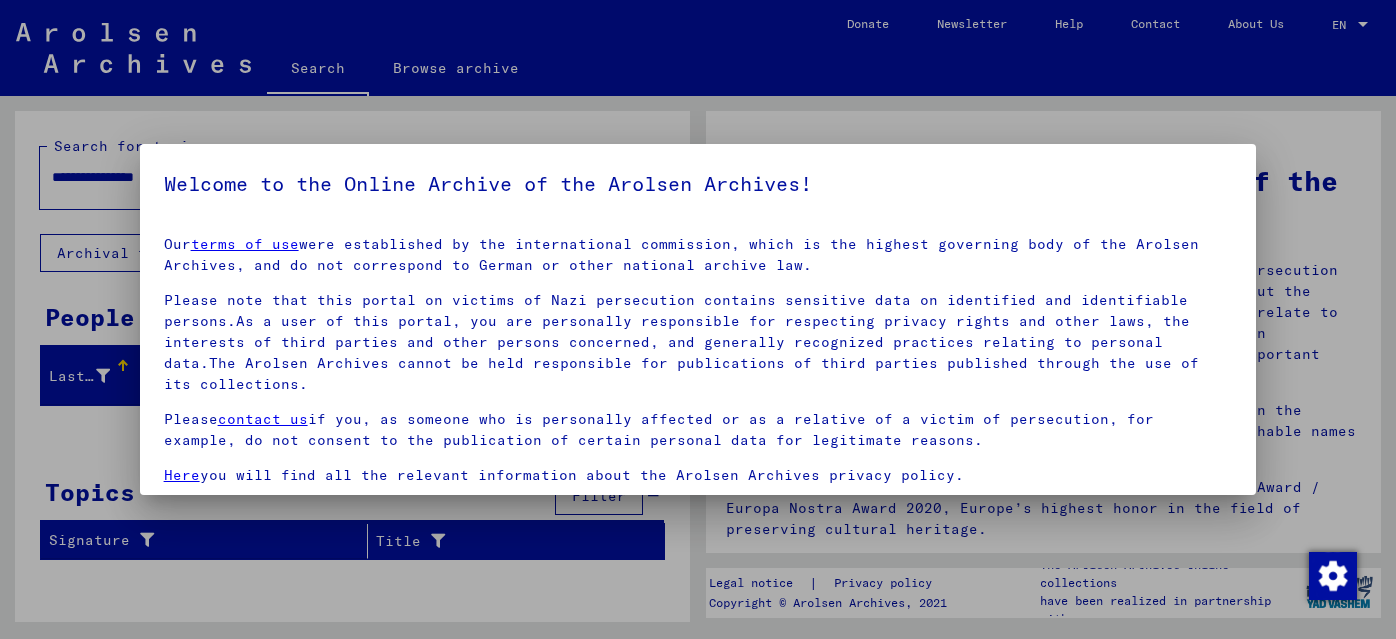 scroll, scrollTop: 0, scrollLeft: 0, axis: both 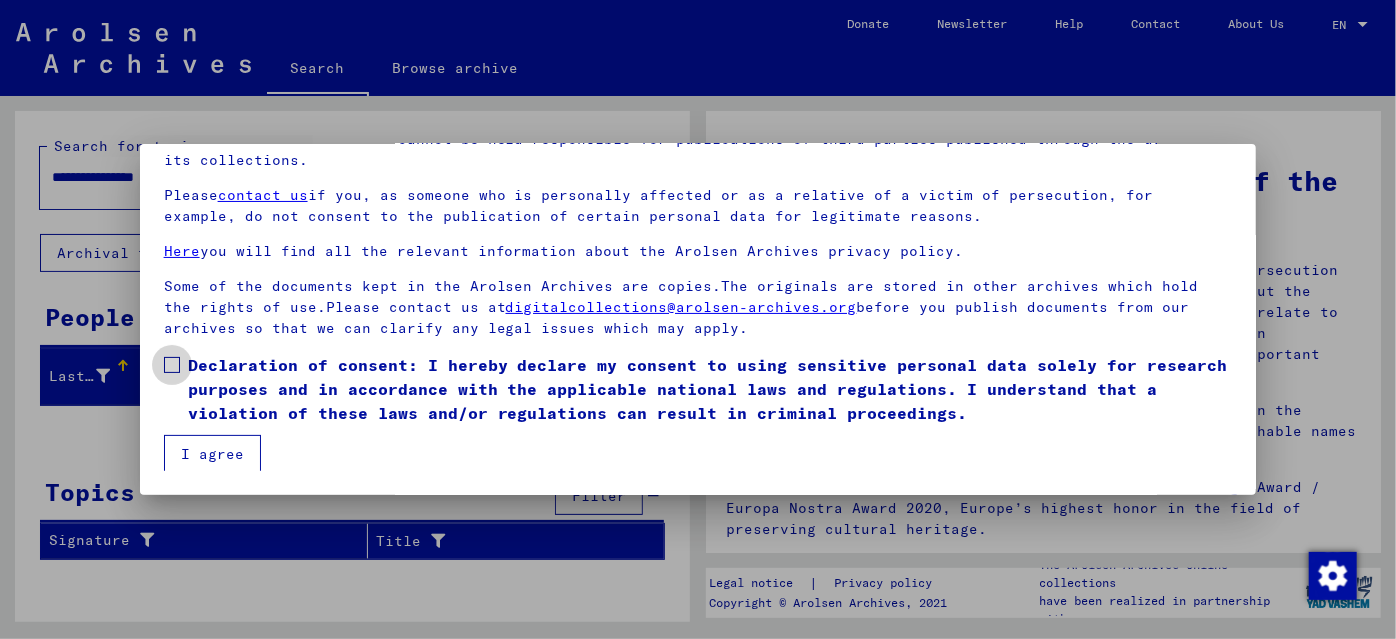 drag, startPoint x: 165, startPoint y: 364, endPoint x: 182, endPoint y: 391, distance: 31.906113 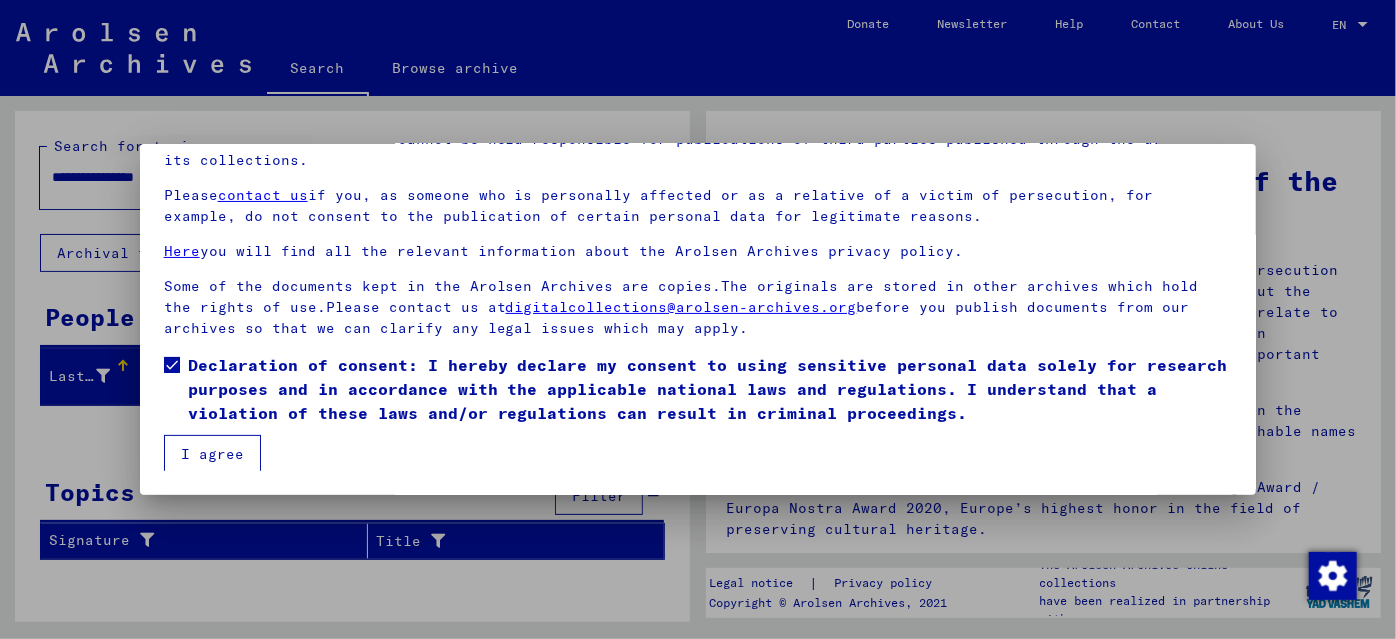 click on "I agree" at bounding box center (212, 454) 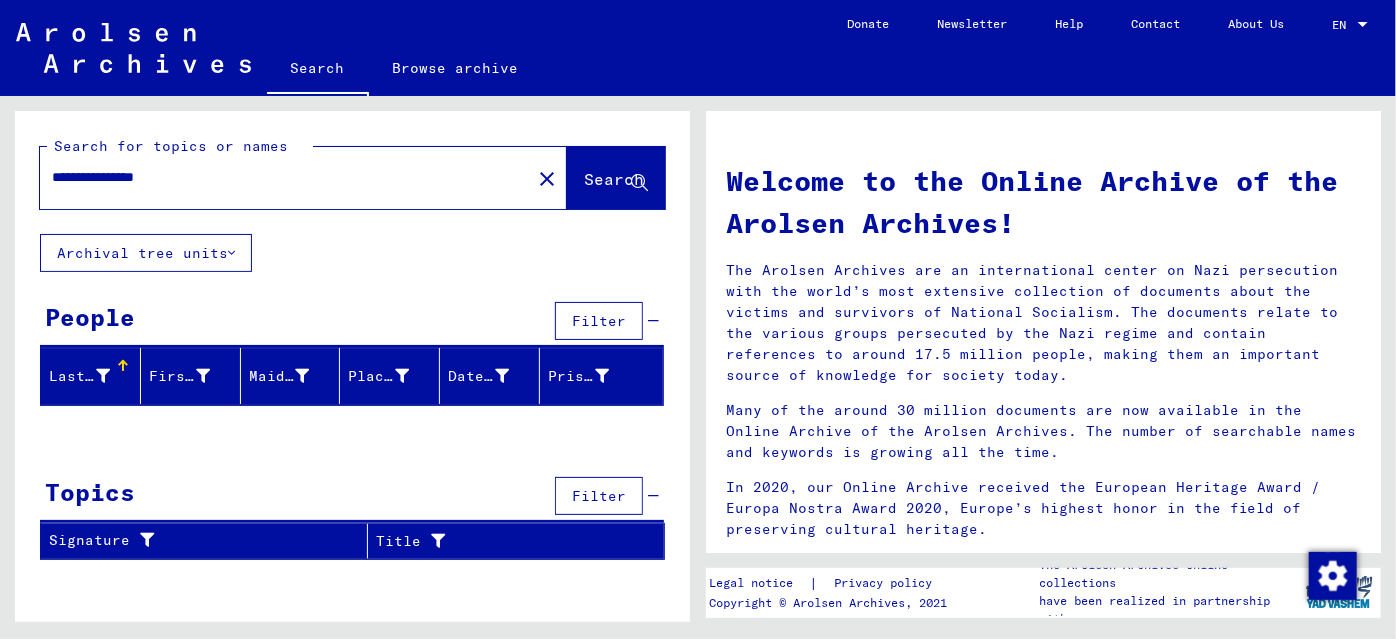 drag, startPoint x: 219, startPoint y: 182, endPoint x: 304, endPoint y: 154, distance: 89.49302 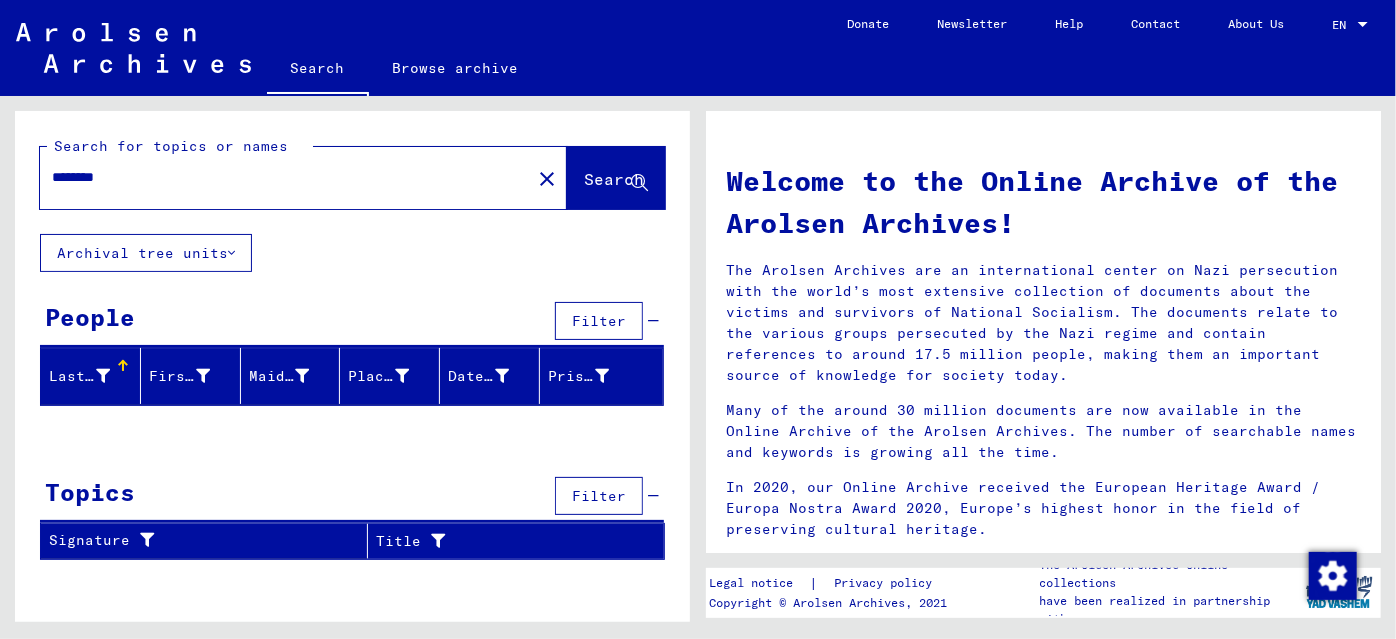 type on "********" 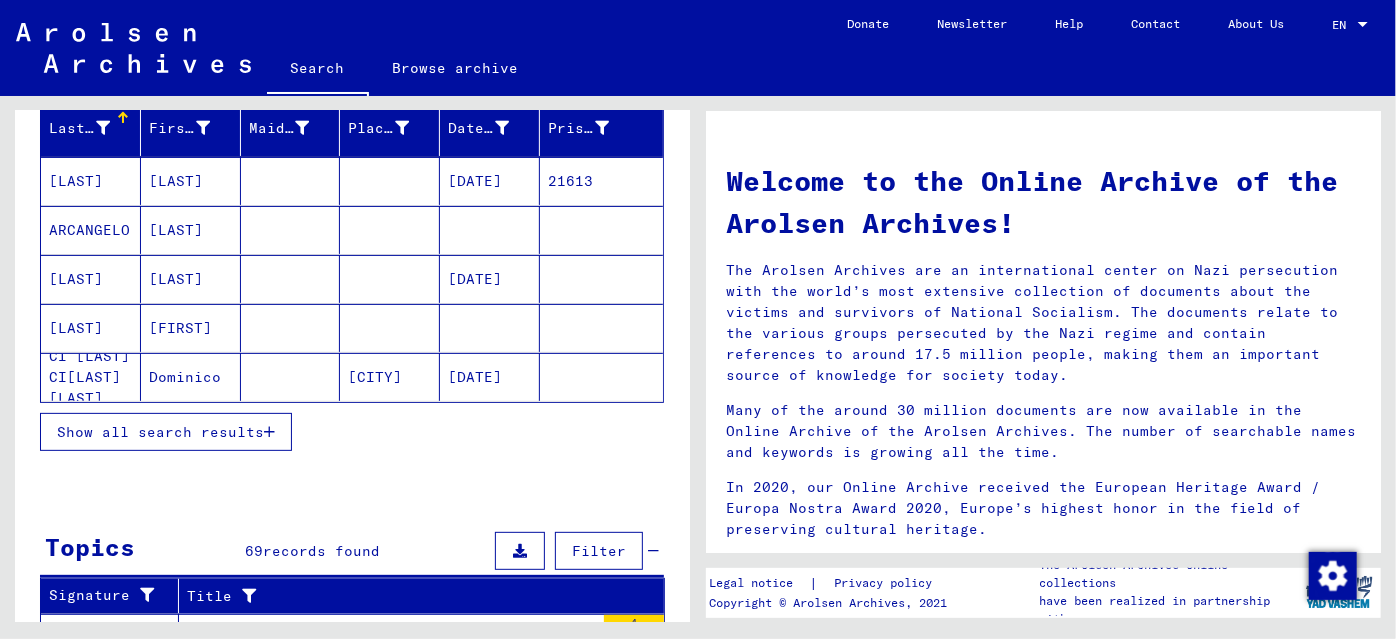 scroll, scrollTop: 272, scrollLeft: 0, axis: vertical 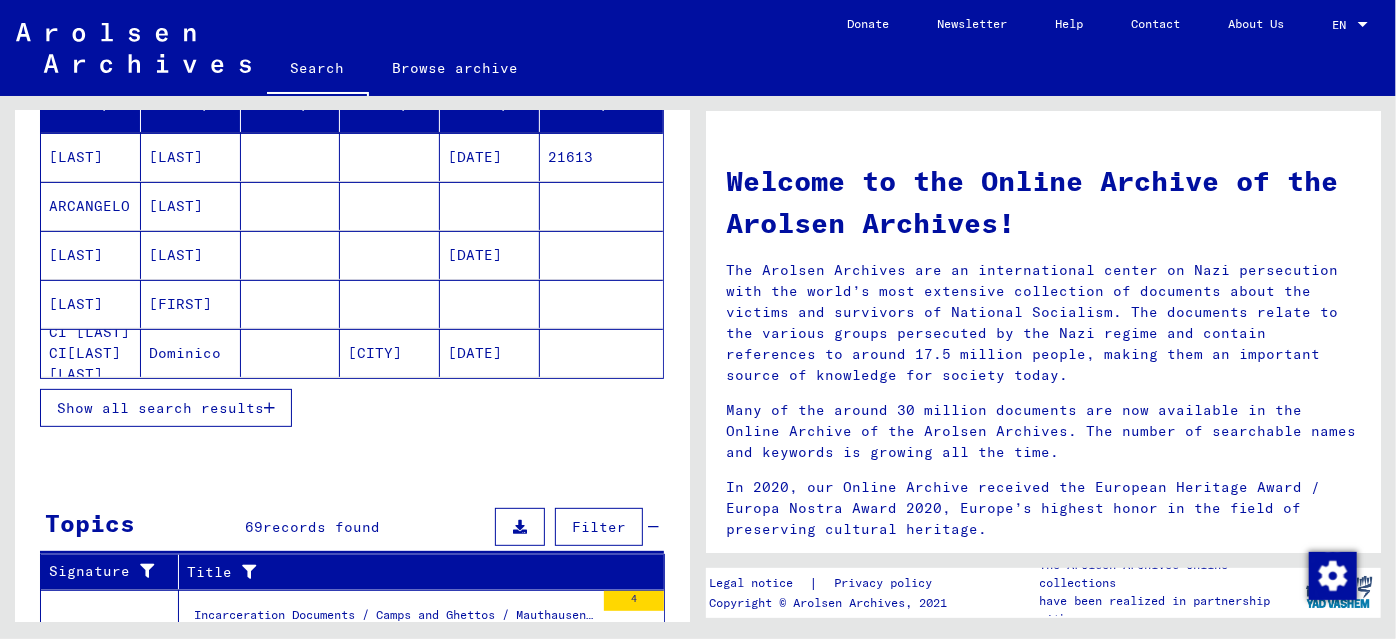 click on "Show all search results" at bounding box center [160, 408] 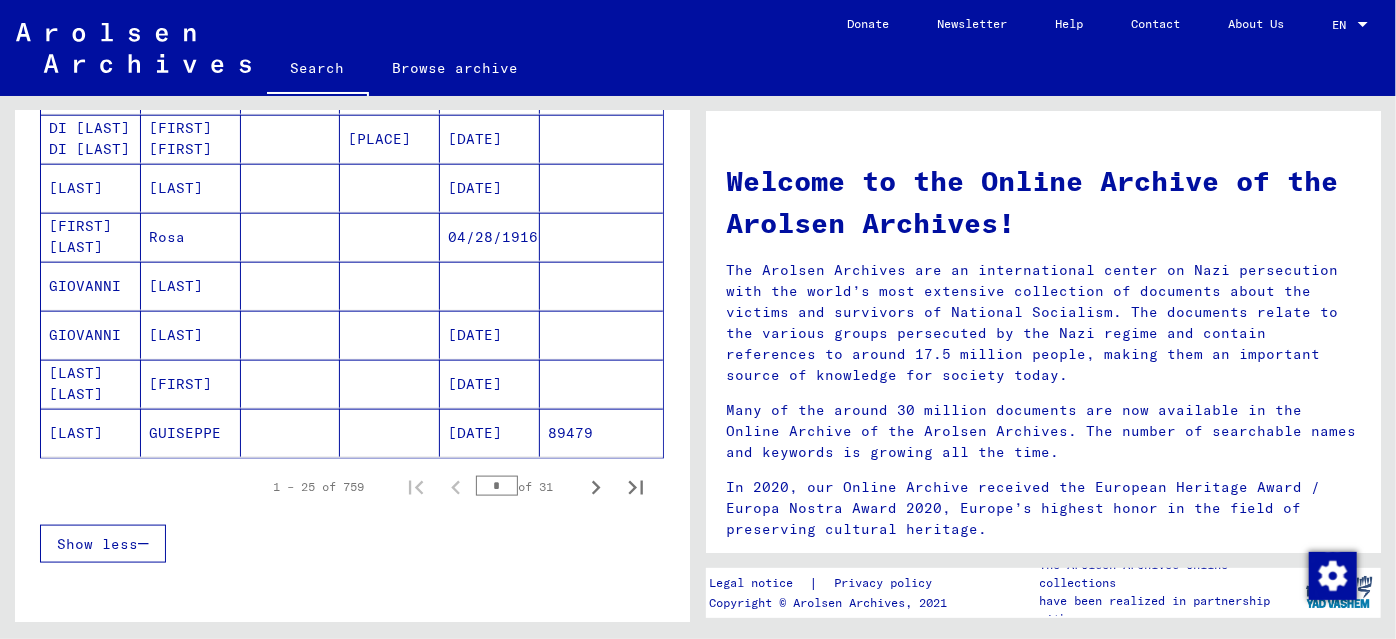 scroll, scrollTop: 1181, scrollLeft: 0, axis: vertical 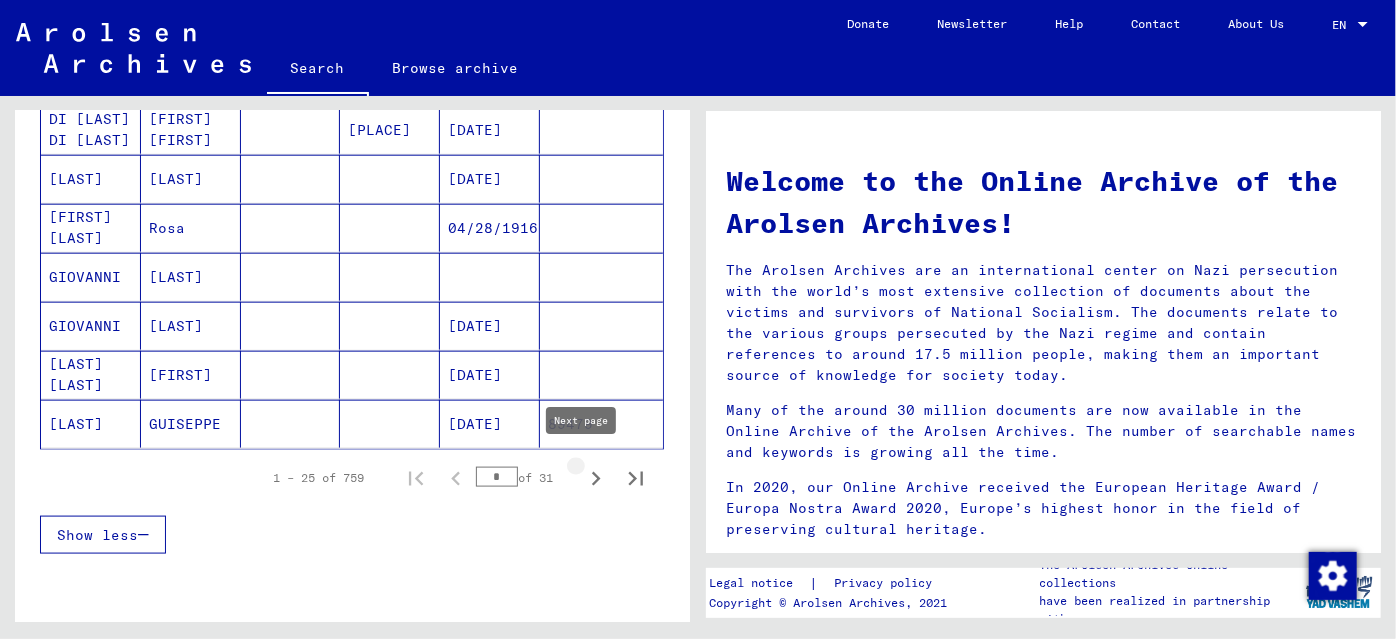 click 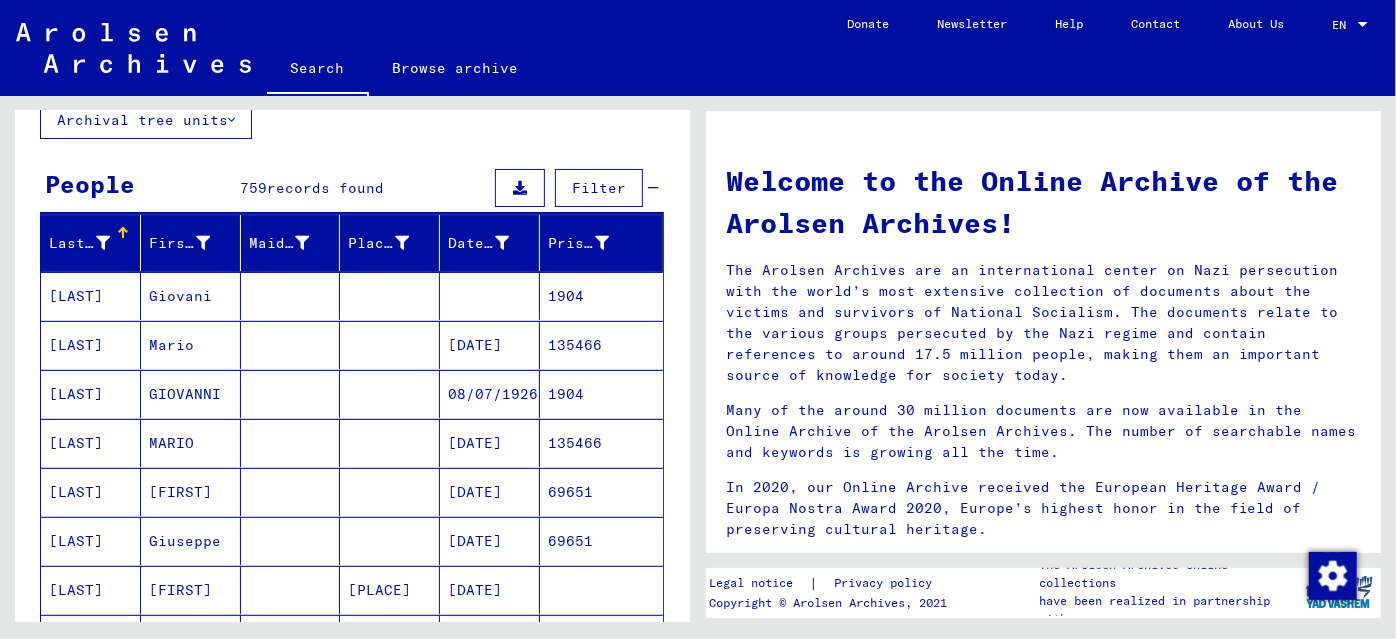 scroll, scrollTop: 0, scrollLeft: 0, axis: both 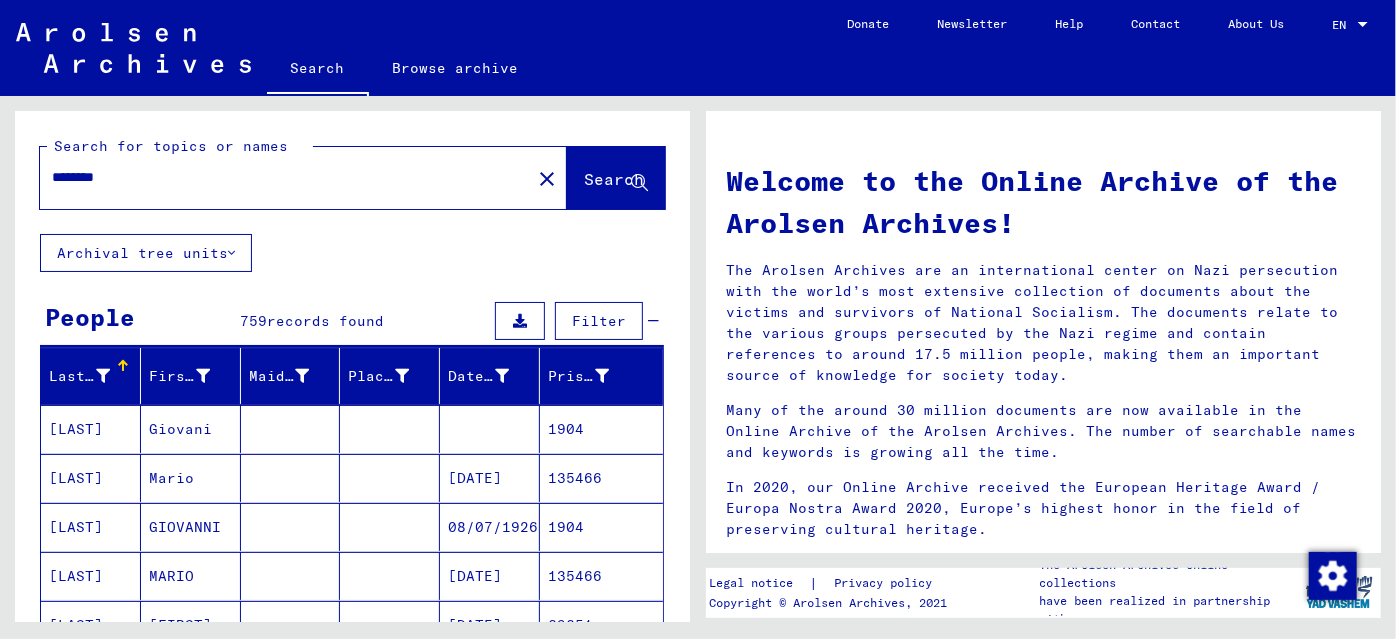 click on "********" at bounding box center (279, 177) 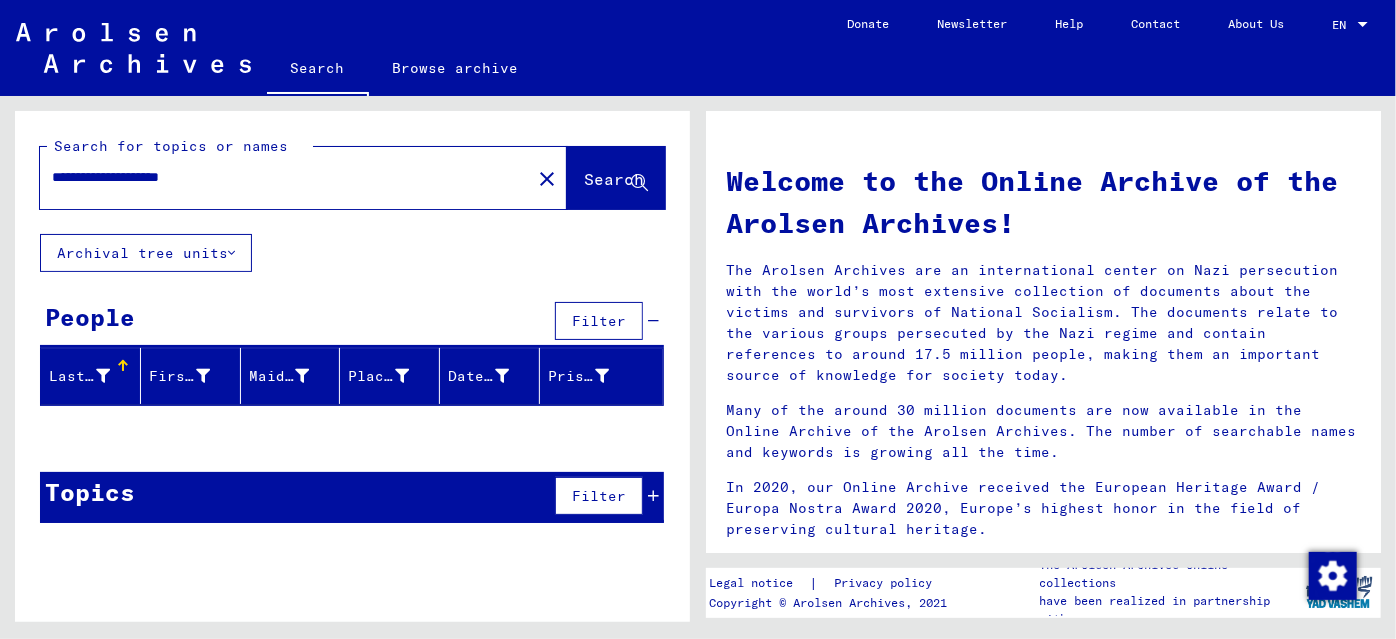 drag, startPoint x: 130, startPoint y: 180, endPoint x: 22, endPoint y: 170, distance: 108.461975 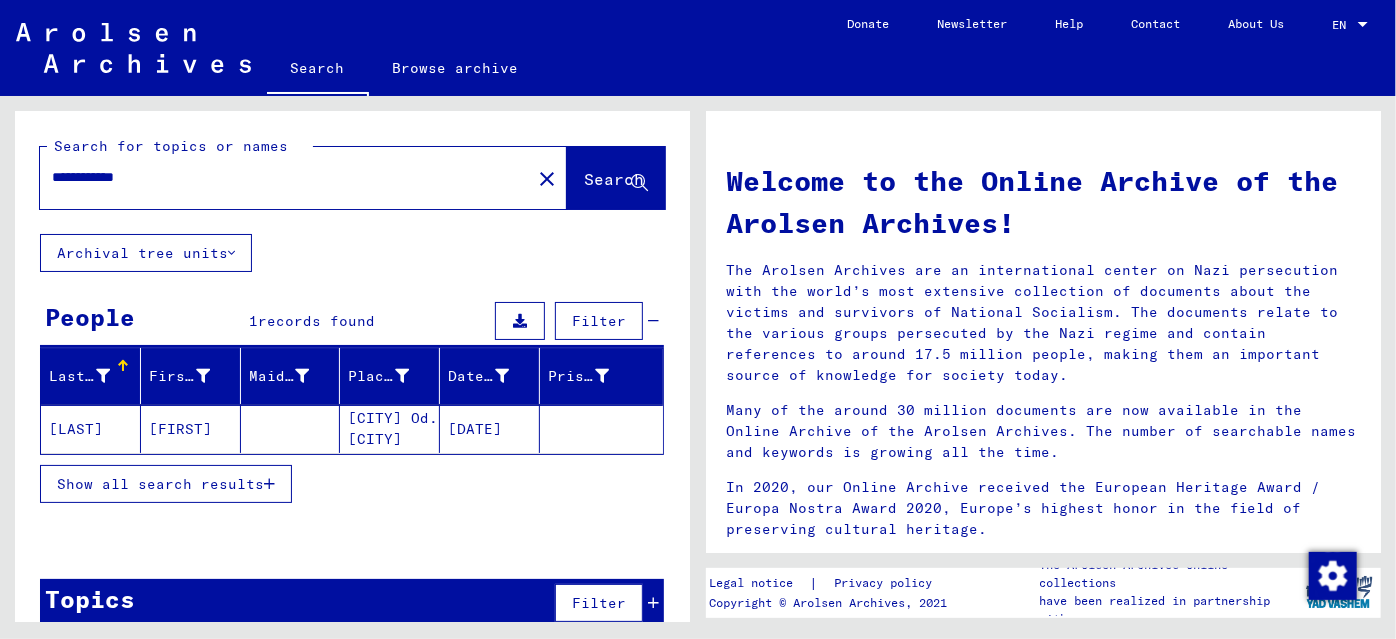 click on "**********" 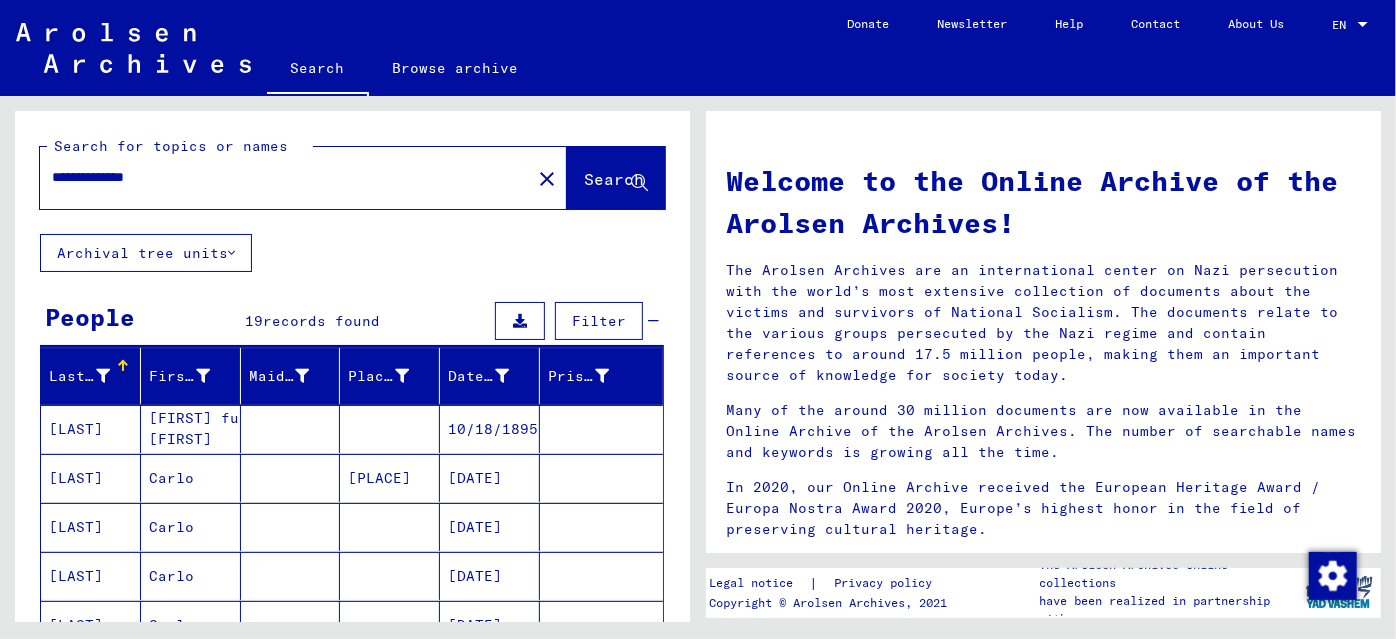 click at bounding box center [291, 478] 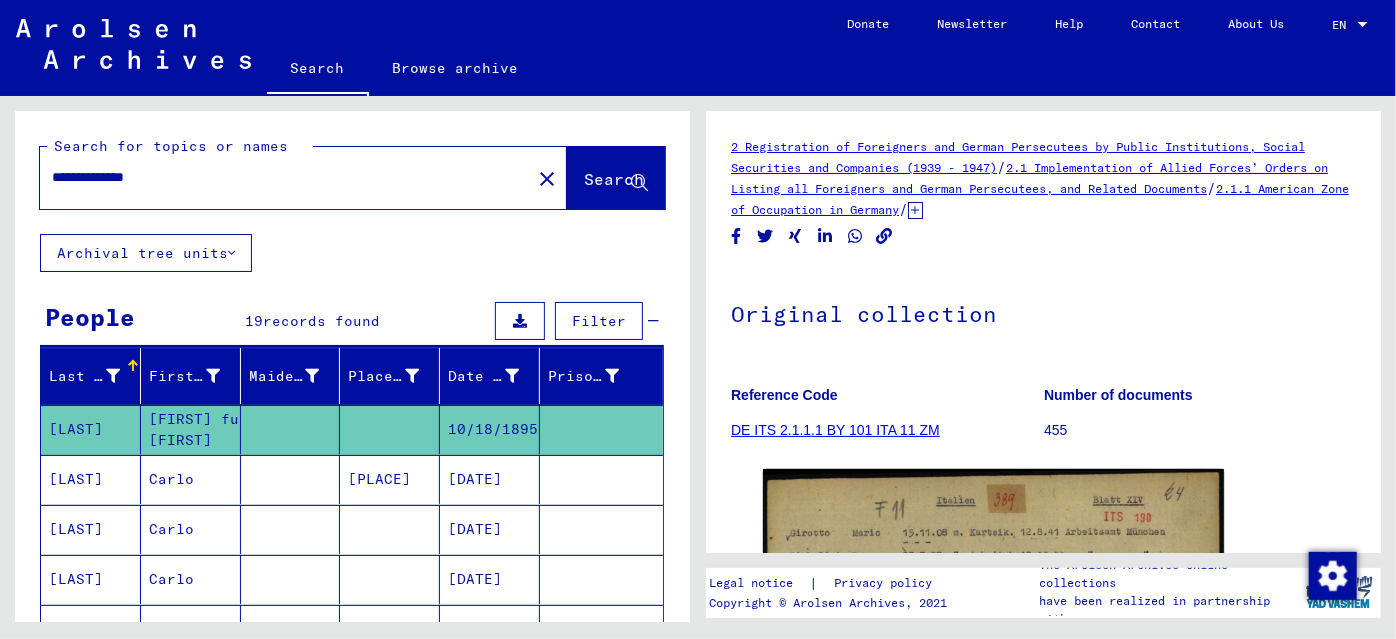 scroll, scrollTop: 0, scrollLeft: 0, axis: both 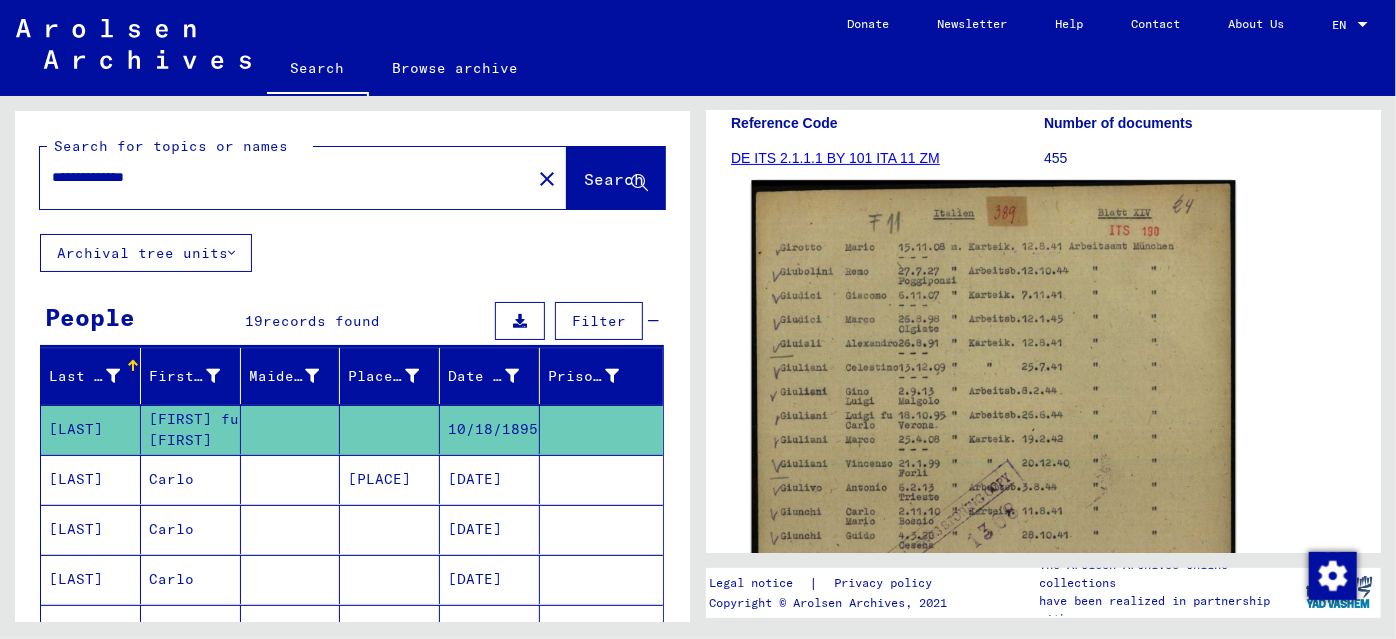 click 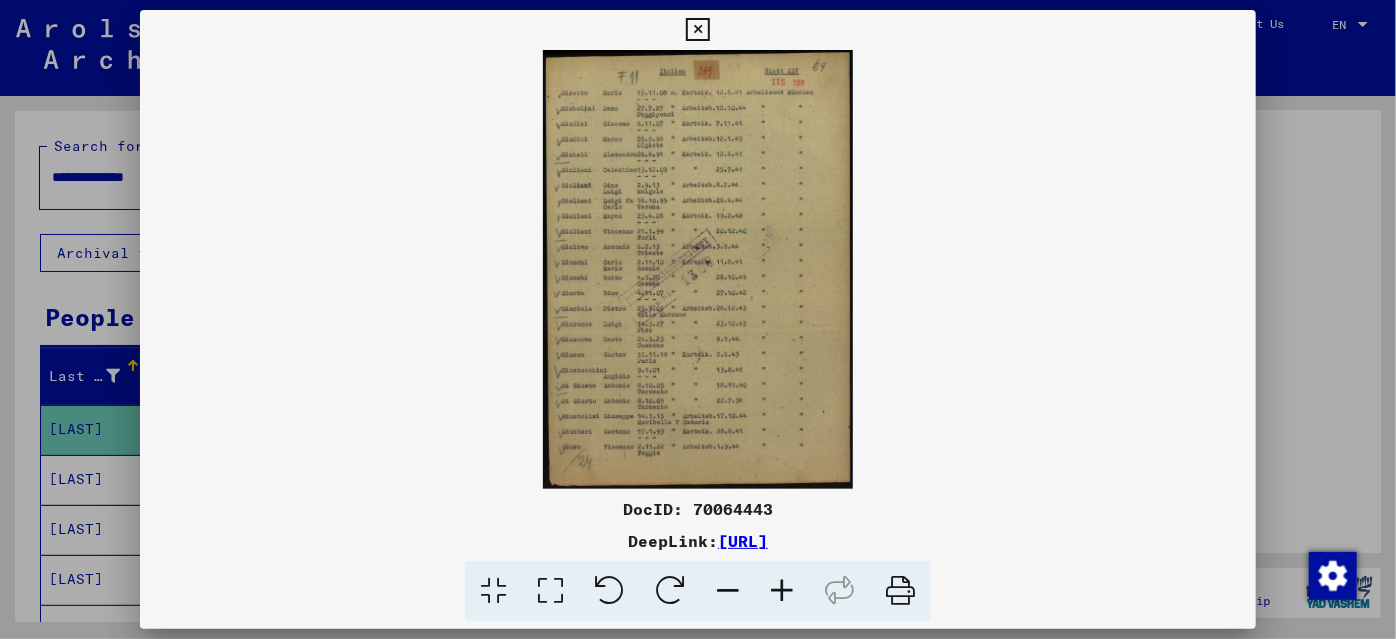 click at bounding box center (782, 591) 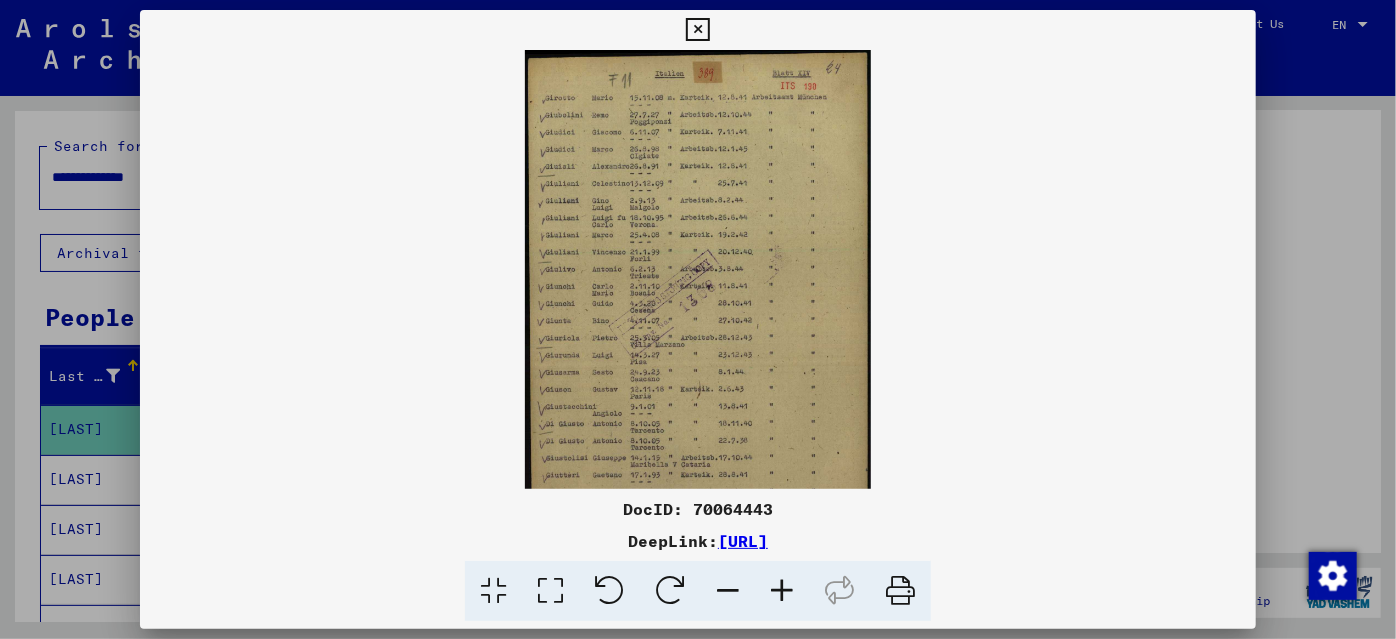 click at bounding box center (782, 591) 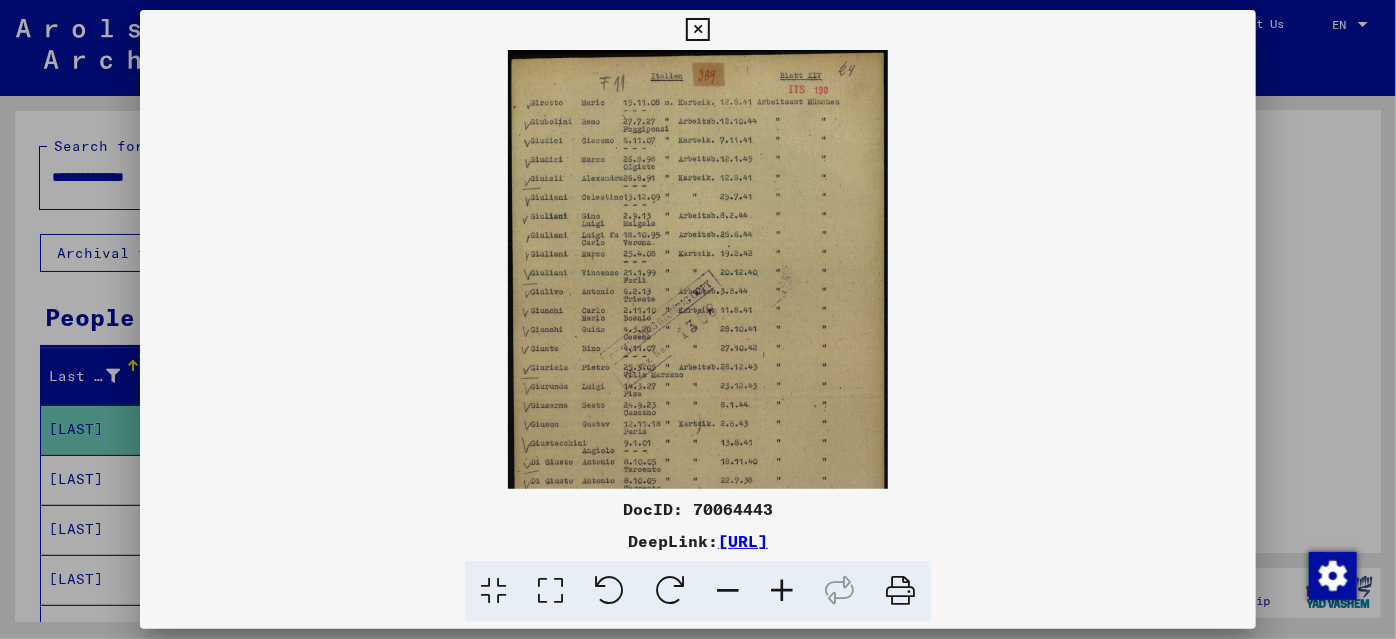 click at bounding box center [782, 591] 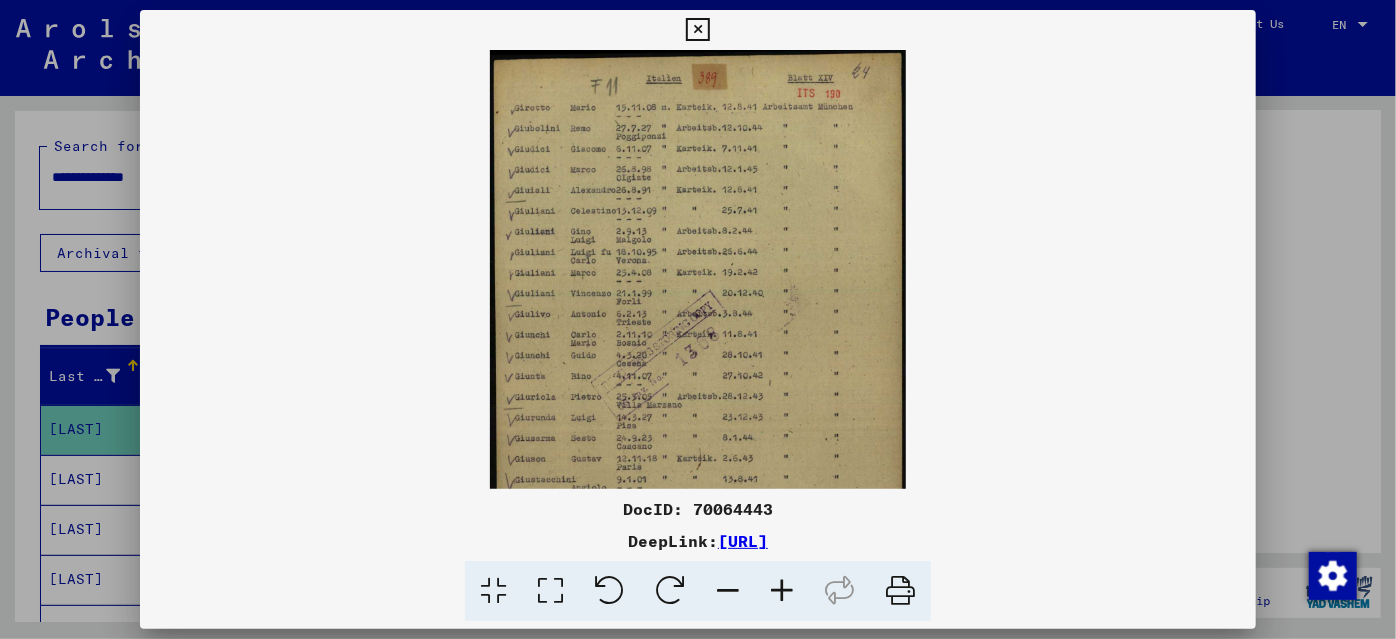 click at bounding box center (782, 591) 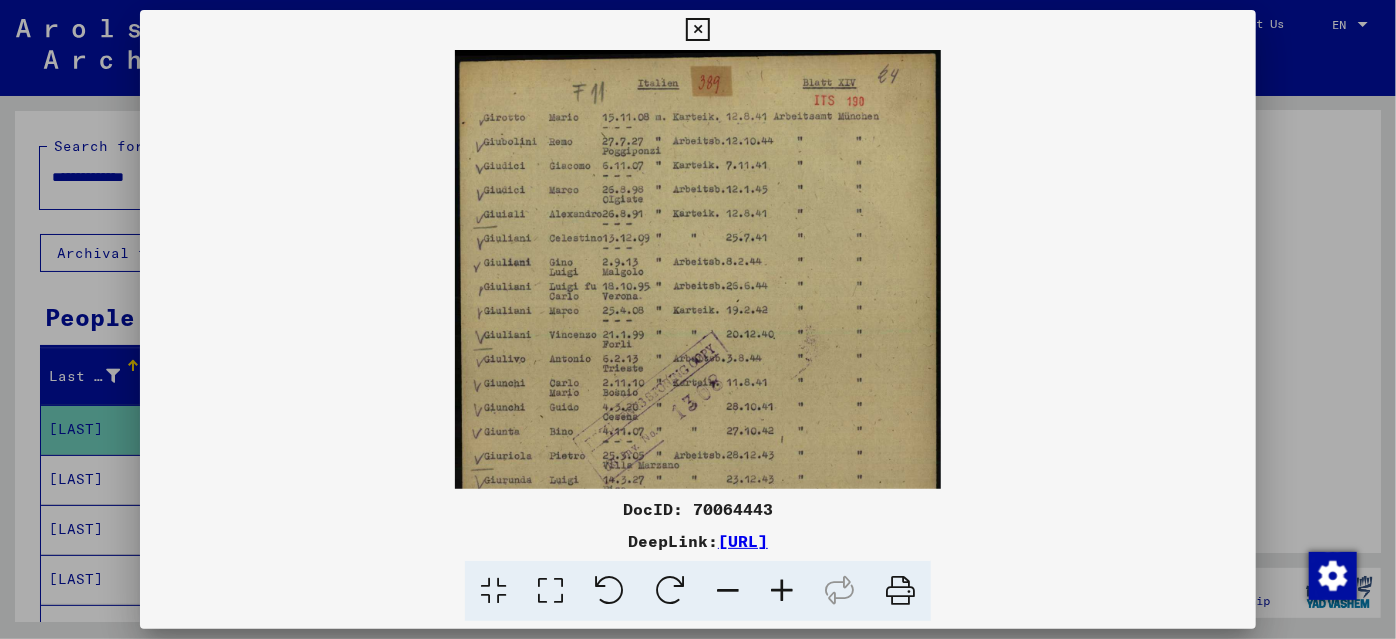 click at bounding box center (782, 591) 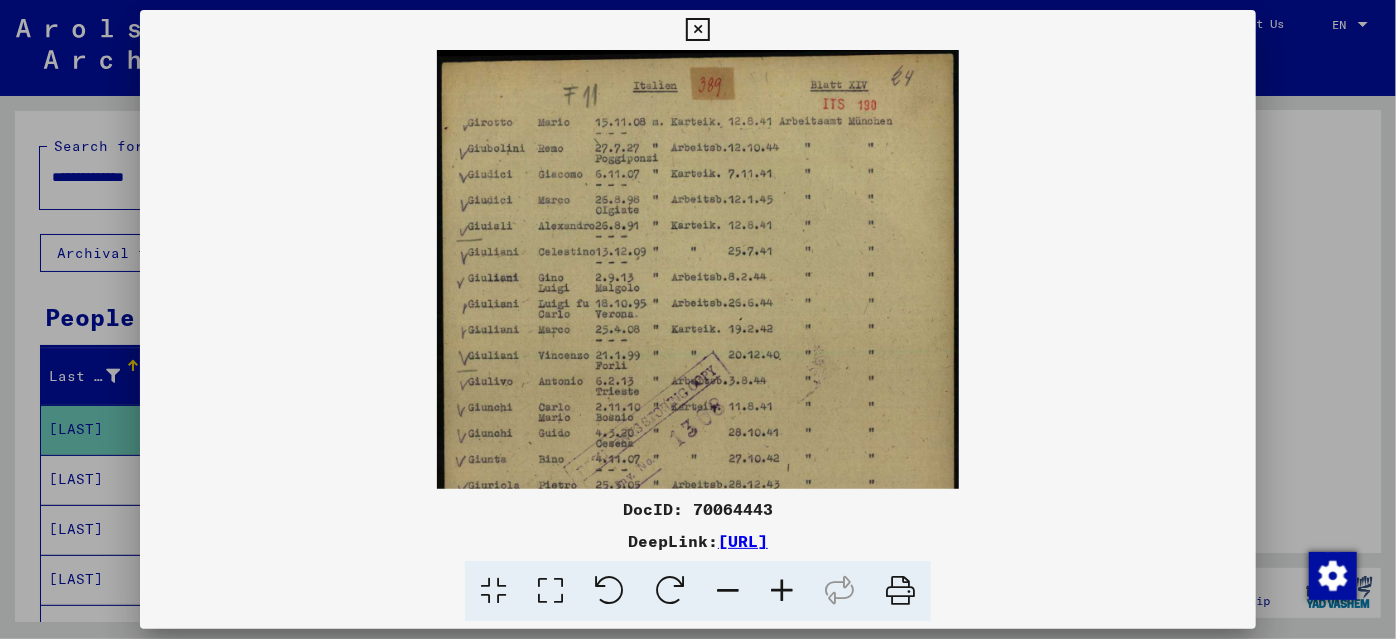click at bounding box center [782, 591] 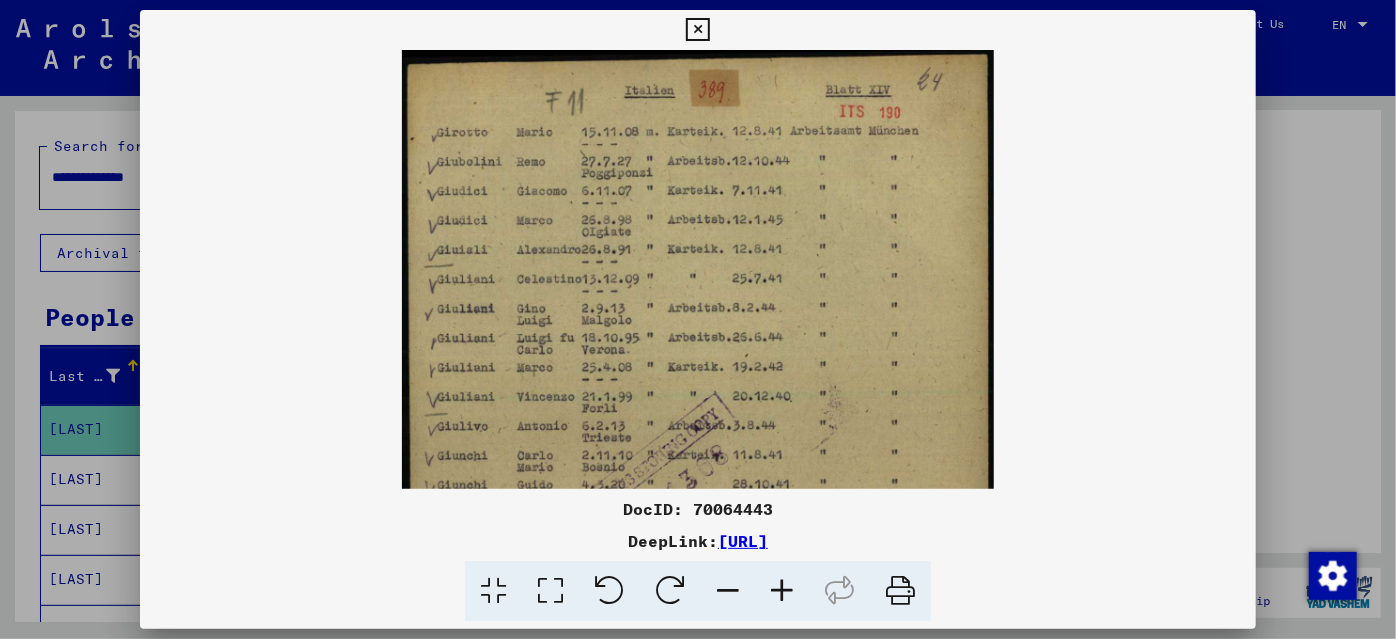 click at bounding box center [782, 591] 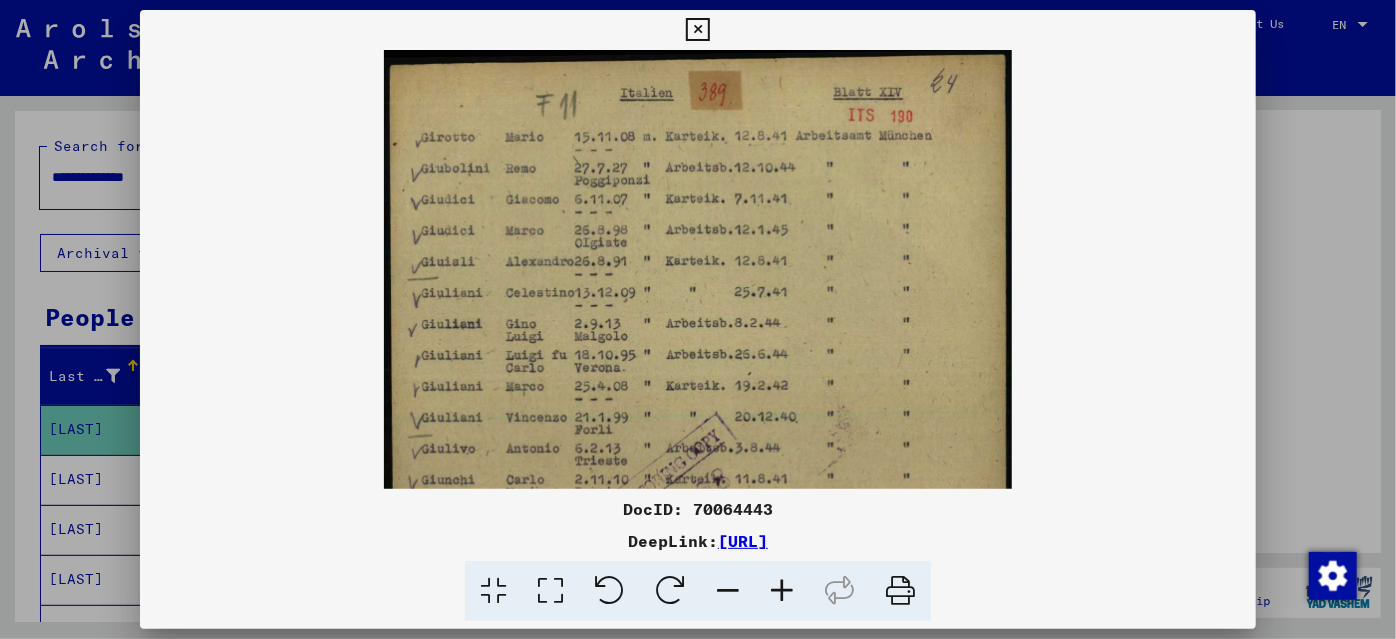 click at bounding box center (782, 591) 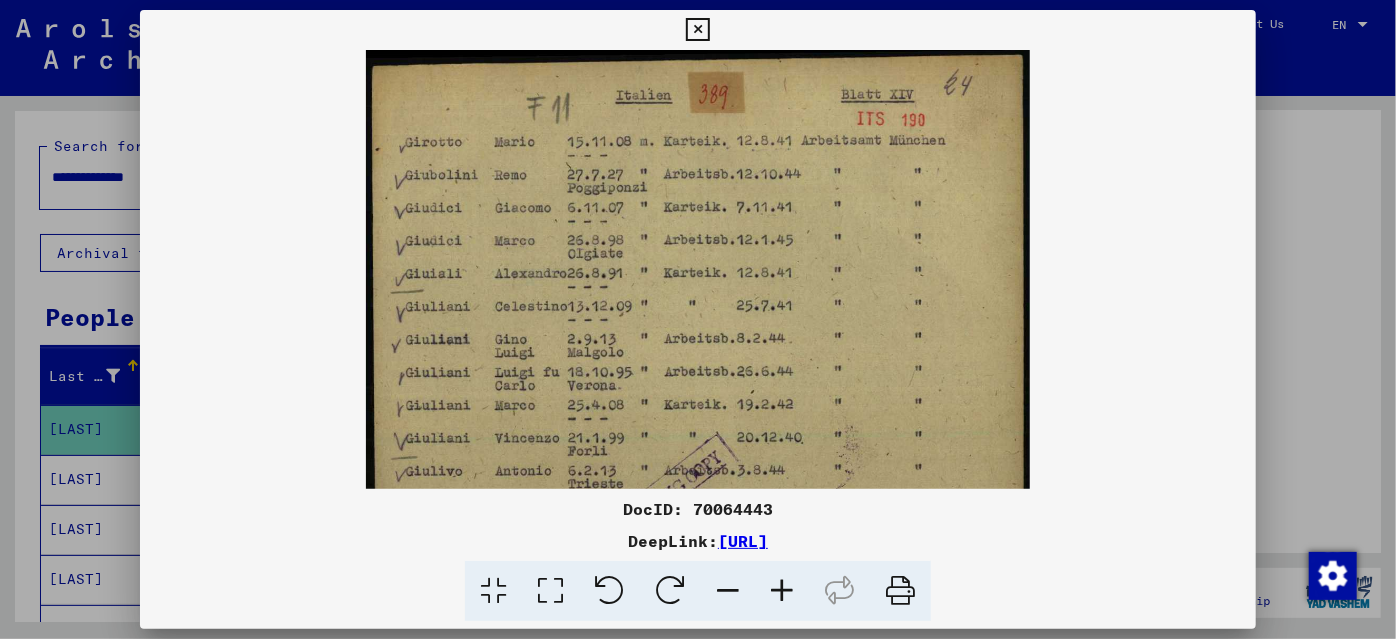 click at bounding box center (782, 591) 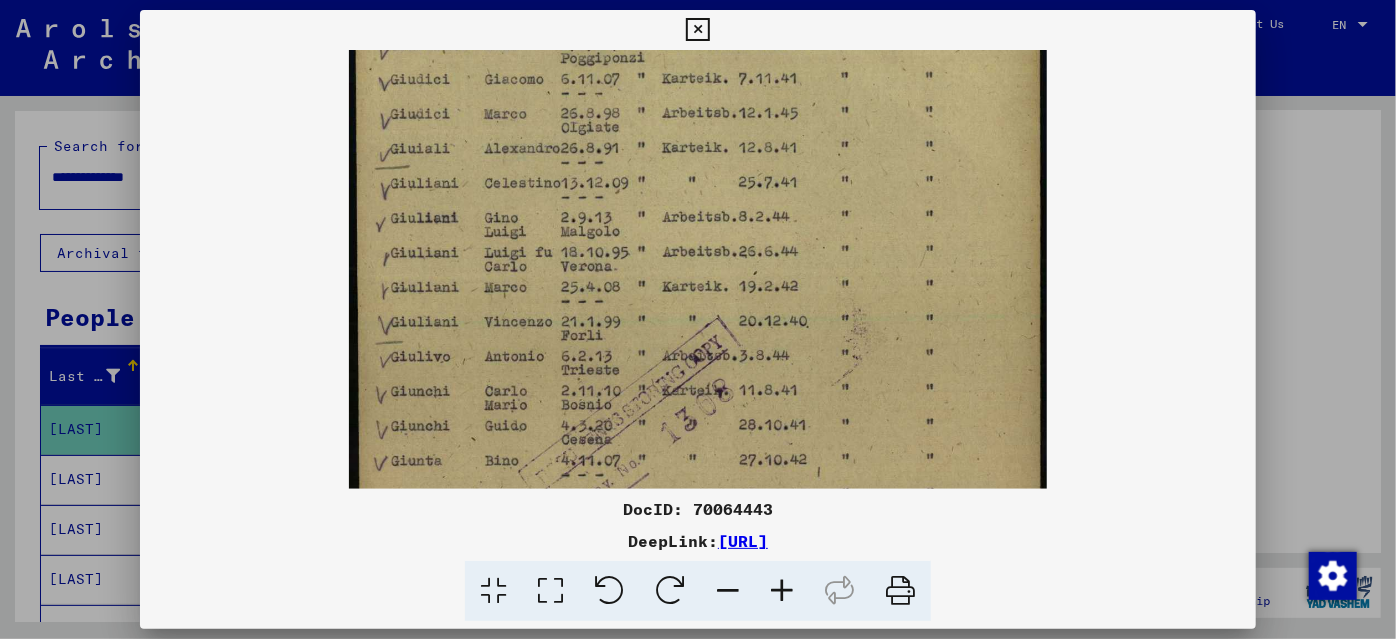 scroll, scrollTop: 194, scrollLeft: 0, axis: vertical 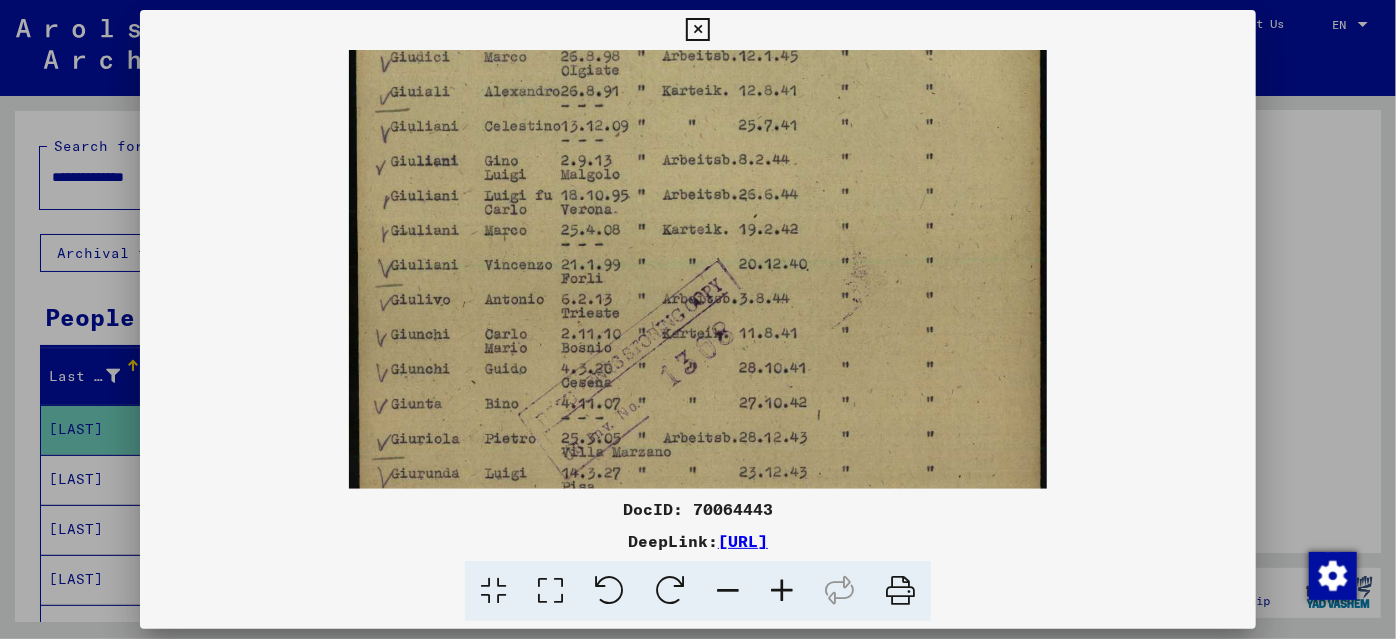 drag, startPoint x: 680, startPoint y: 420, endPoint x: 670, endPoint y: 225, distance: 195.25624 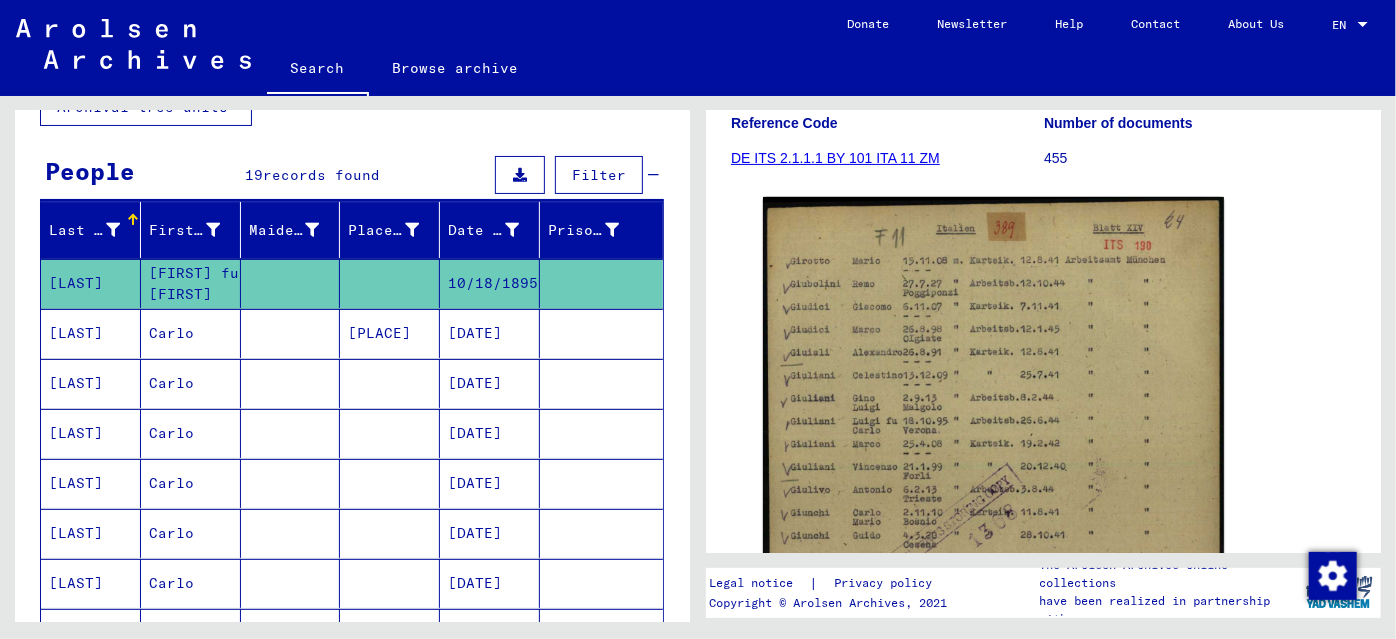 scroll, scrollTop: 181, scrollLeft: 0, axis: vertical 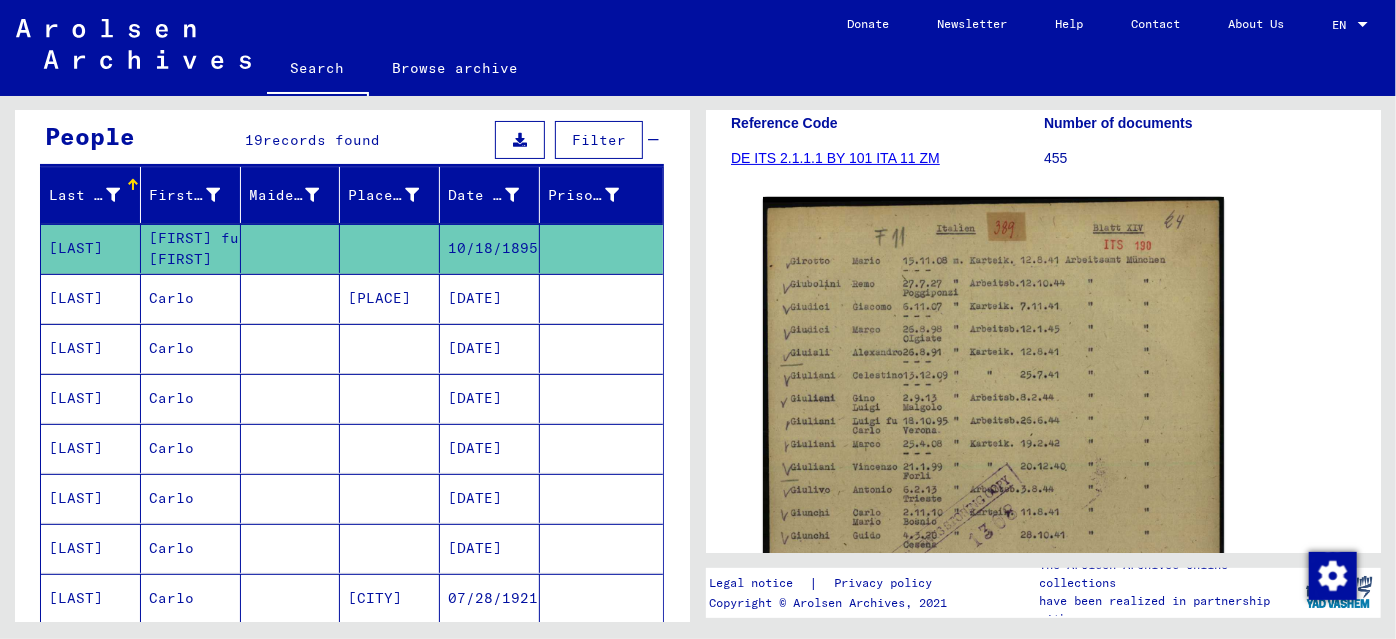 click at bounding box center [291, 348] 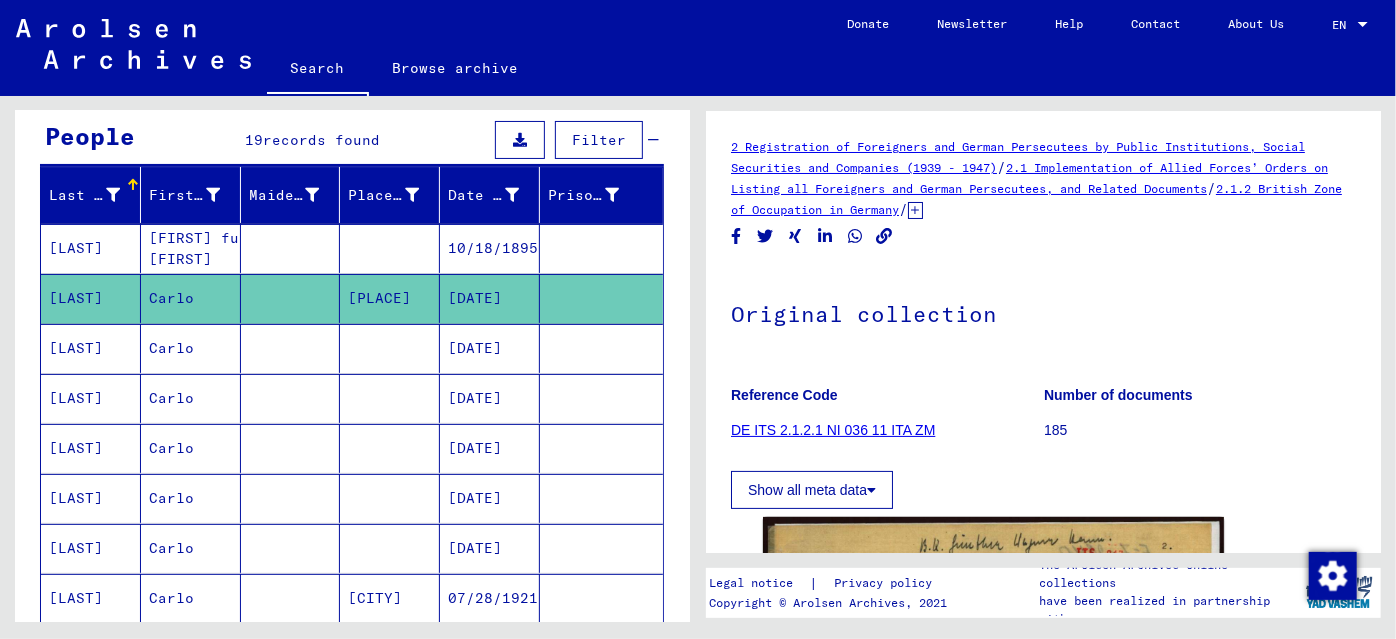 scroll, scrollTop: 0, scrollLeft: 0, axis: both 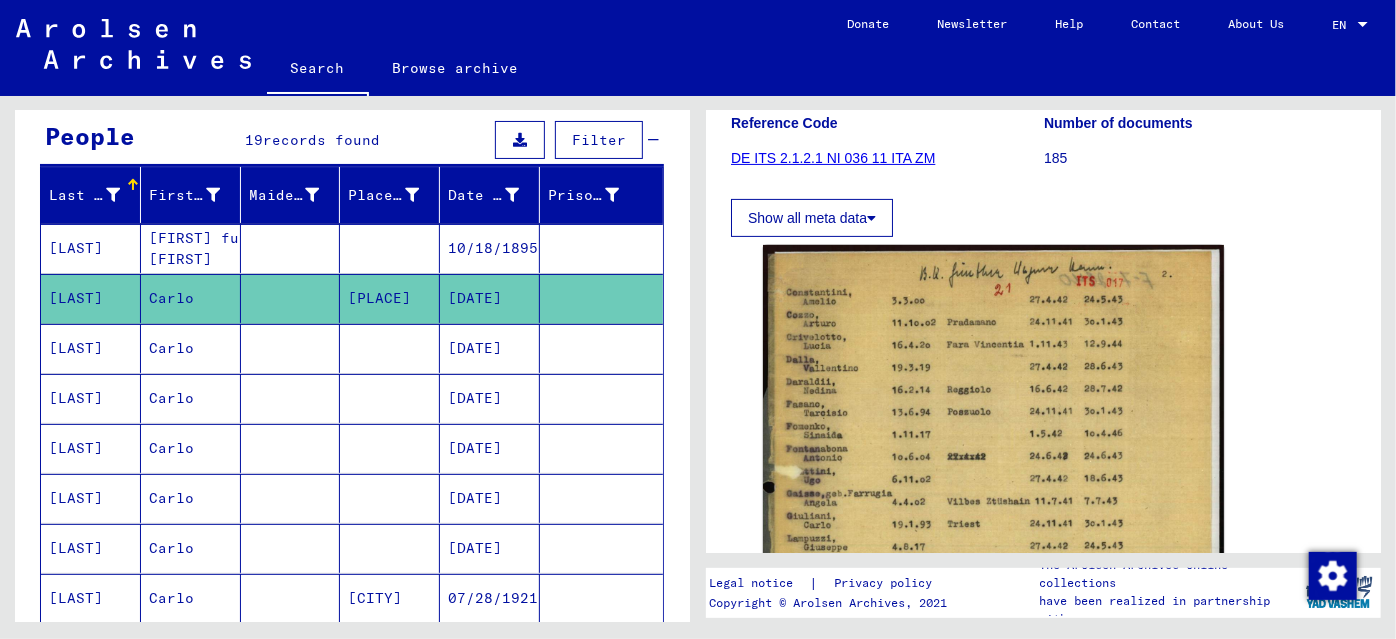 click at bounding box center (390, 398) 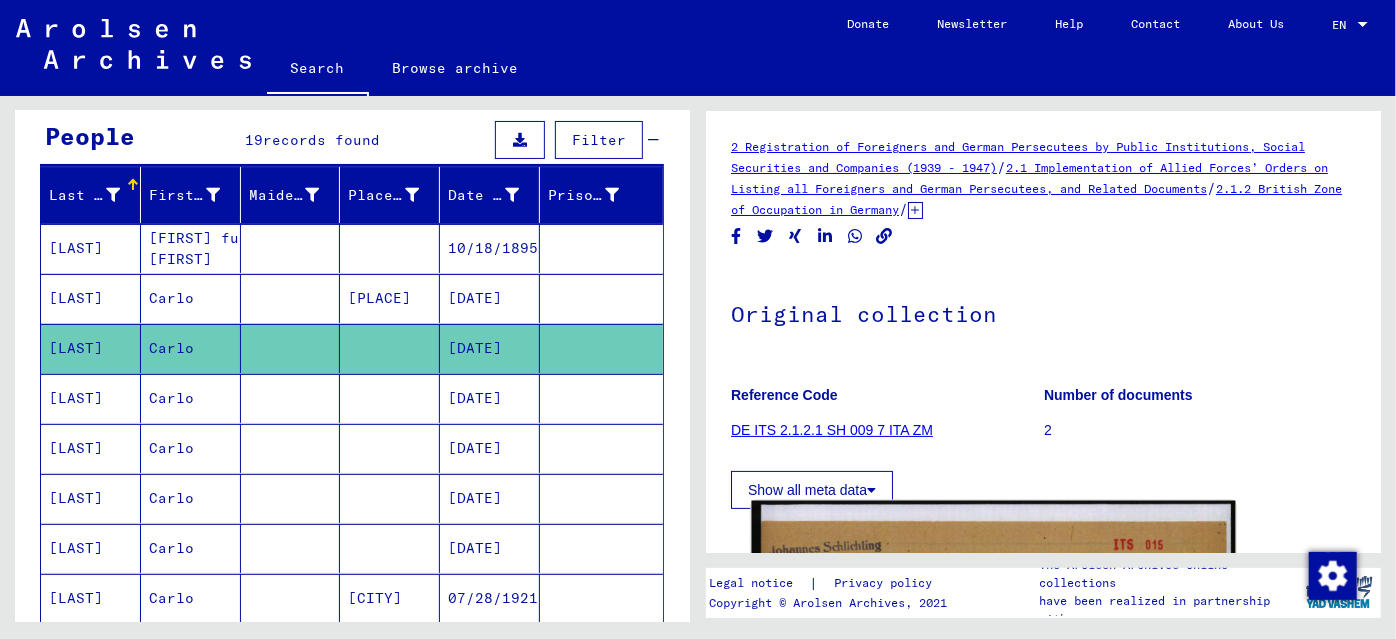 scroll, scrollTop: 0, scrollLeft: 0, axis: both 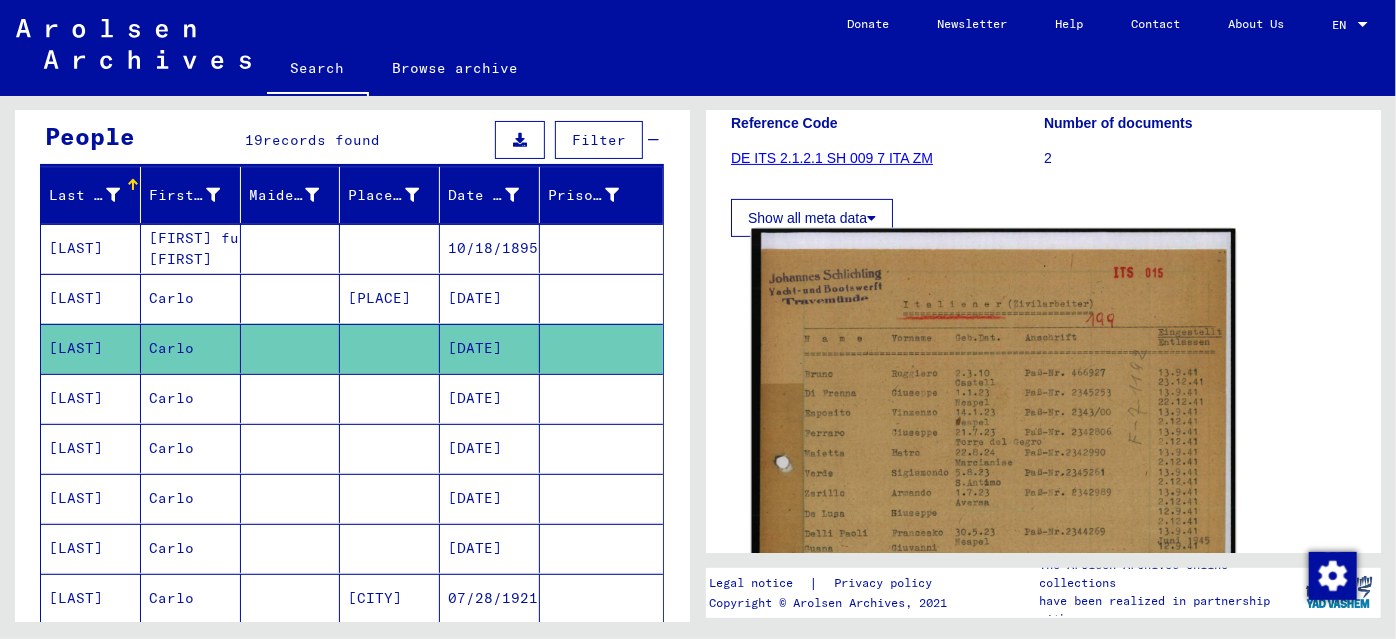 click 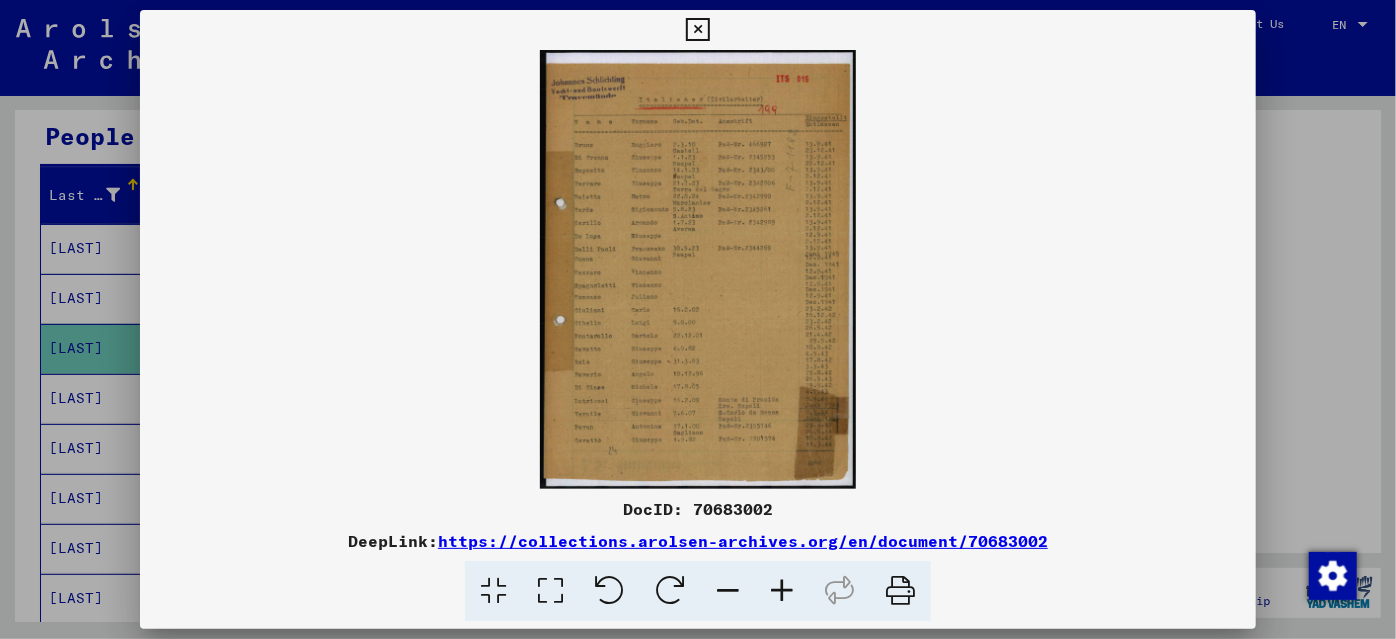 click at bounding box center [782, 591] 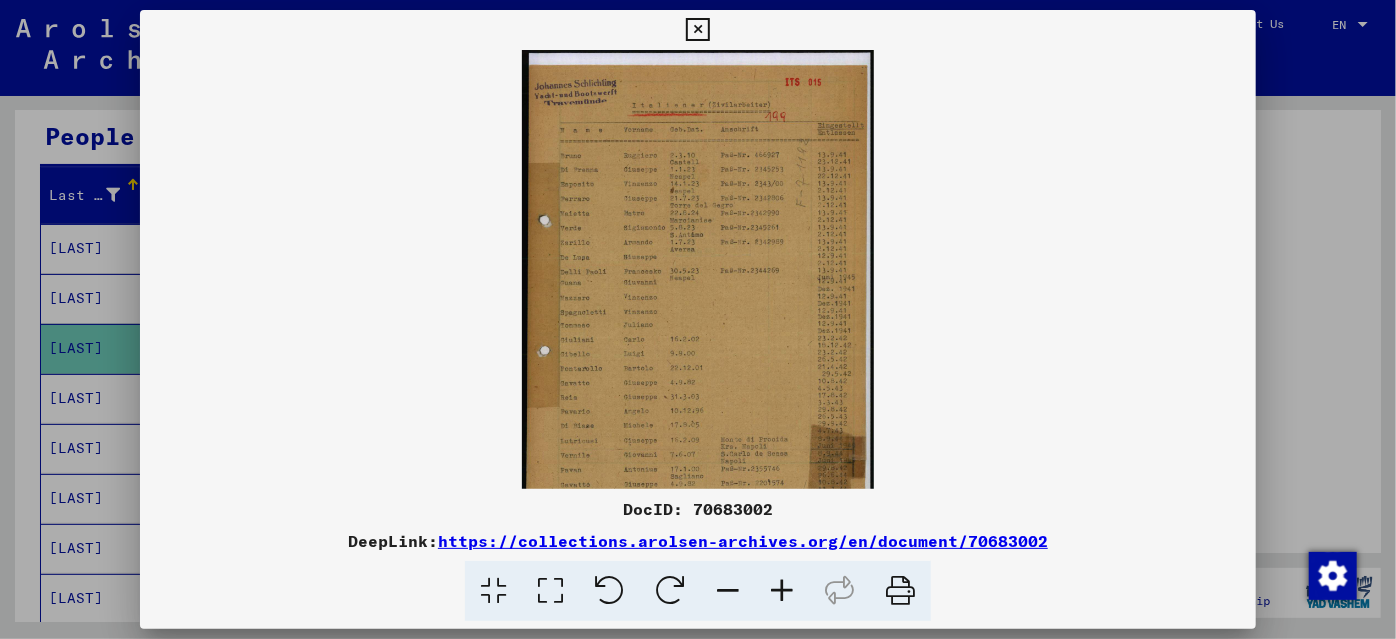click at bounding box center (782, 591) 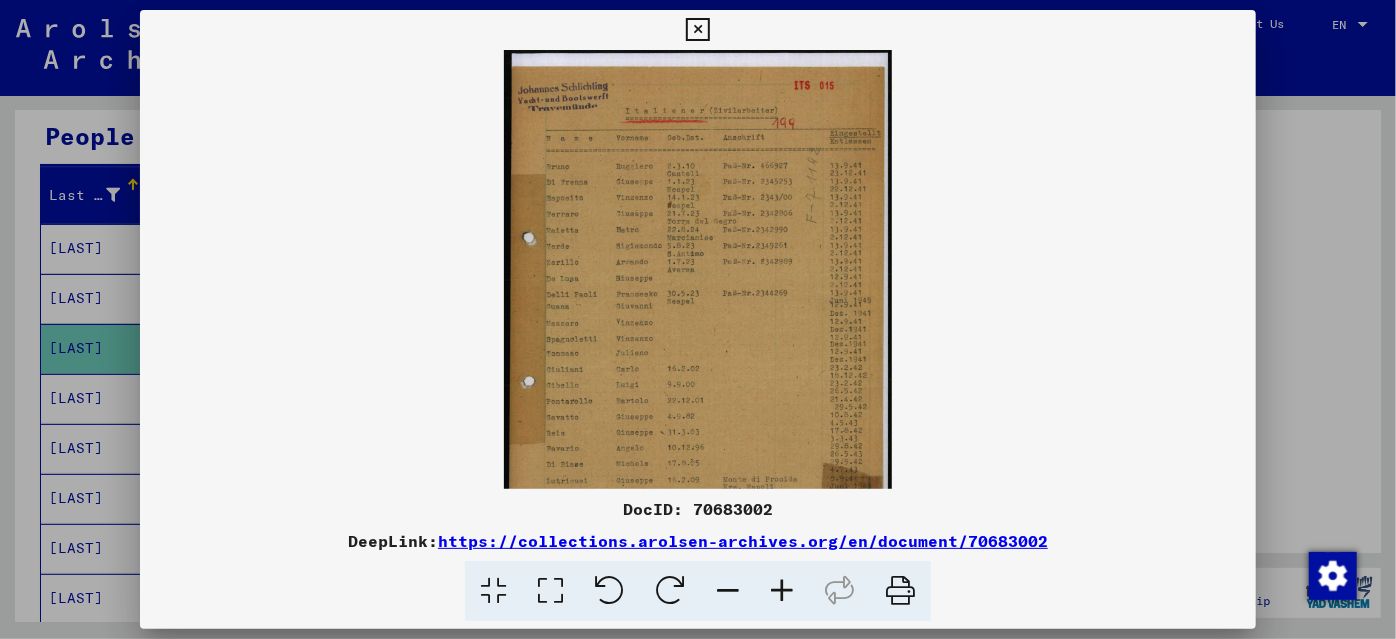 click at bounding box center [782, 591] 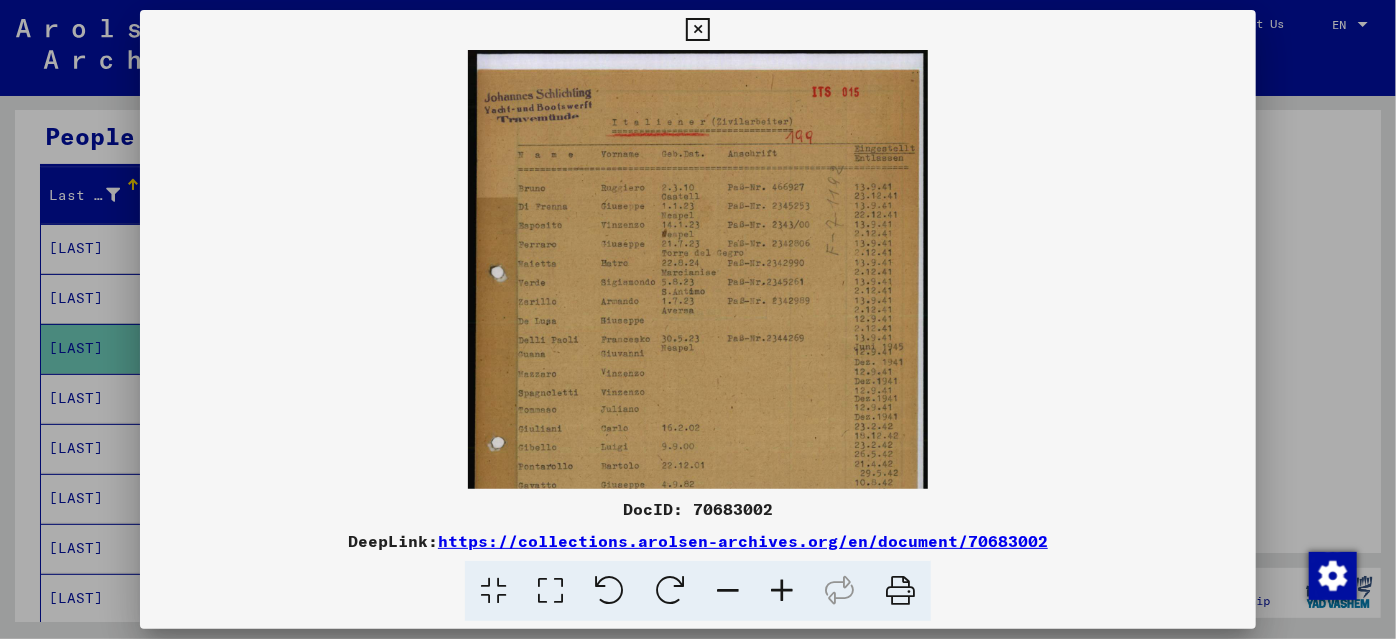 click at bounding box center [782, 591] 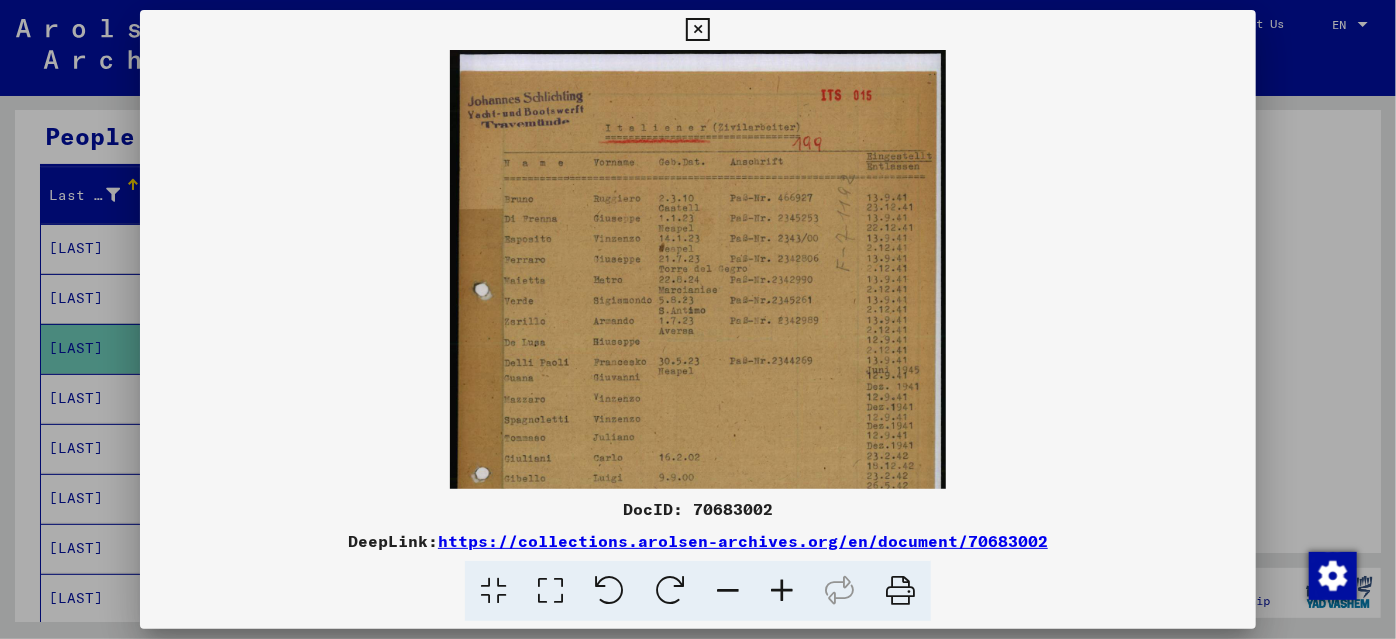 click at bounding box center (782, 591) 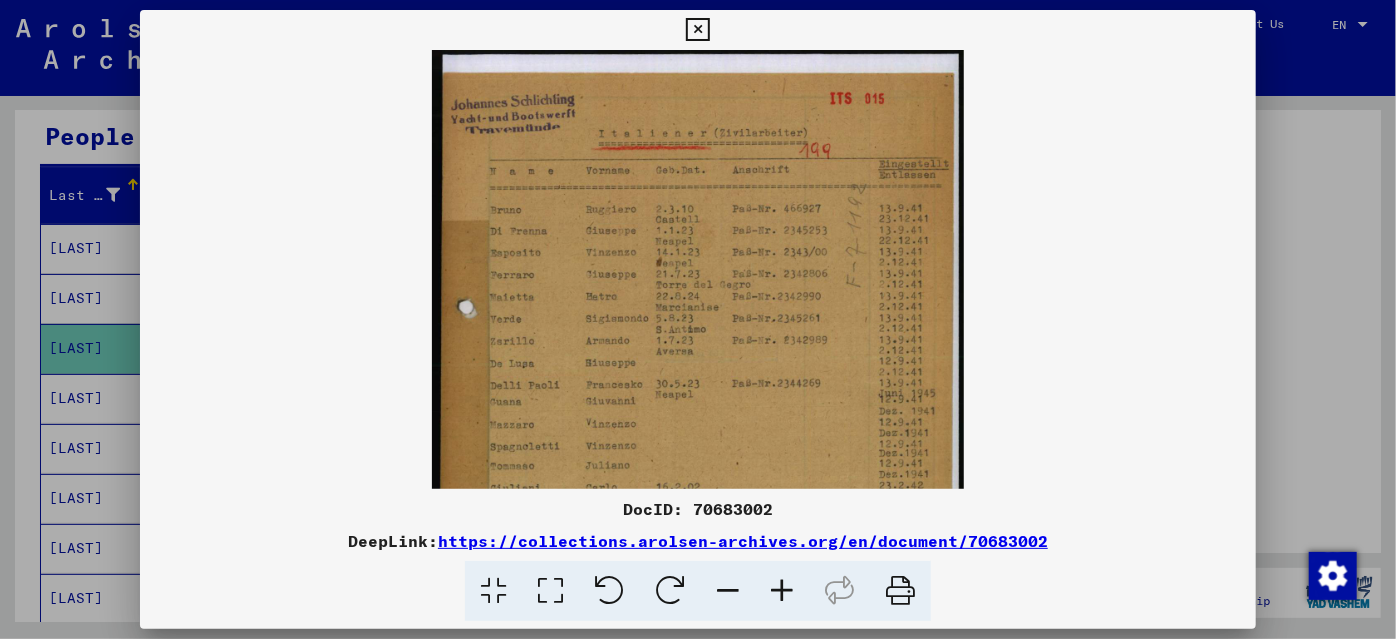 click at bounding box center (782, 591) 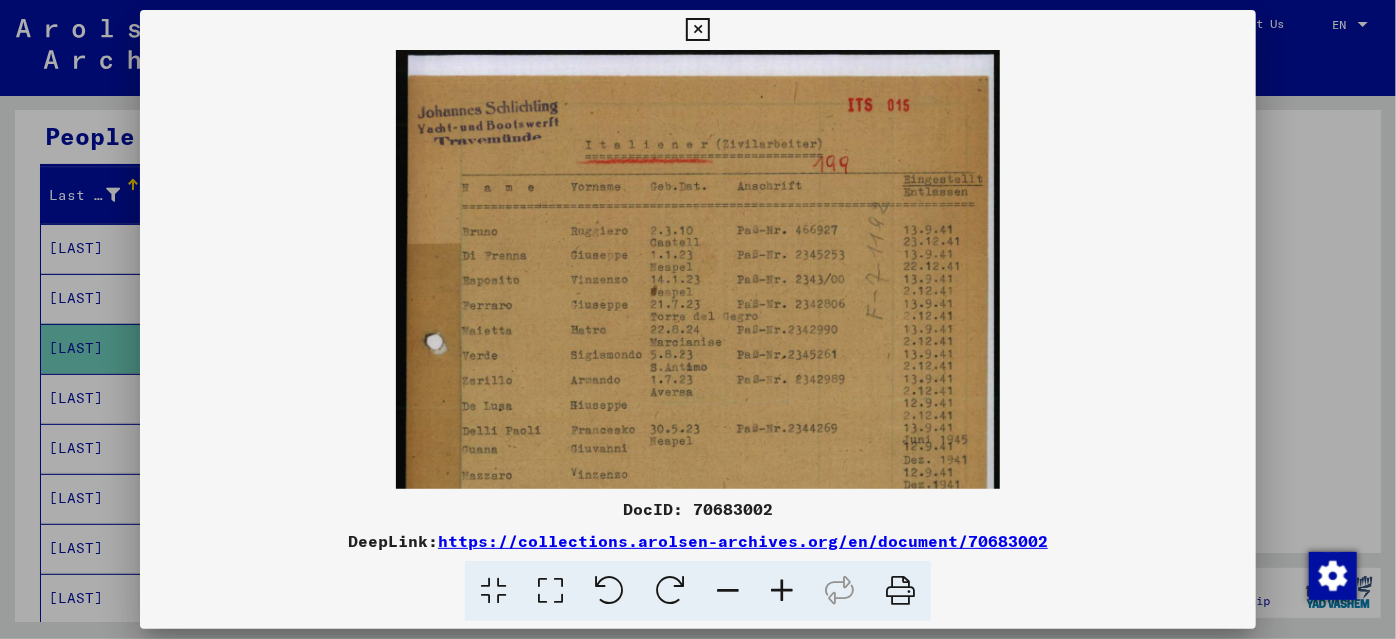 click at bounding box center [782, 591] 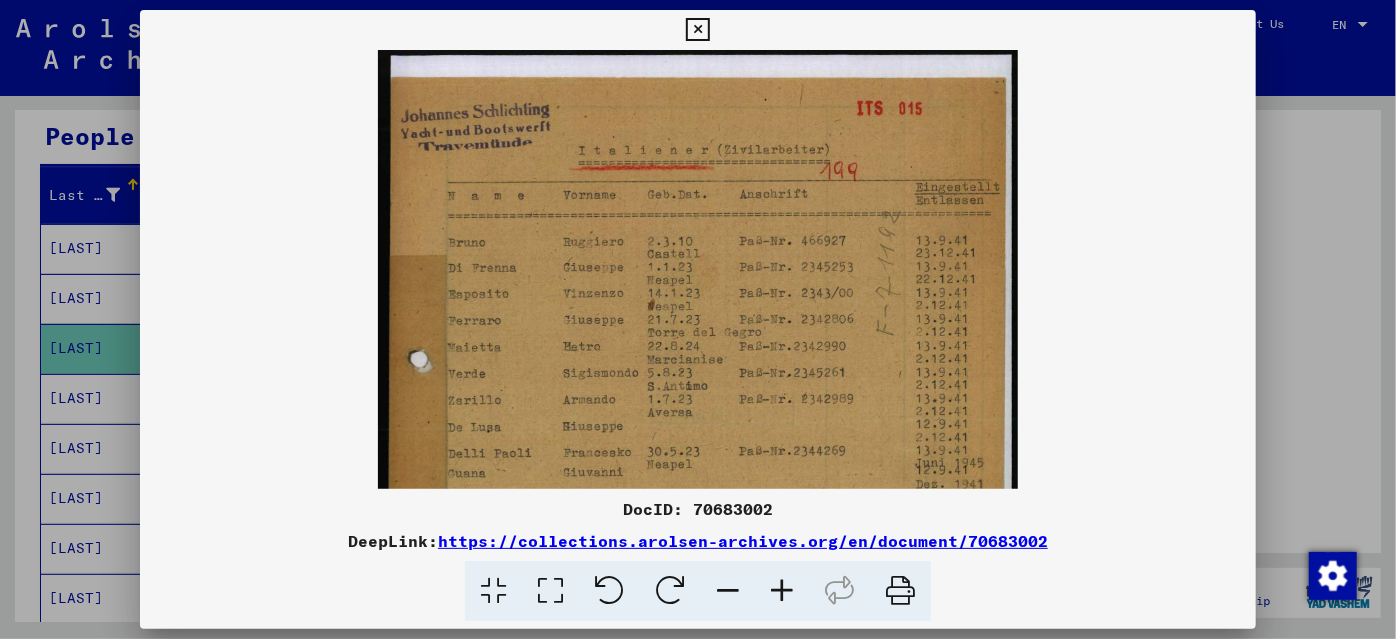 click at bounding box center (782, 591) 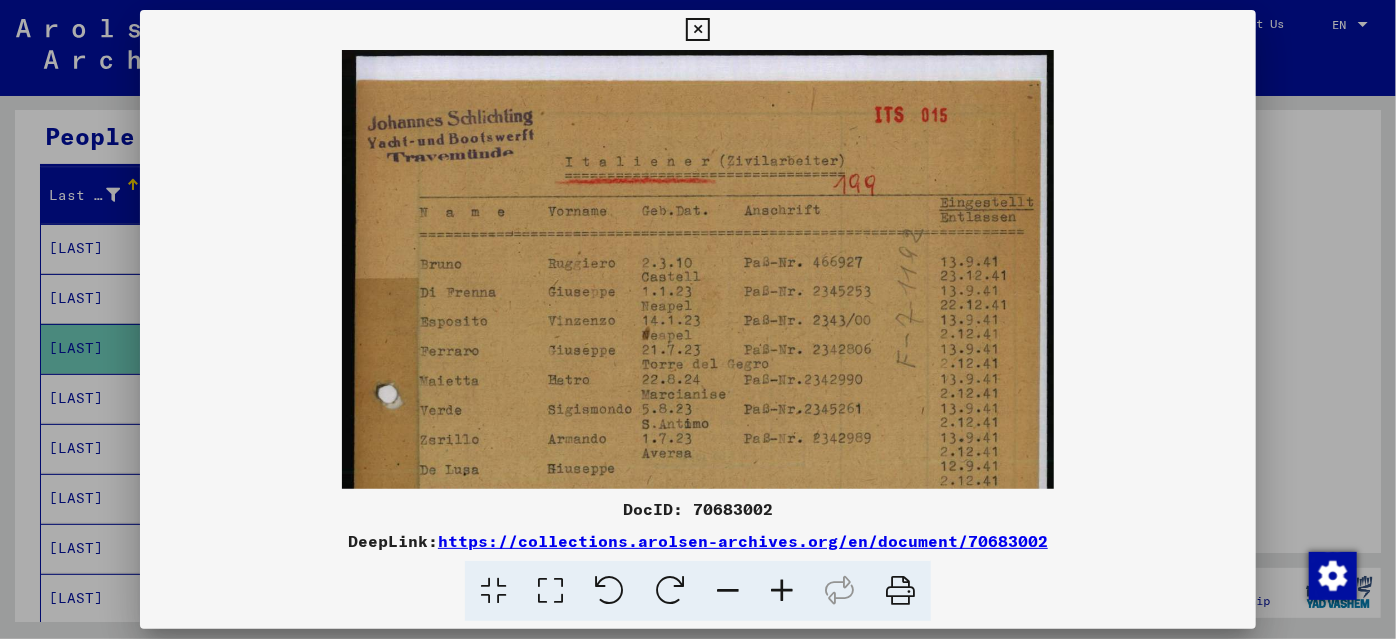 click at bounding box center [782, 591] 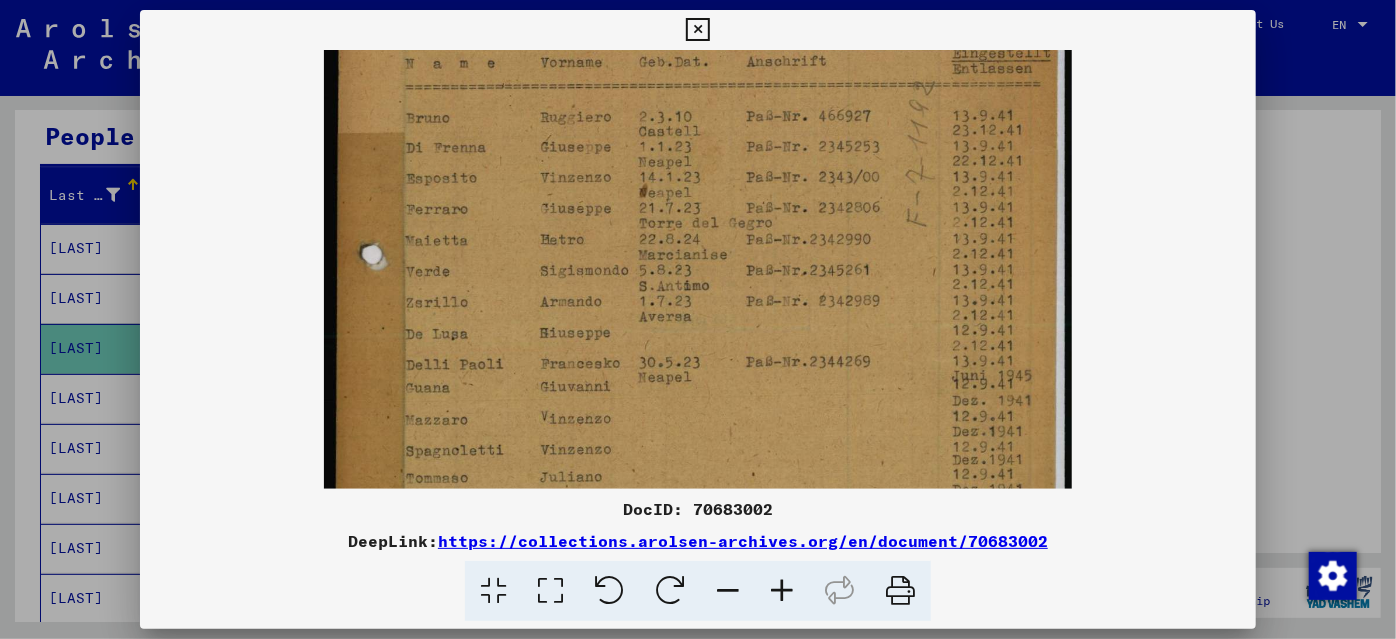 scroll, scrollTop: 158, scrollLeft: 0, axis: vertical 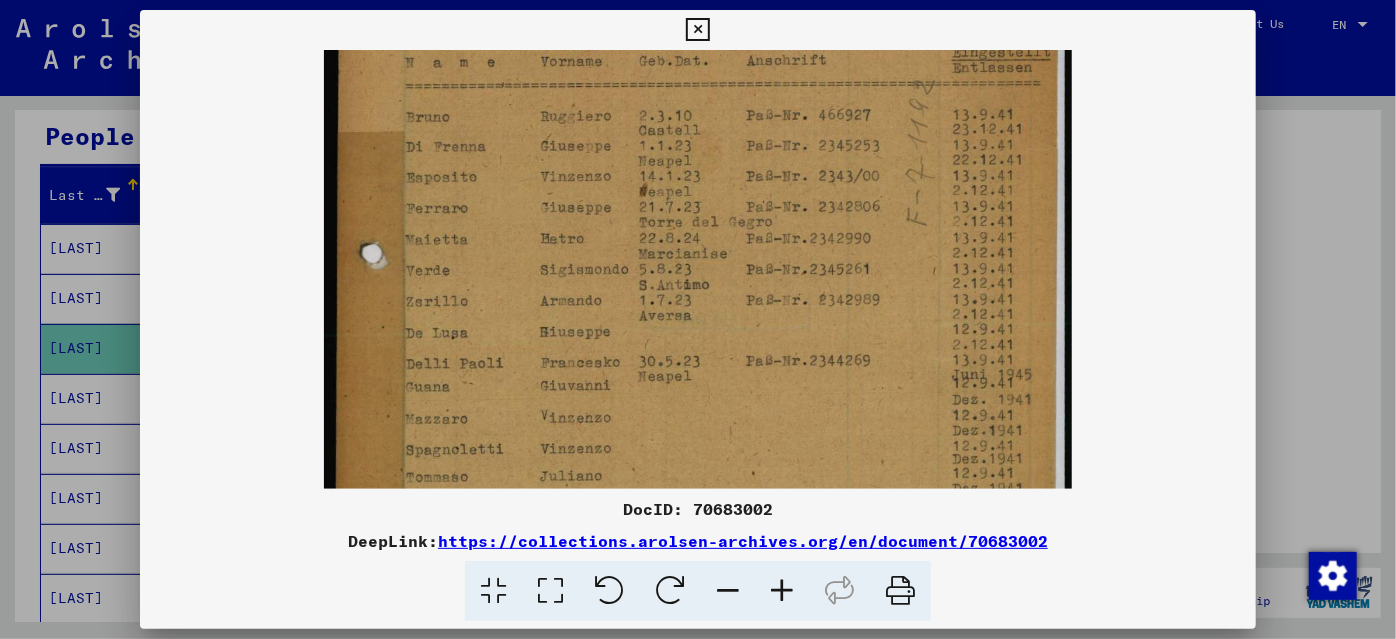 drag, startPoint x: 711, startPoint y: 440, endPoint x: 710, endPoint y: 280, distance: 160.00313 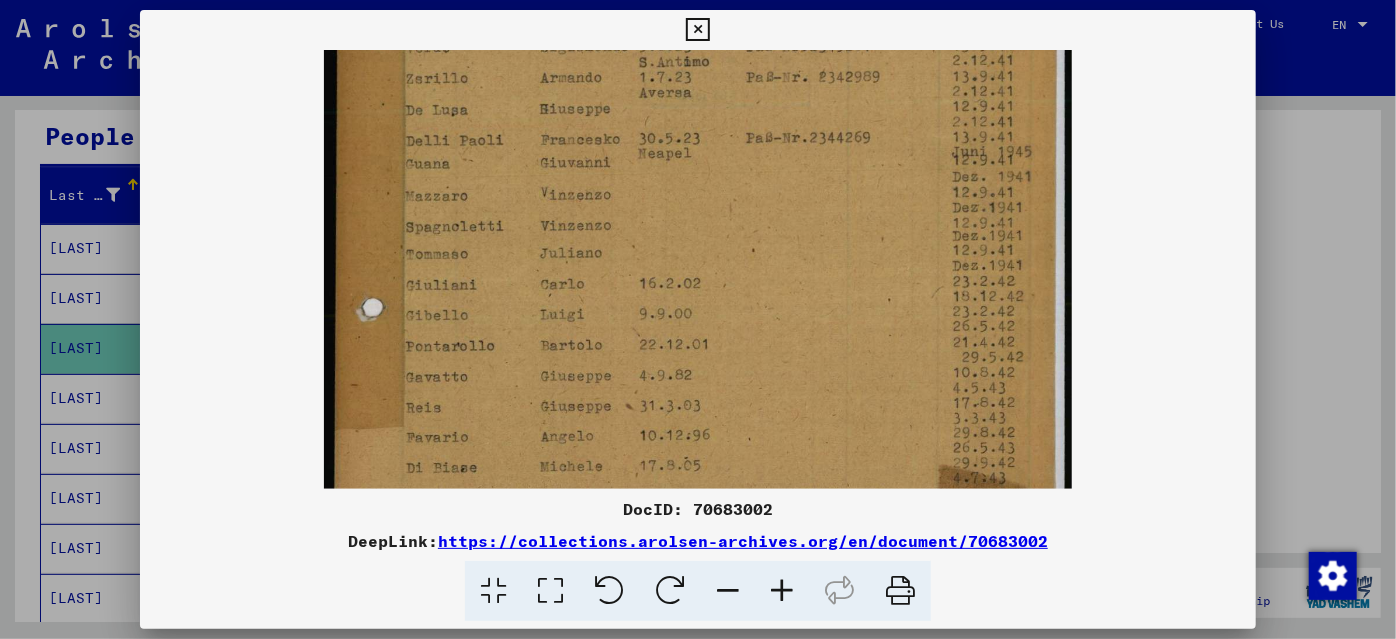 scroll, scrollTop: 384, scrollLeft: 0, axis: vertical 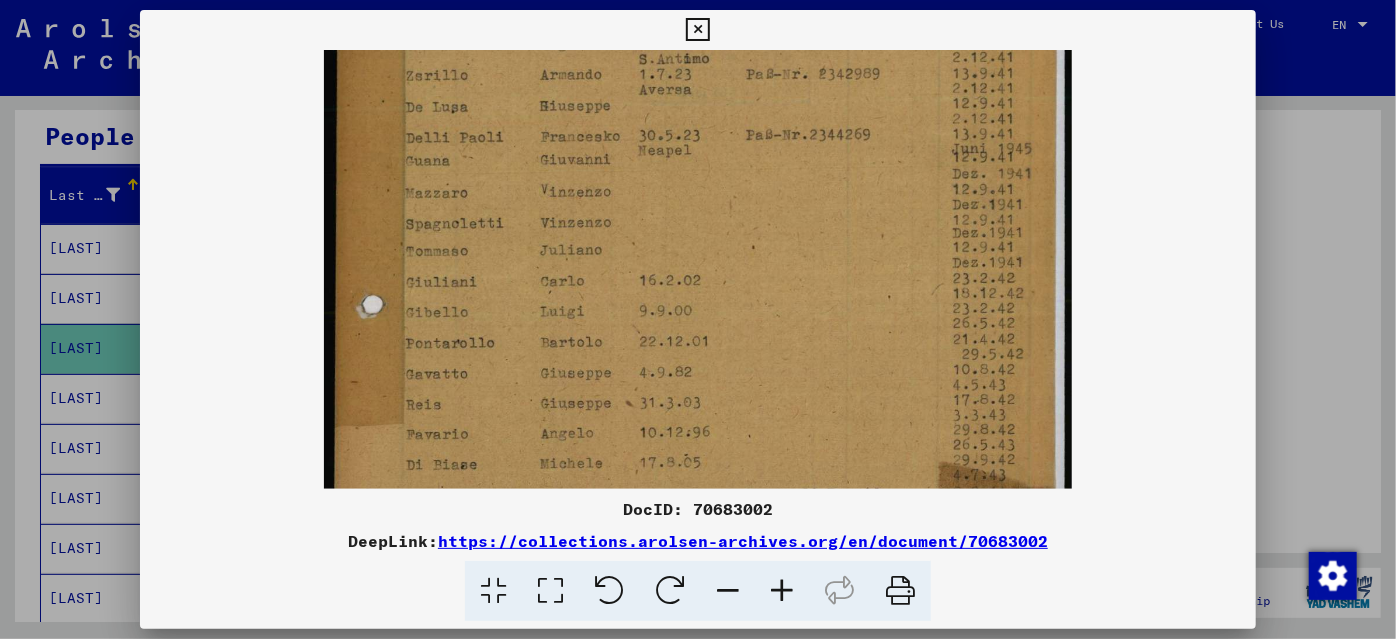 drag, startPoint x: 519, startPoint y: 428, endPoint x: 516, endPoint y: 225, distance: 203.02217 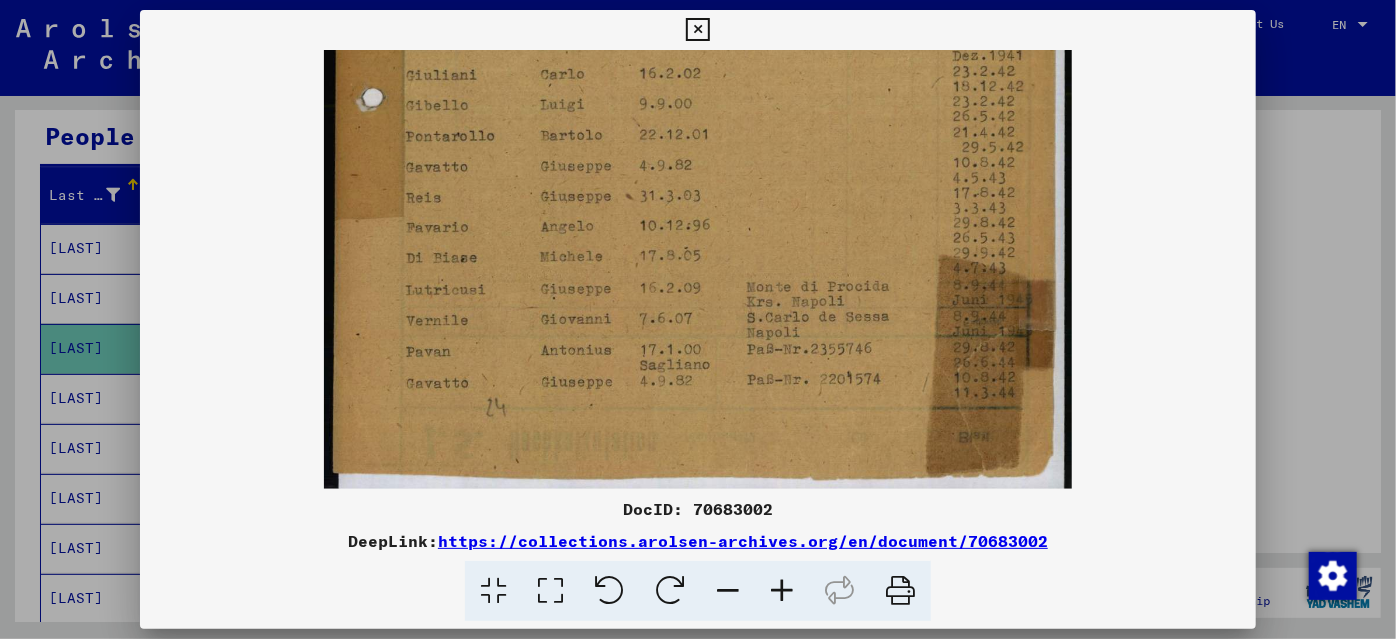 scroll, scrollTop: 600, scrollLeft: 0, axis: vertical 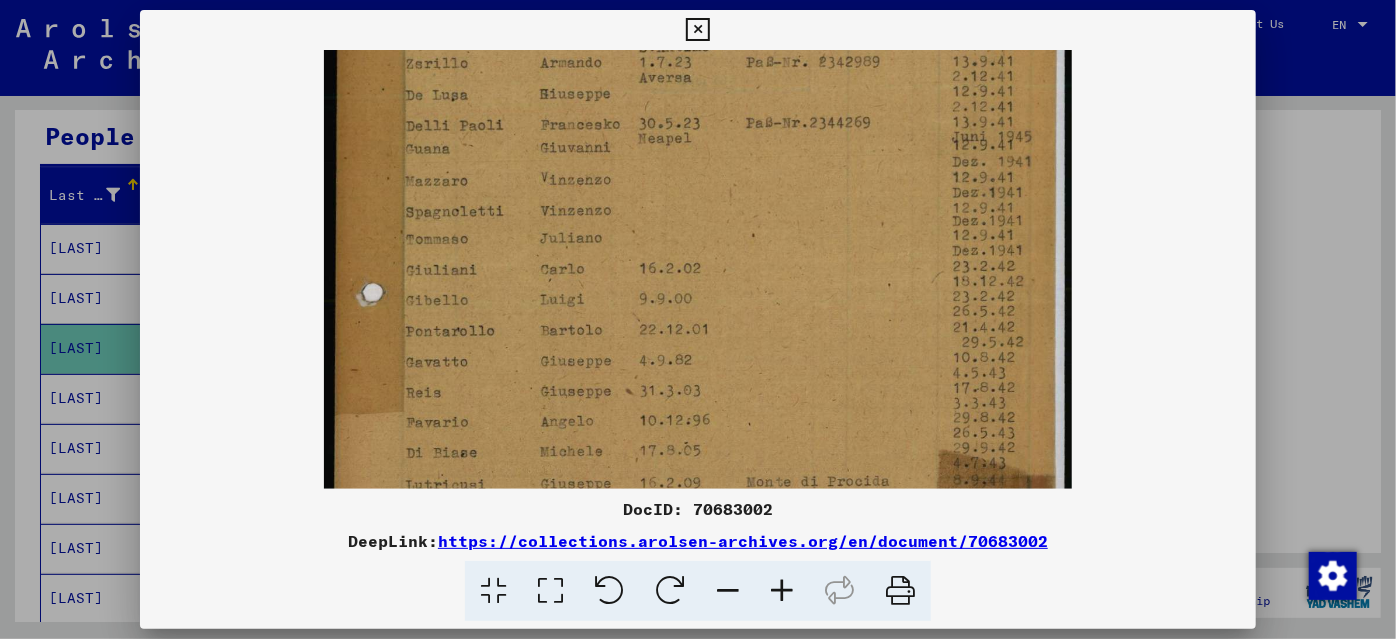 drag, startPoint x: 505, startPoint y: 444, endPoint x: 477, endPoint y: 414, distance: 41.036568 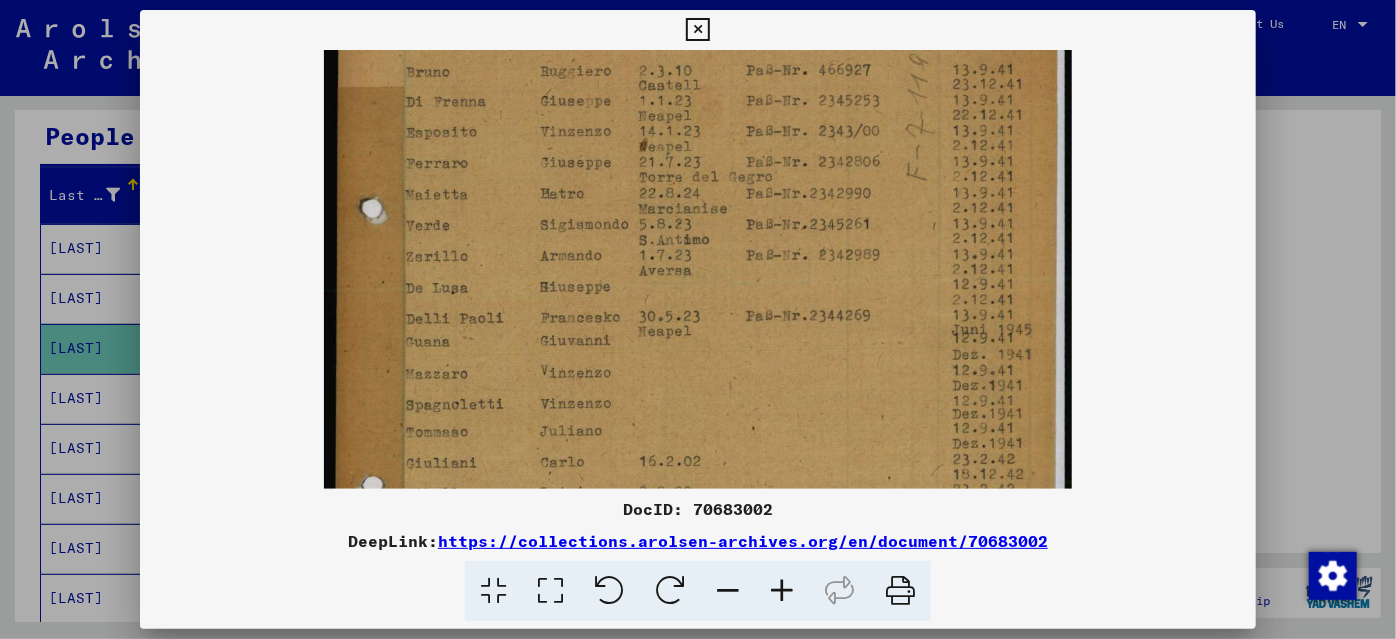 drag, startPoint x: 642, startPoint y: 263, endPoint x: 648, endPoint y: 459, distance: 196.09181 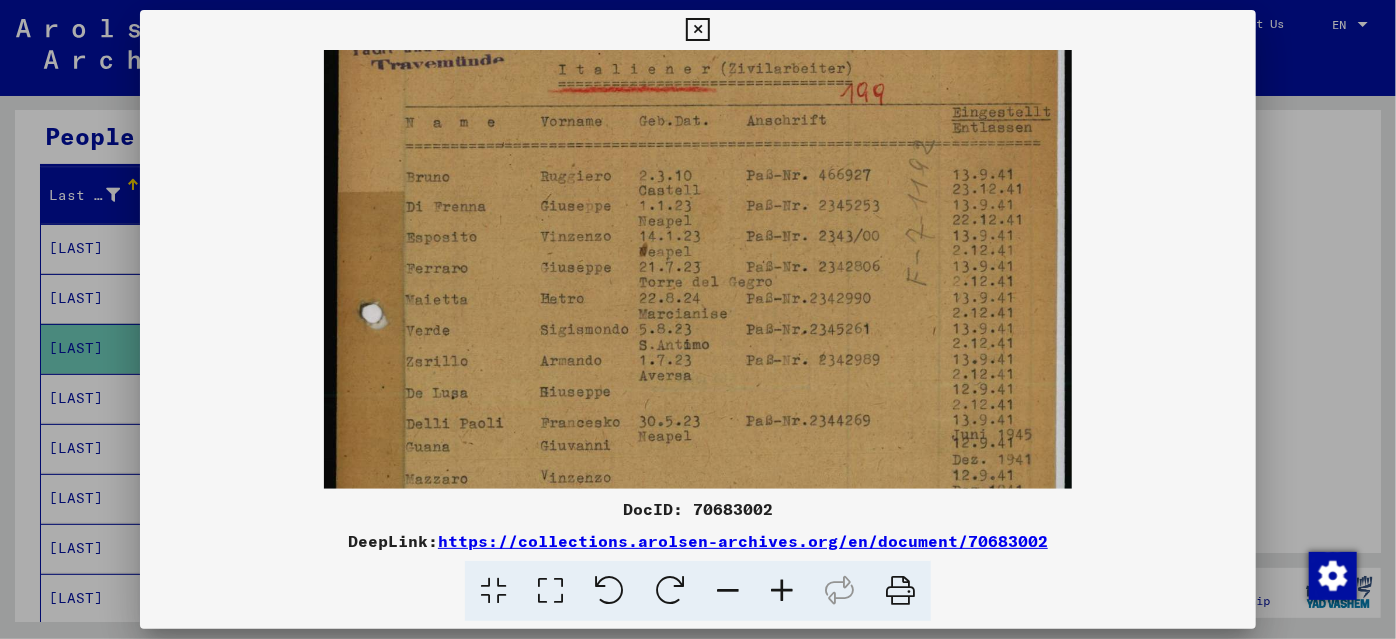 scroll, scrollTop: 94, scrollLeft: 0, axis: vertical 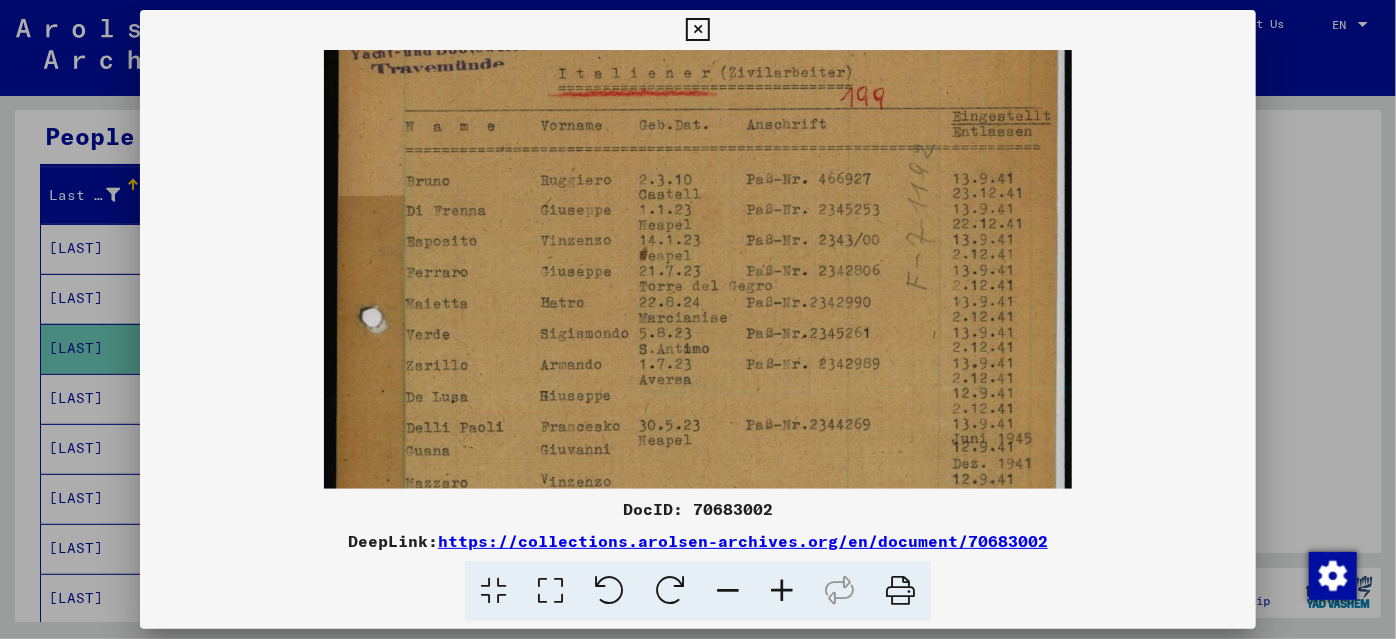 drag, startPoint x: 642, startPoint y: 254, endPoint x: 639, endPoint y: 363, distance: 109.041275 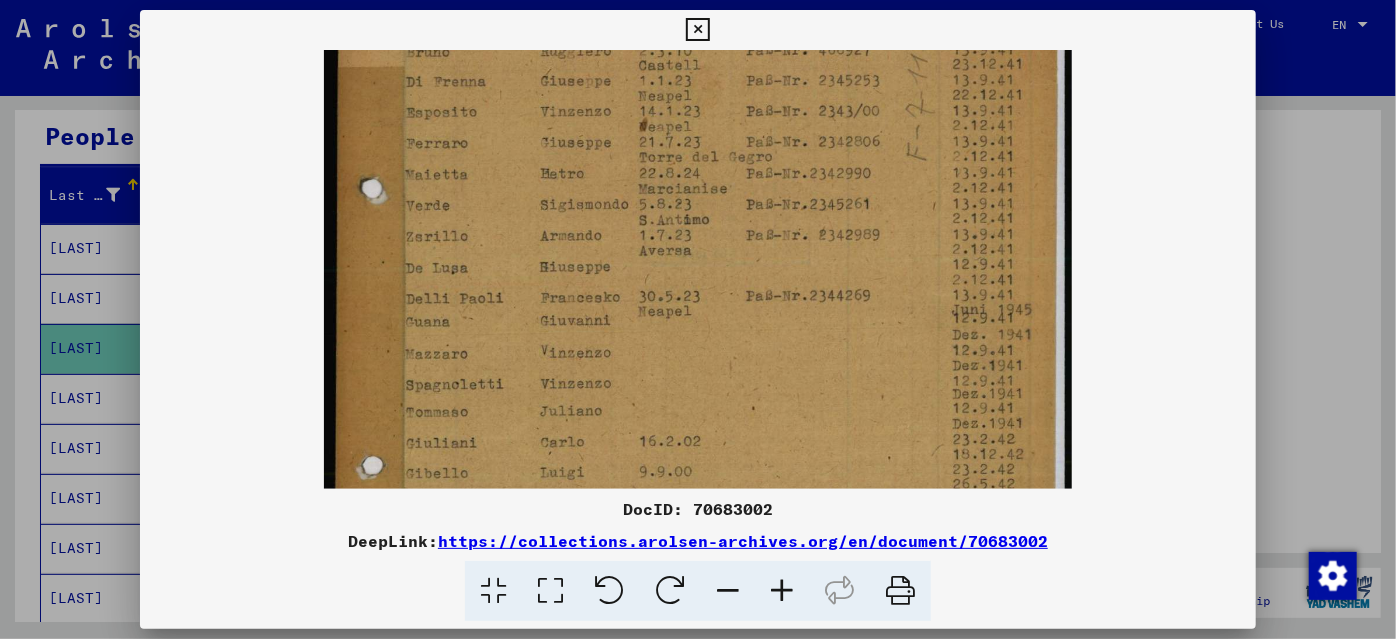 drag, startPoint x: 625, startPoint y: 399, endPoint x: 624, endPoint y: 255, distance: 144.00348 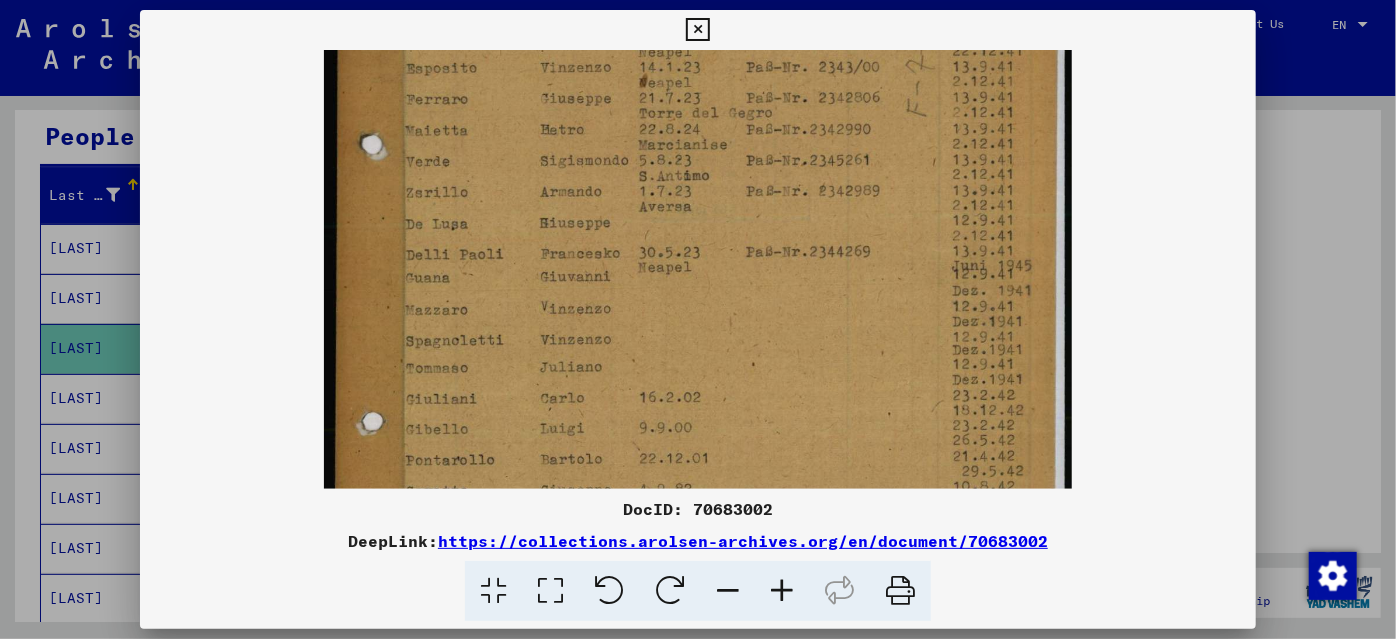 scroll, scrollTop: 269, scrollLeft: 0, axis: vertical 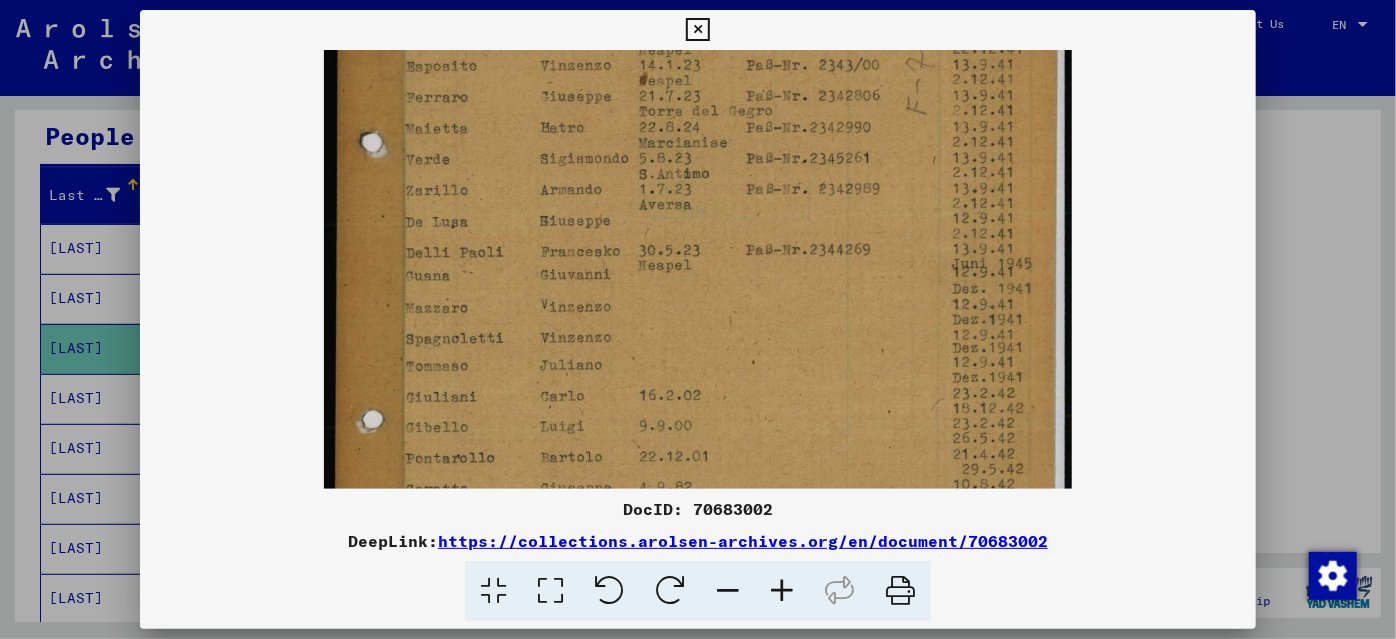 drag, startPoint x: 621, startPoint y: 422, endPoint x: 617, endPoint y: 390, distance: 32.24903 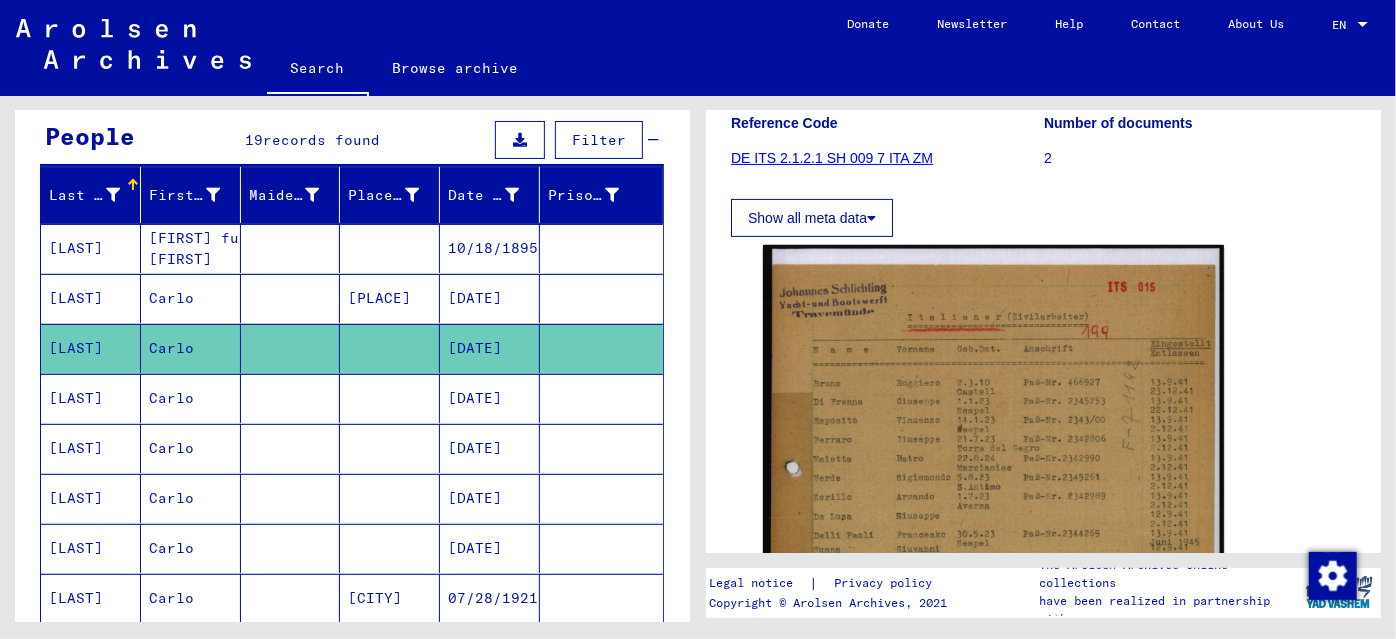 click at bounding box center [291, 448] 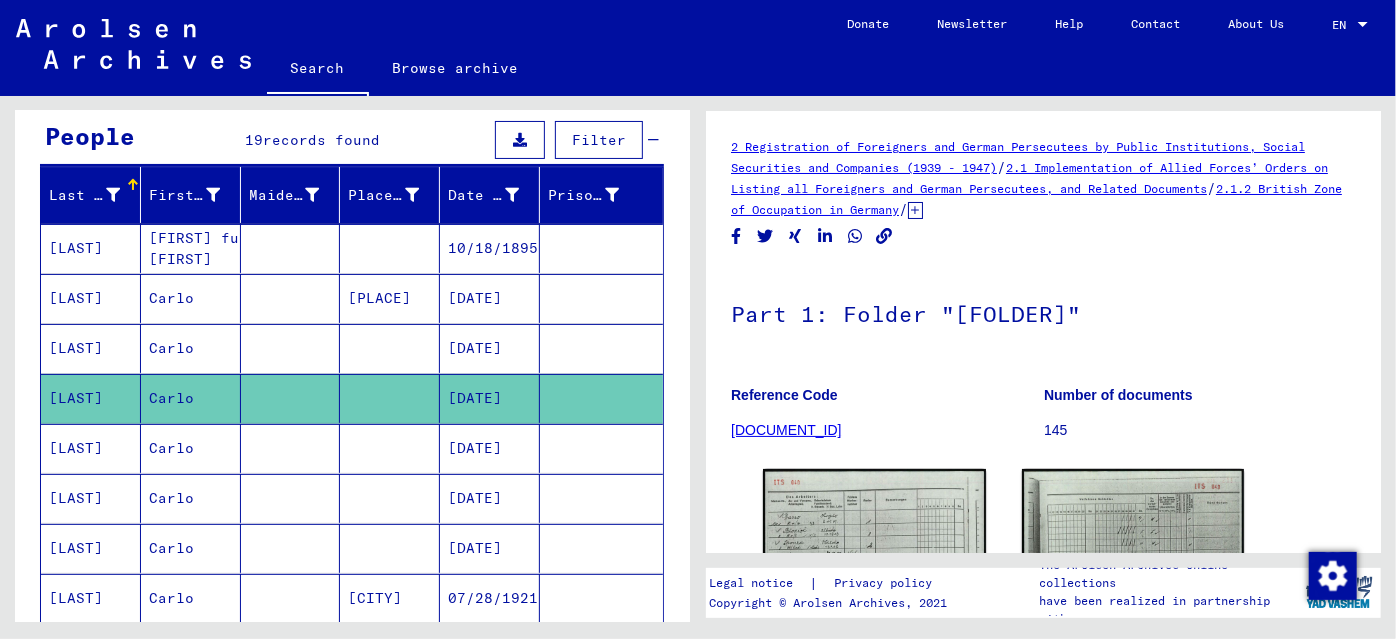 scroll, scrollTop: 0, scrollLeft: 0, axis: both 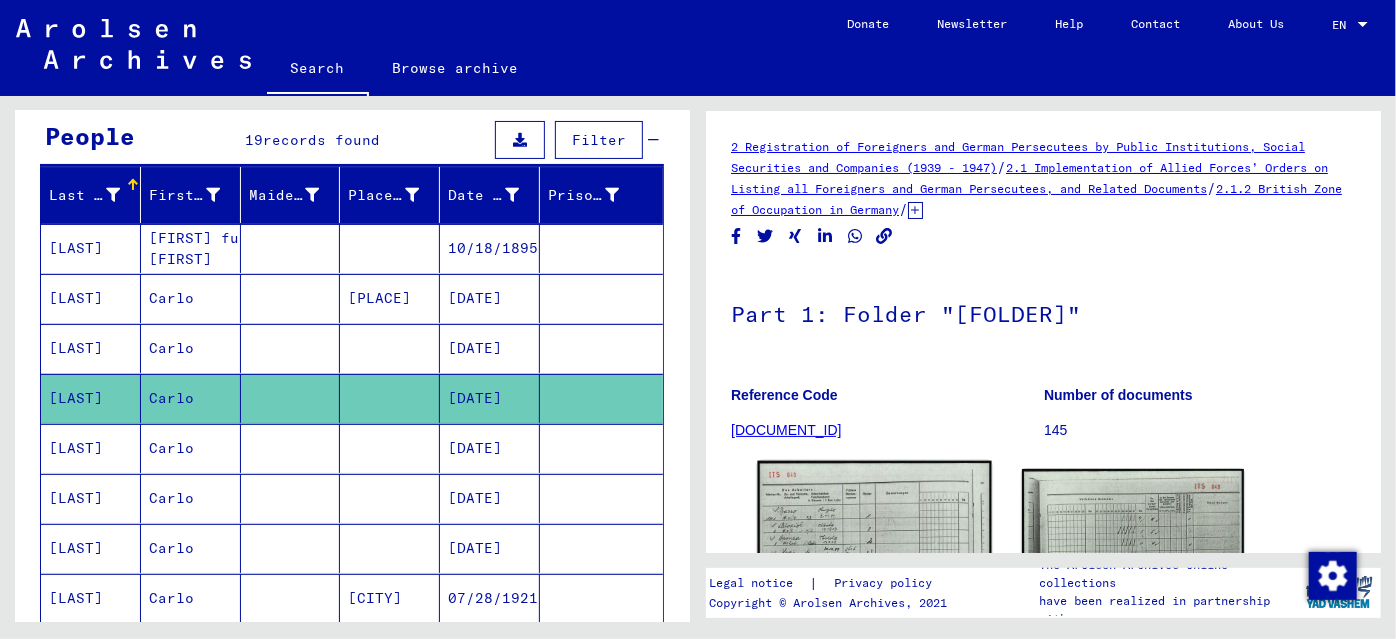 click 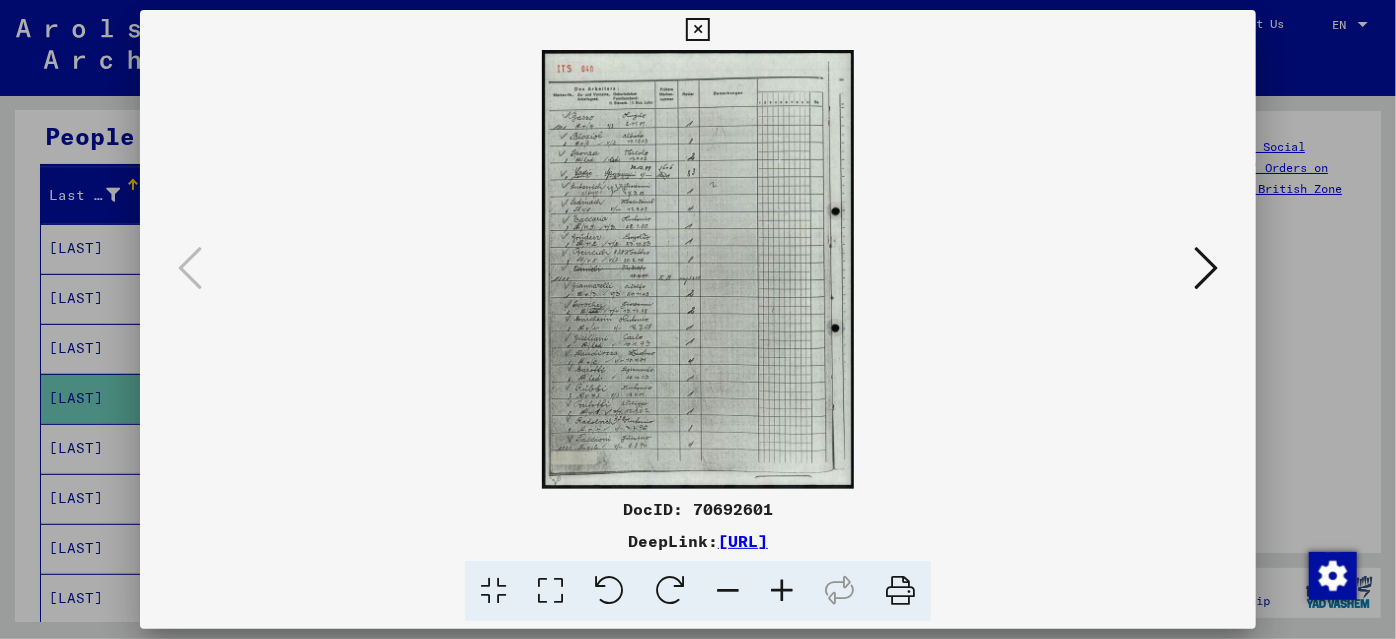 click at bounding box center [782, 591] 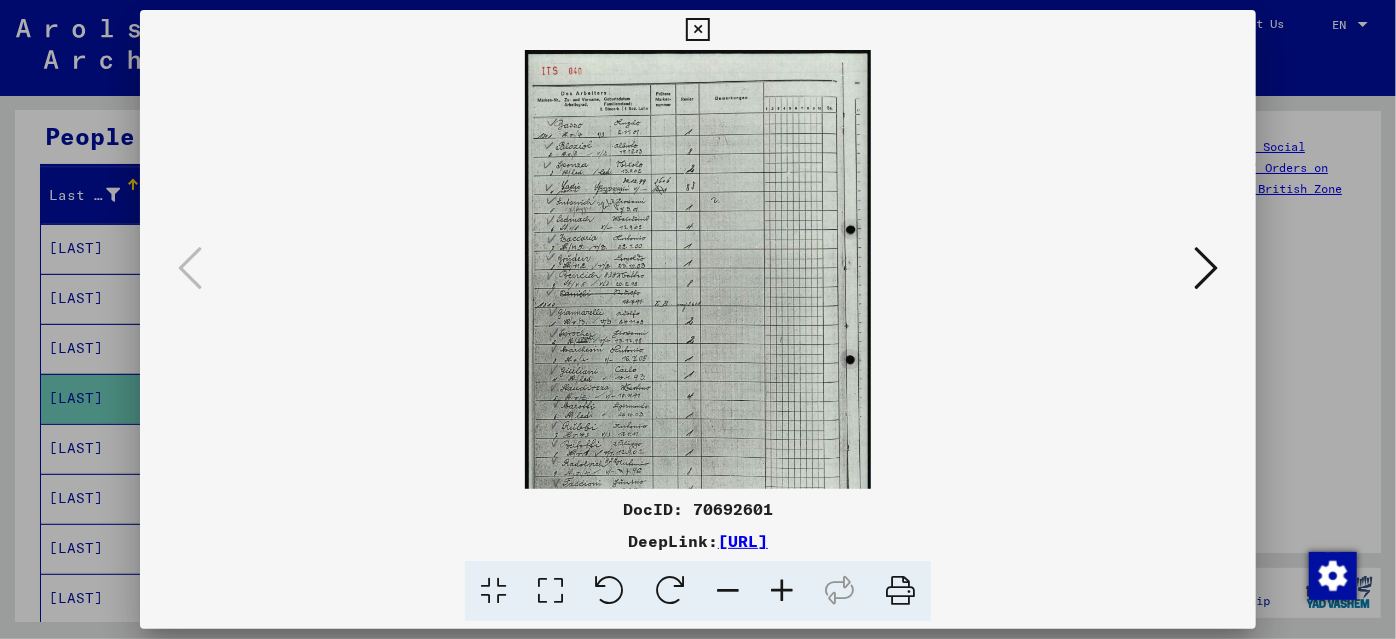 click at bounding box center (782, 591) 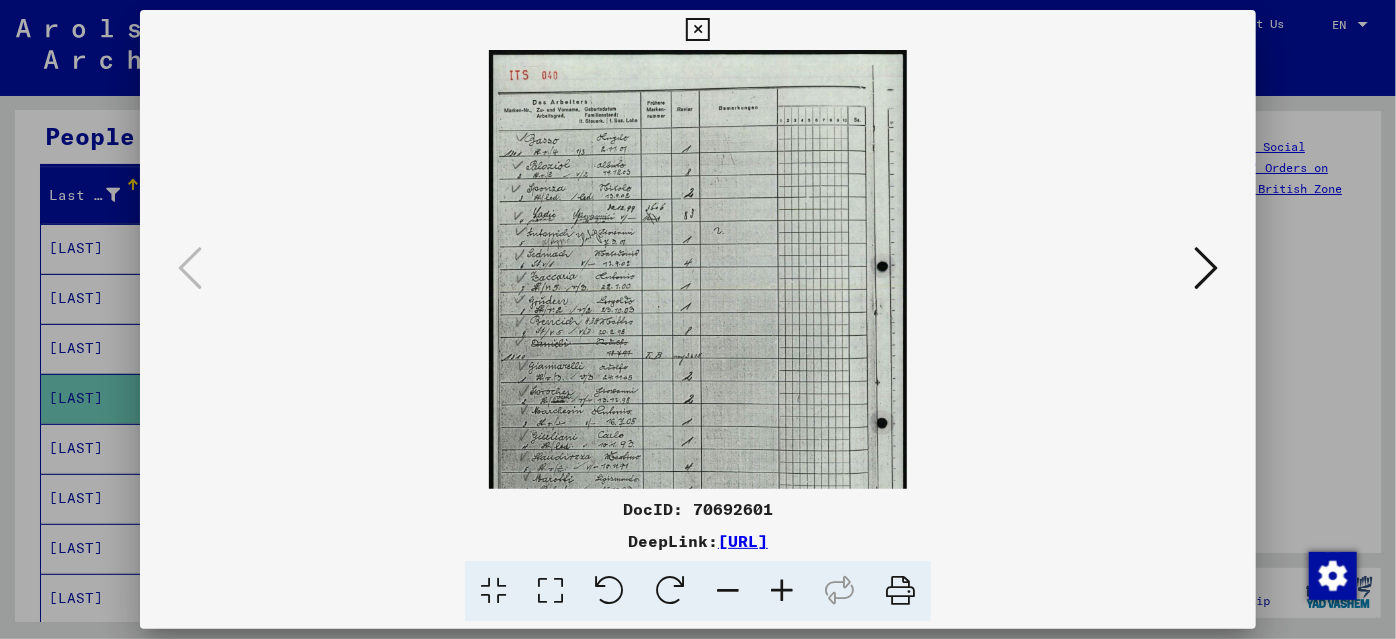 click at bounding box center (782, 591) 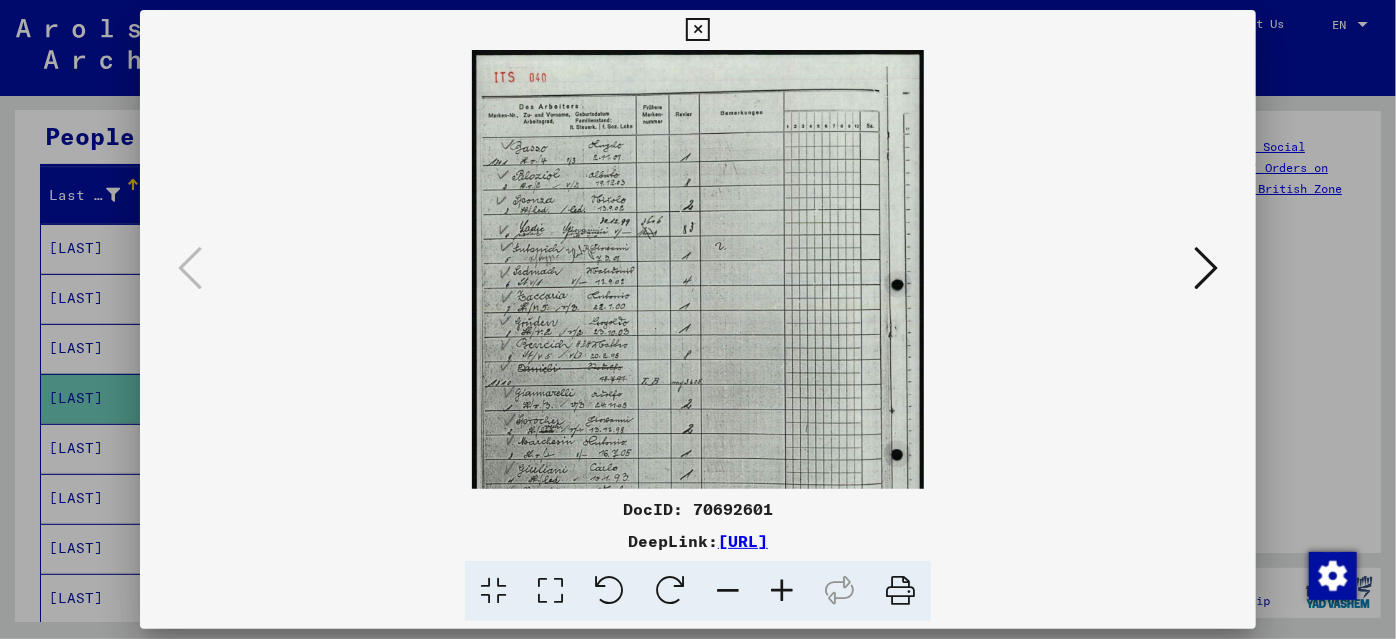click at bounding box center (782, 591) 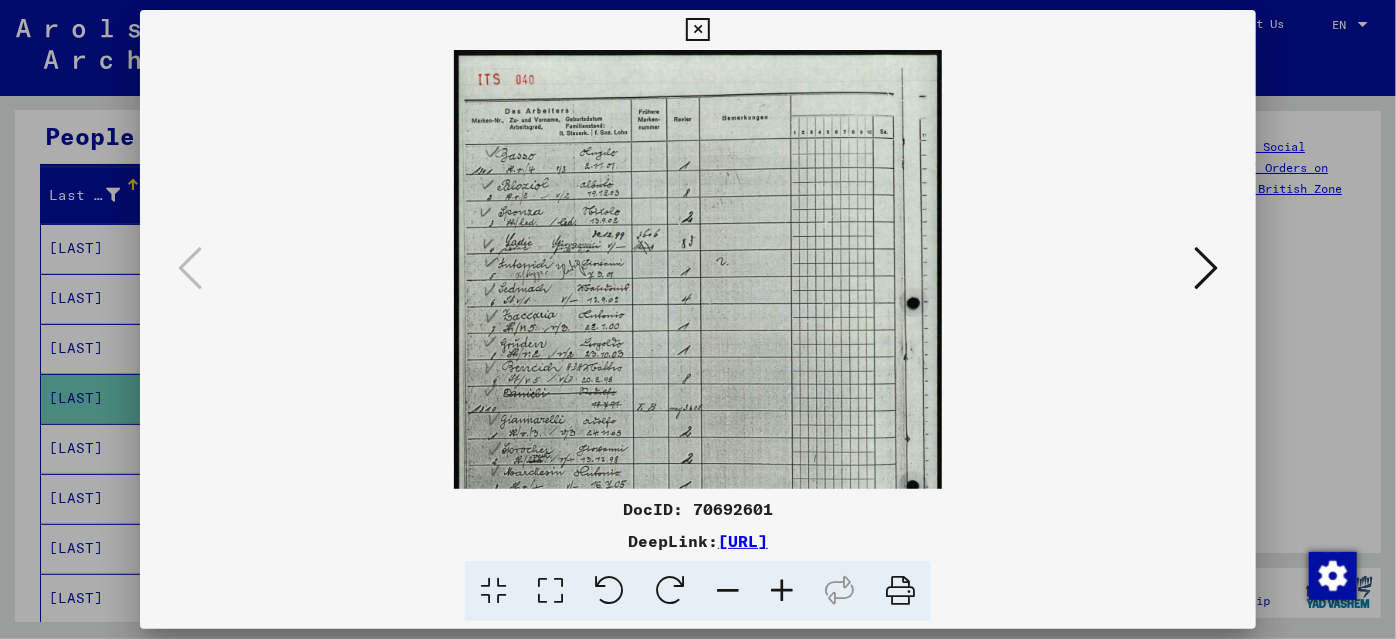 click at bounding box center (782, 591) 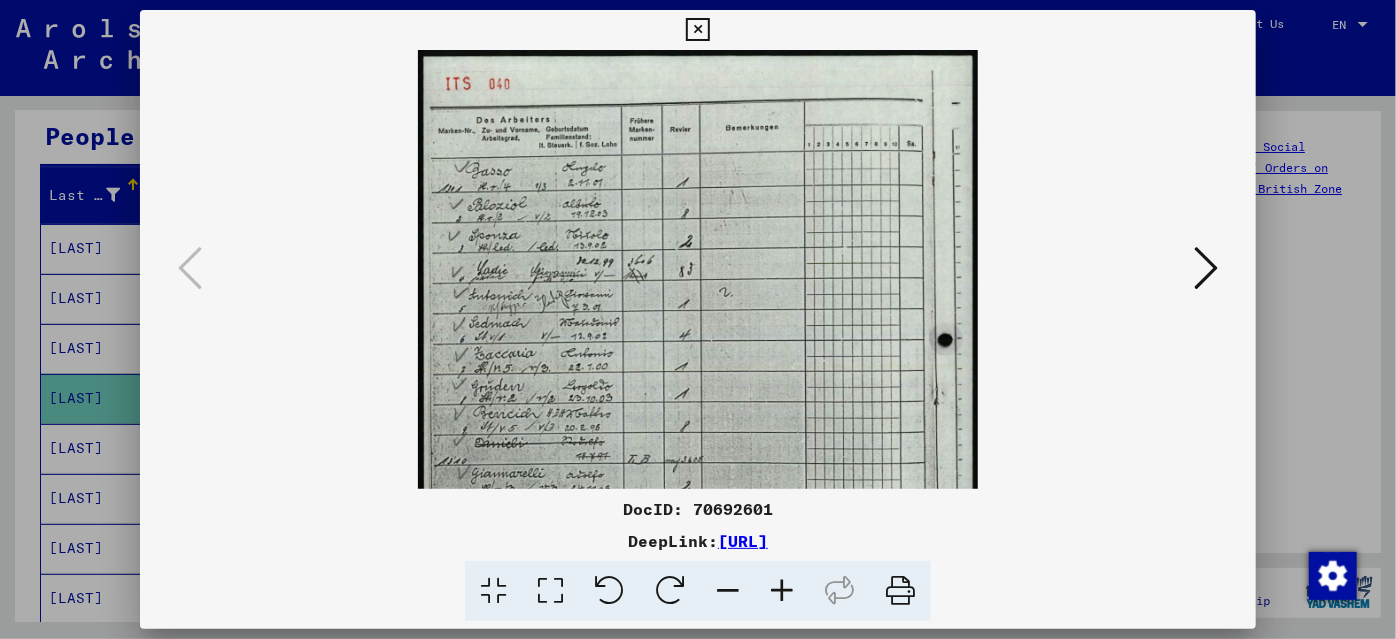 click at bounding box center (782, 591) 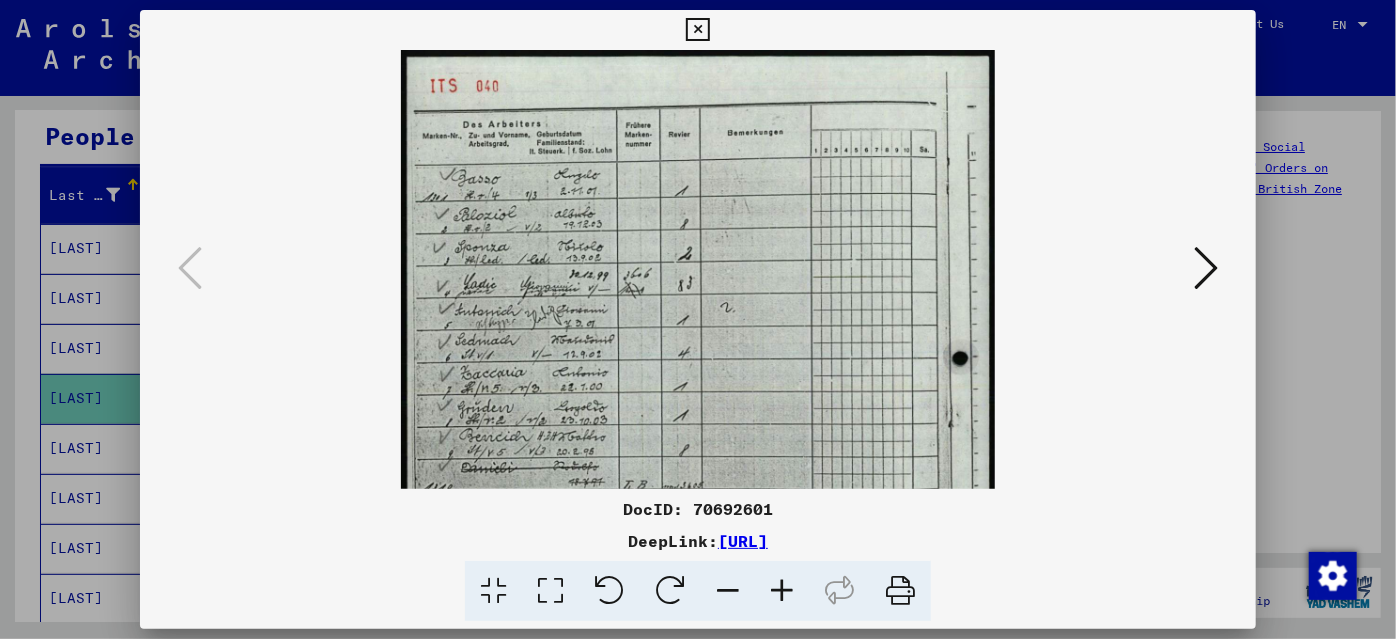 click at bounding box center [782, 591] 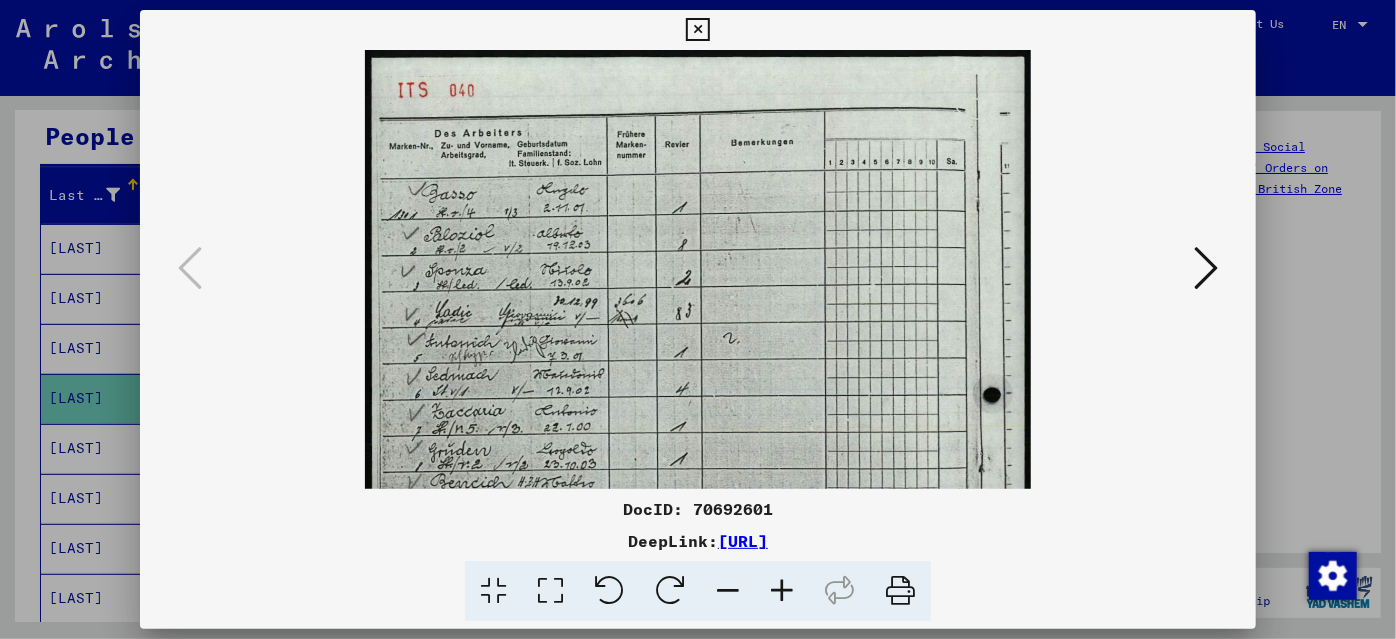 click at bounding box center [782, 591] 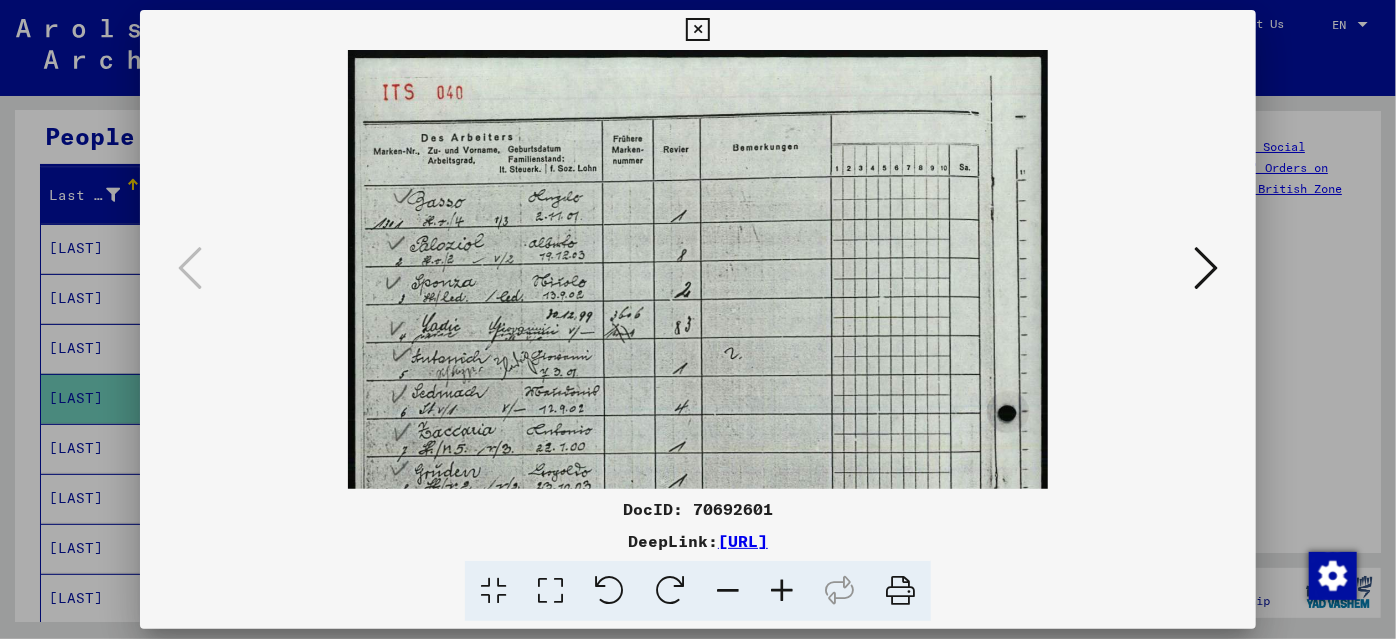 click at bounding box center (782, 591) 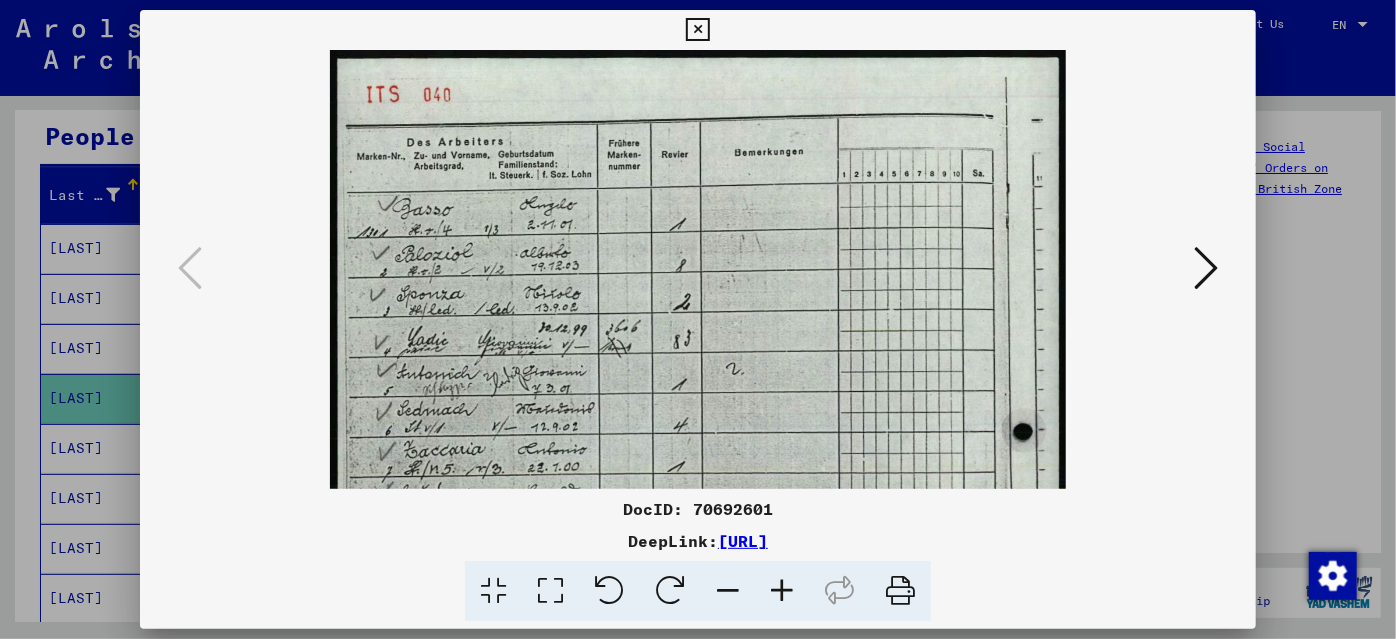 click at bounding box center [782, 591] 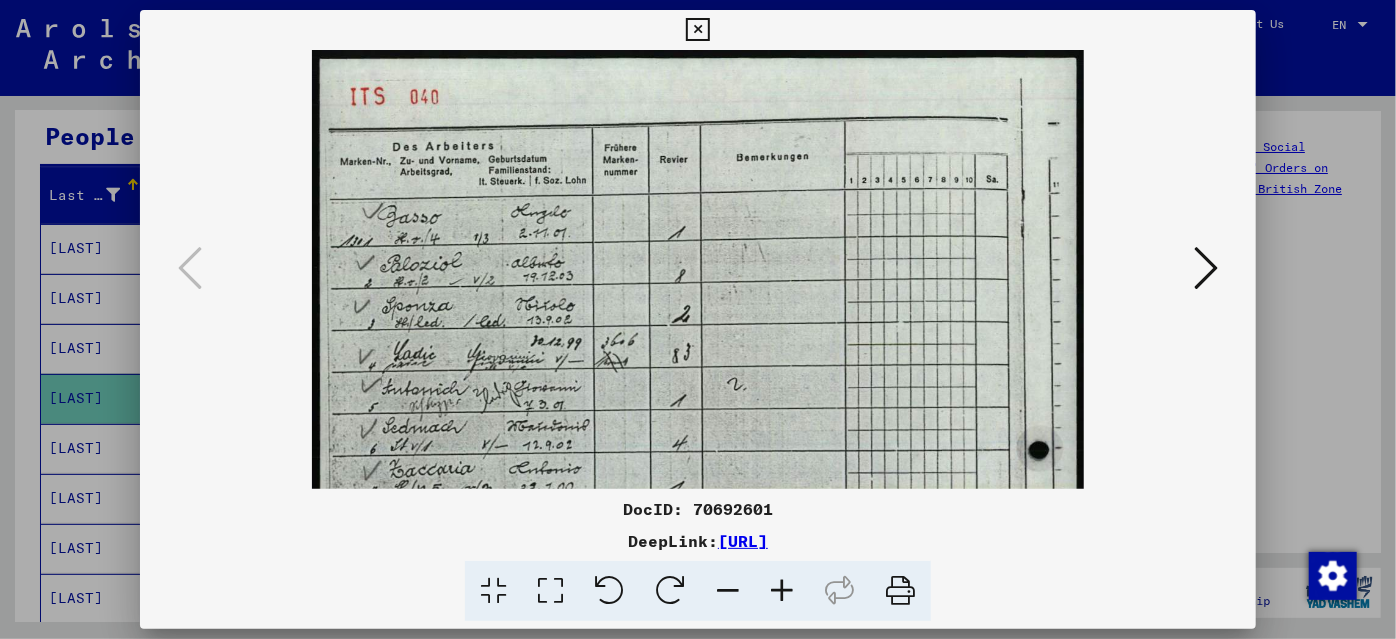 click at bounding box center [782, 591] 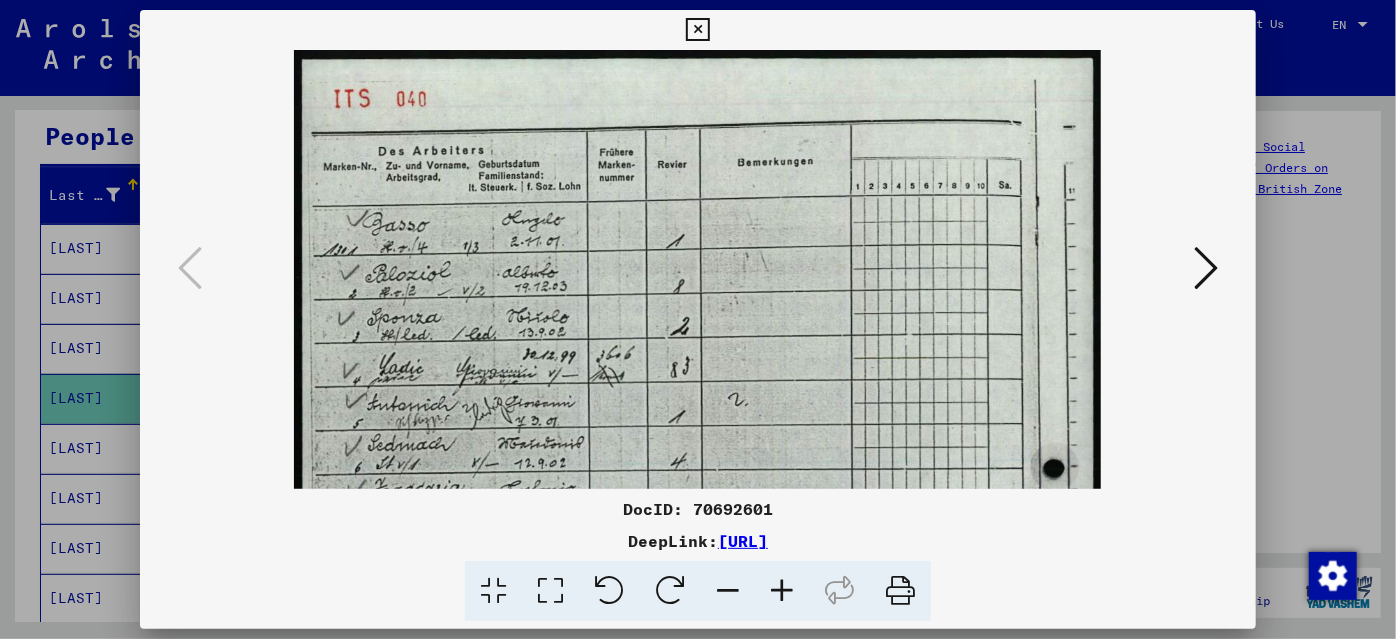 click at bounding box center [698, 319] 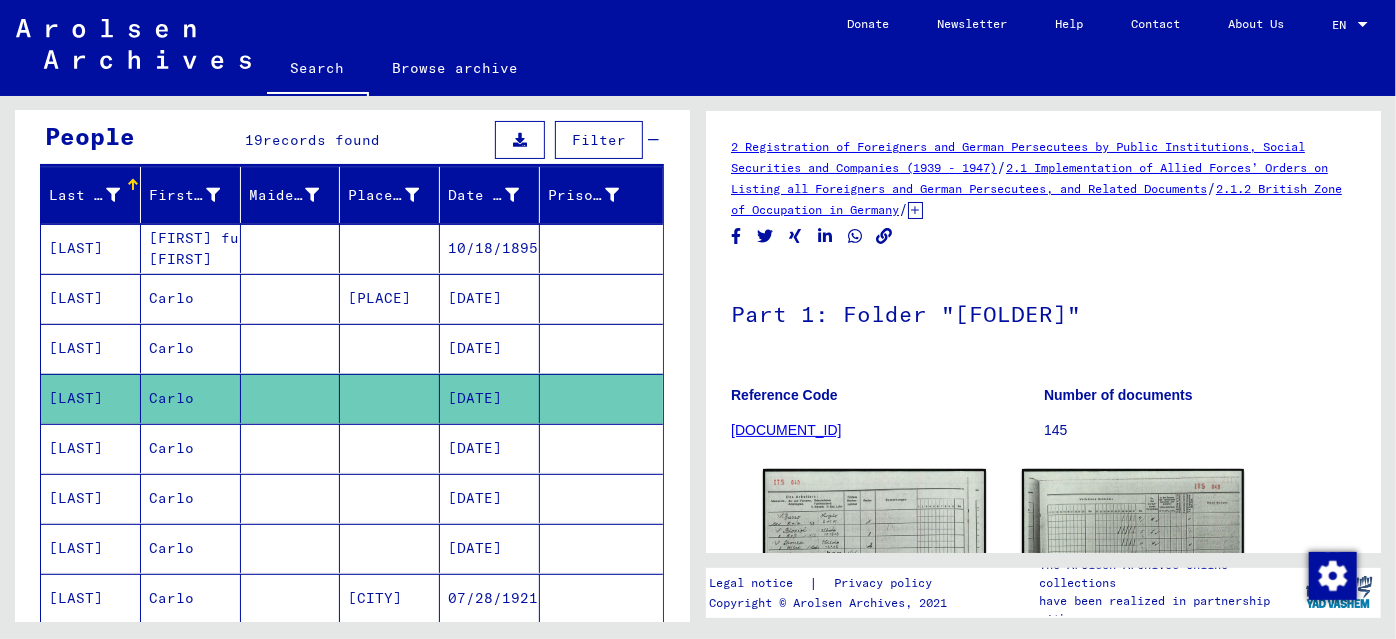 click at bounding box center [390, 498] 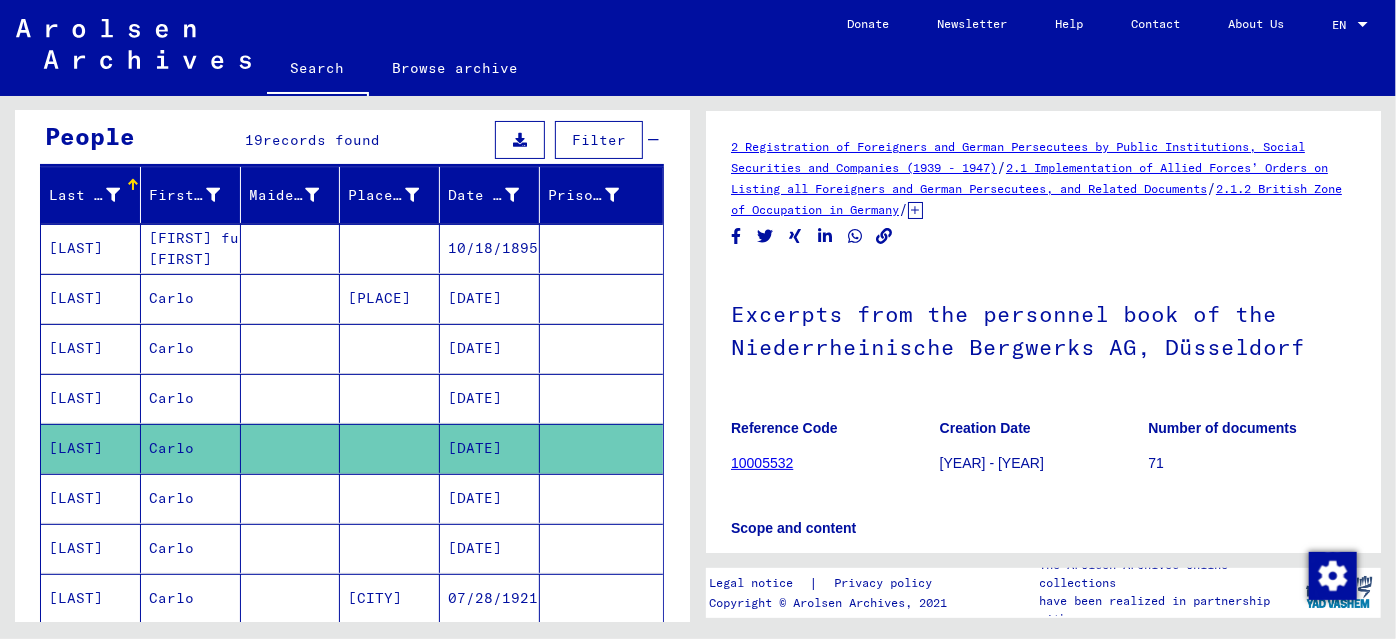 scroll, scrollTop: 0, scrollLeft: 0, axis: both 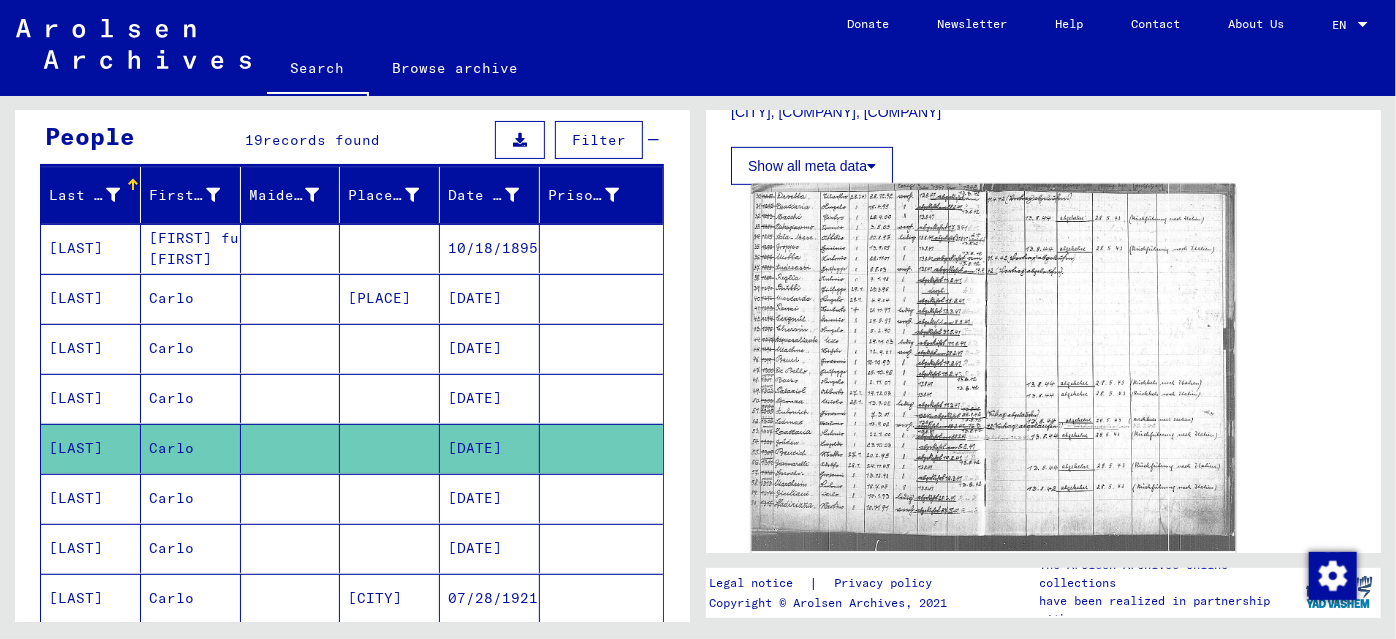 click 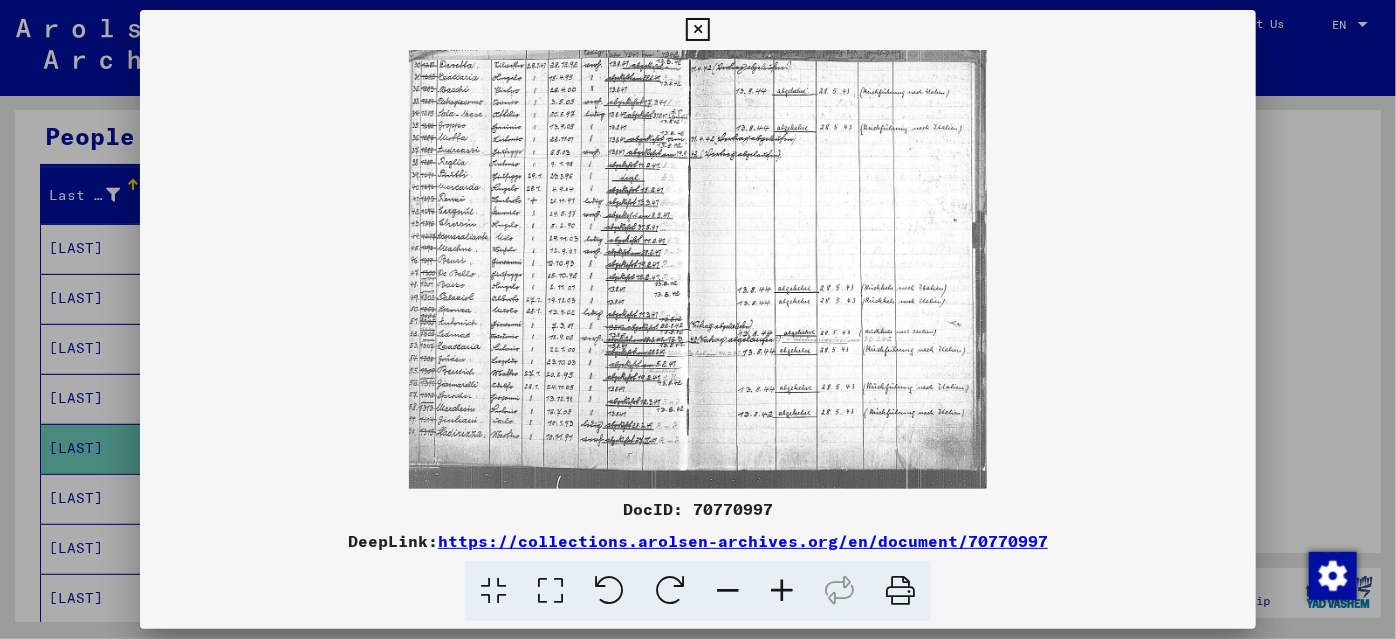 click at bounding box center (782, 591) 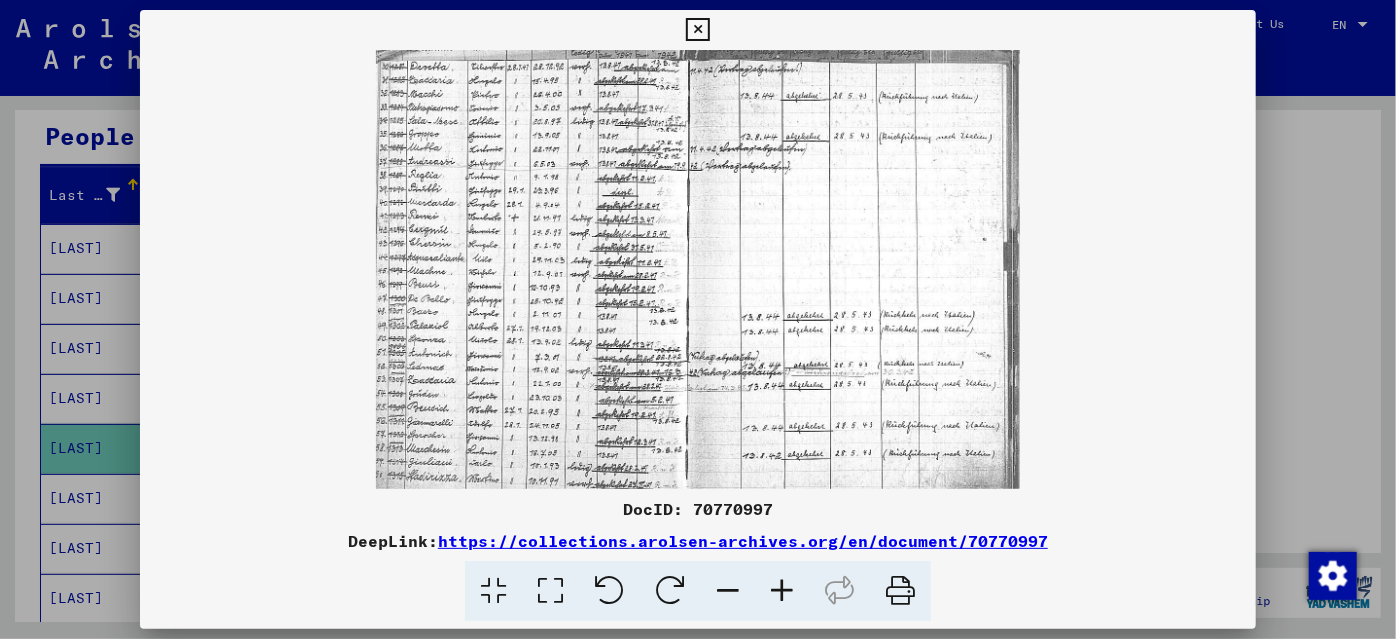 click at bounding box center [782, 591] 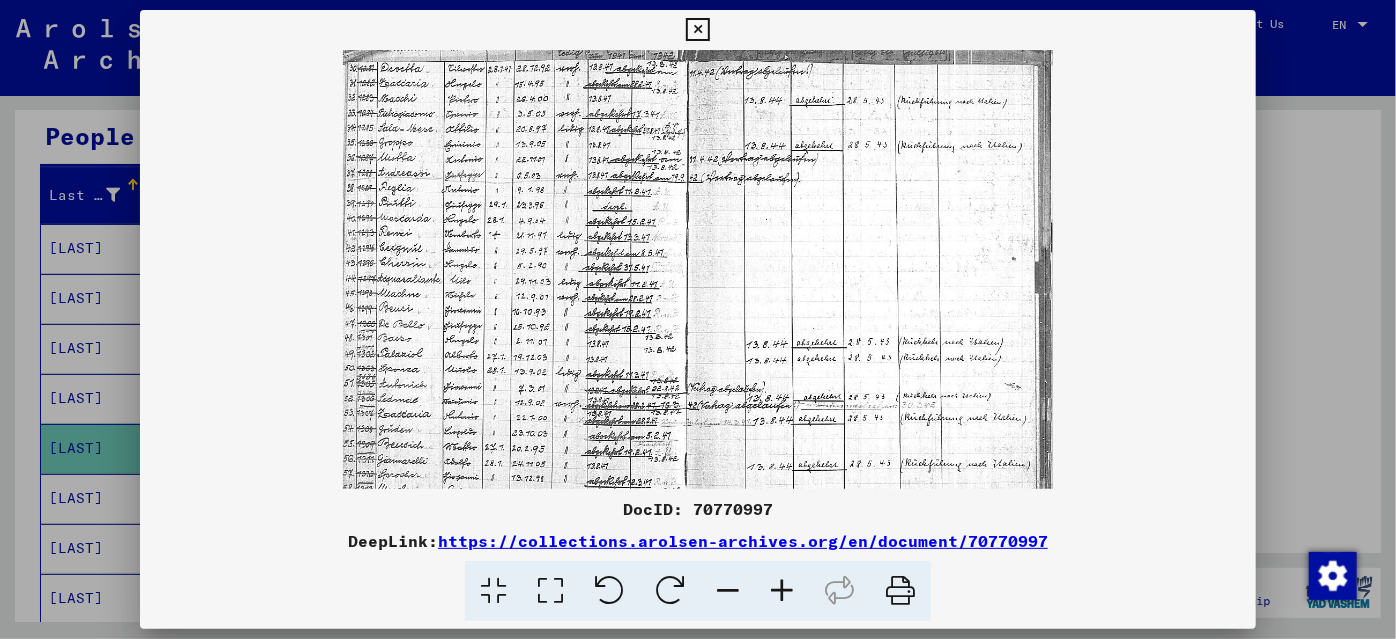 click at bounding box center (782, 591) 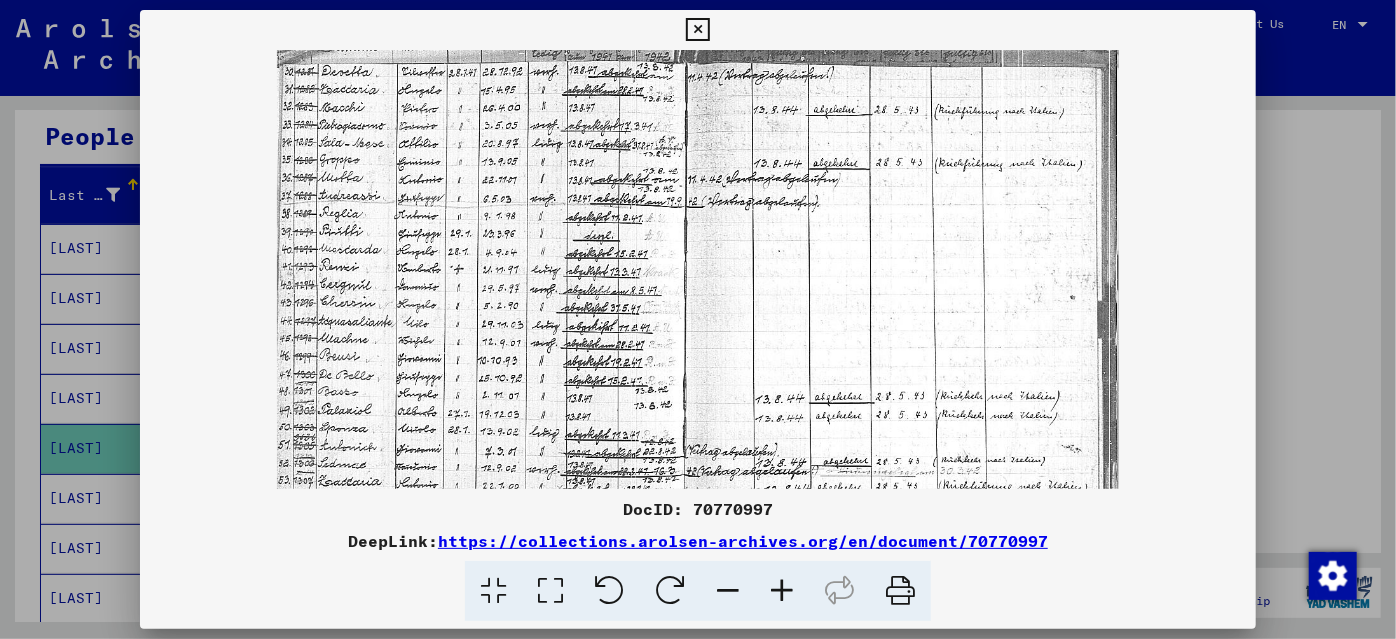 click at bounding box center [782, 591] 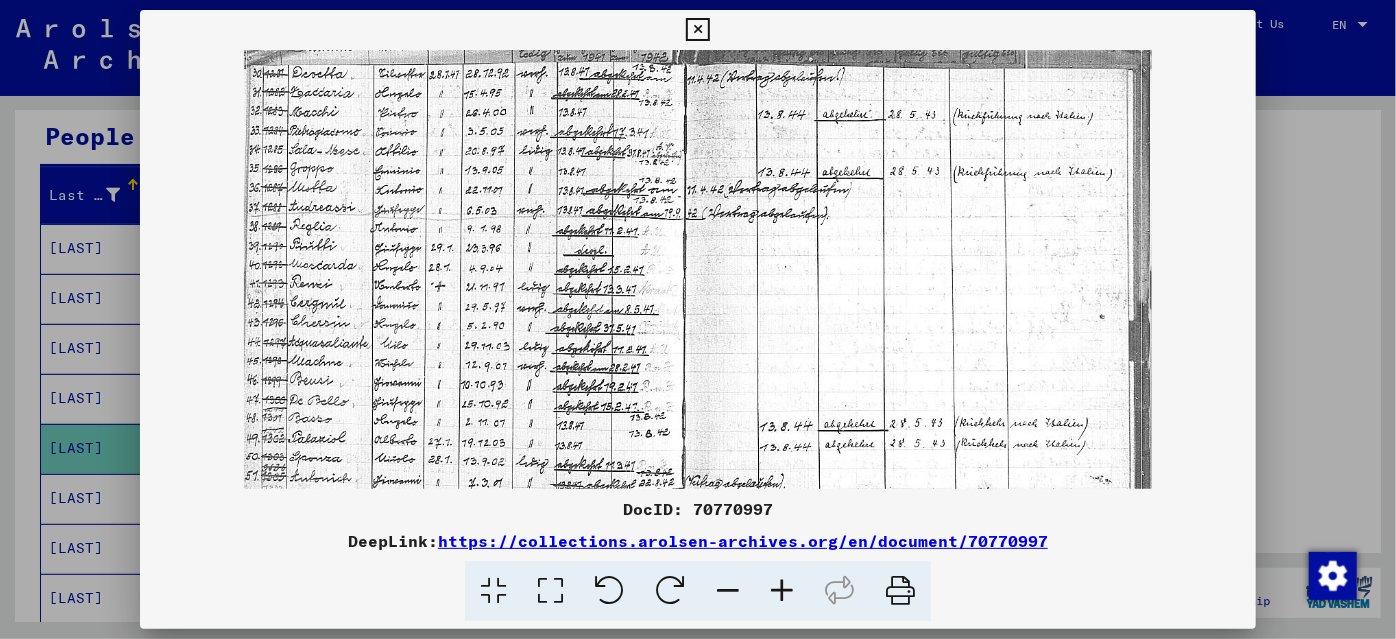 click at bounding box center [782, 591] 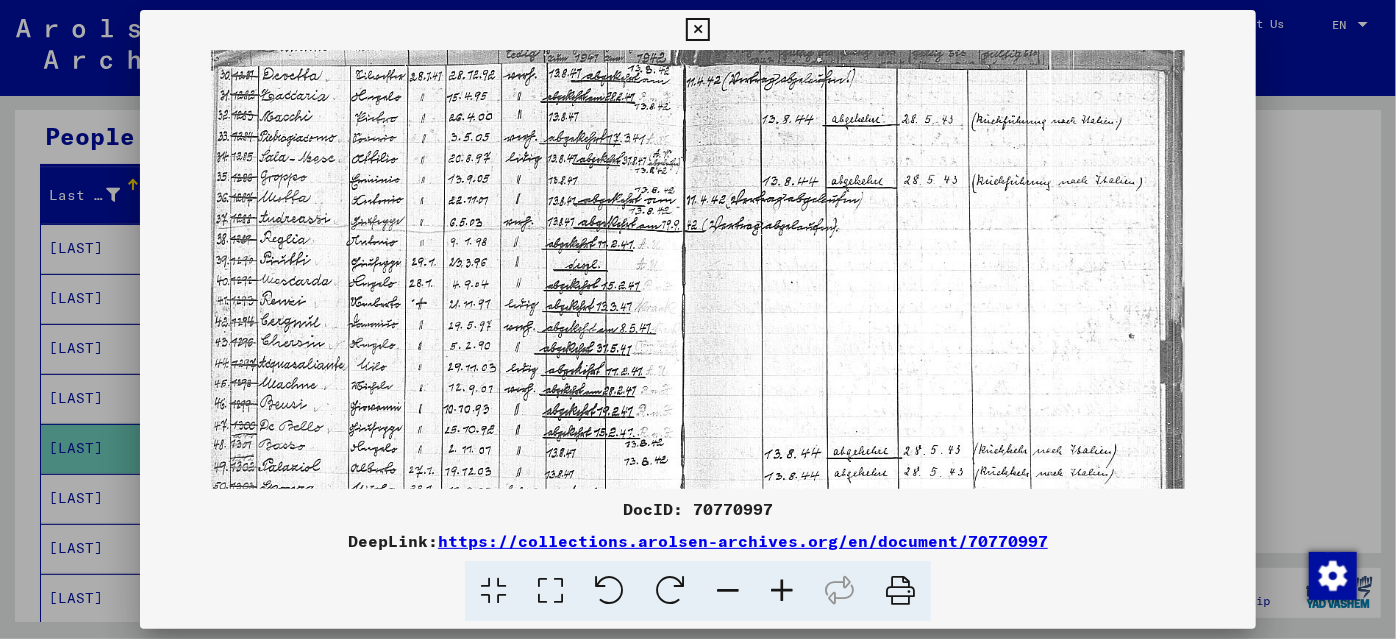 click at bounding box center [782, 591] 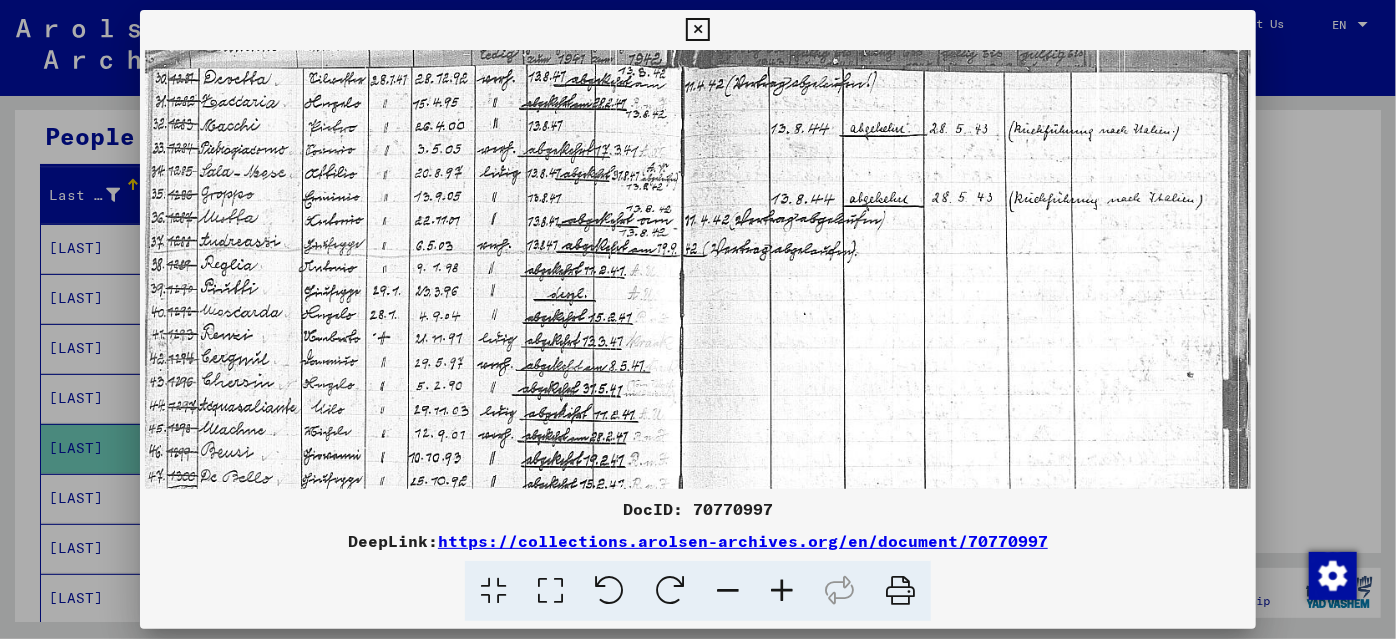 click at bounding box center (782, 591) 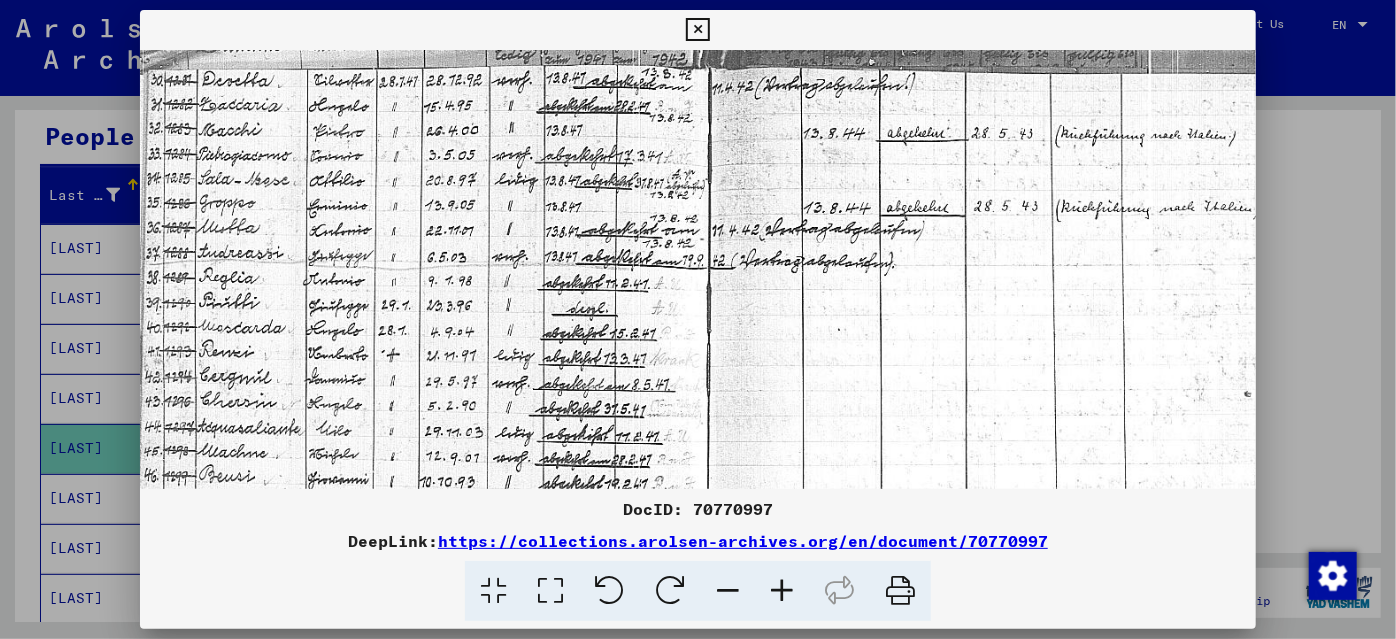 click at bounding box center [782, 591] 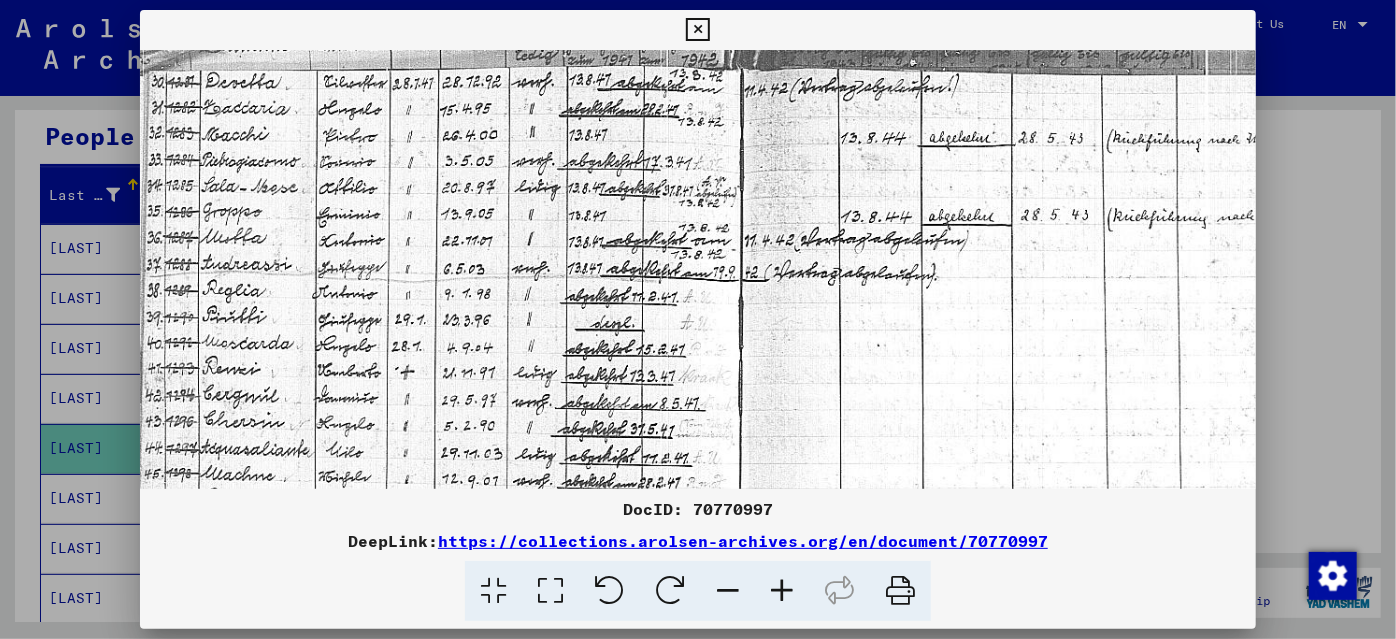 click at bounding box center [782, 591] 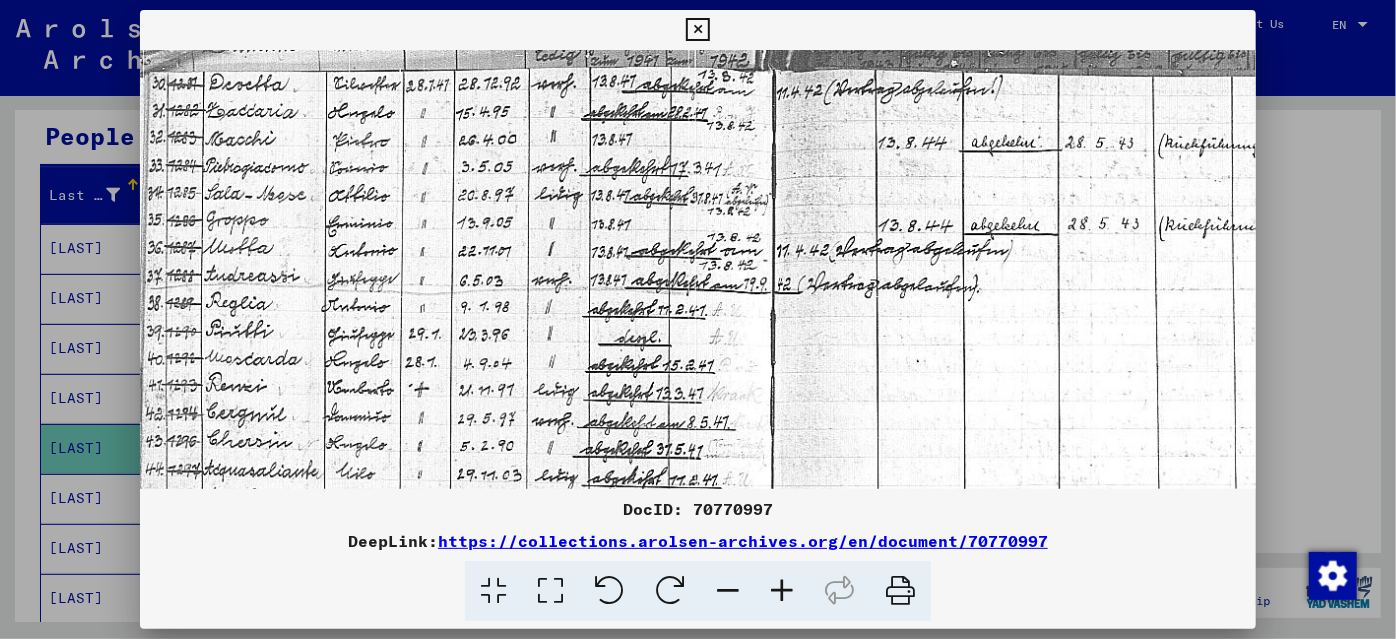 click at bounding box center [782, 591] 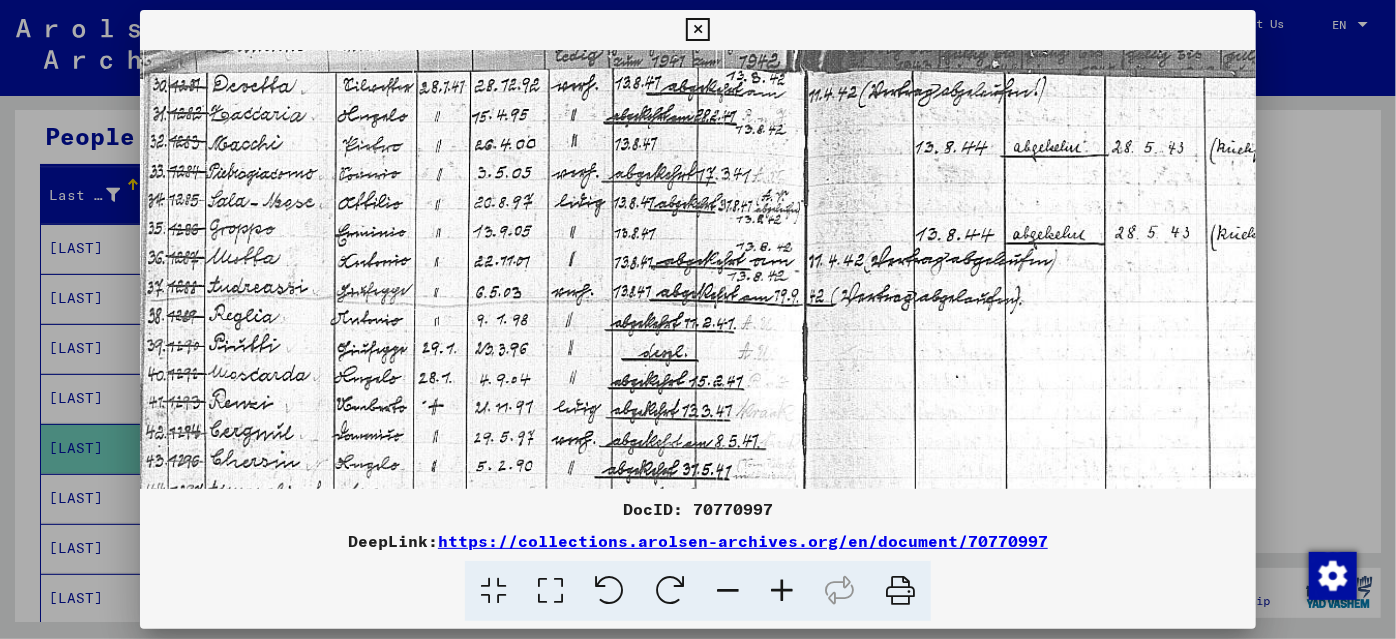 click at bounding box center (782, 591) 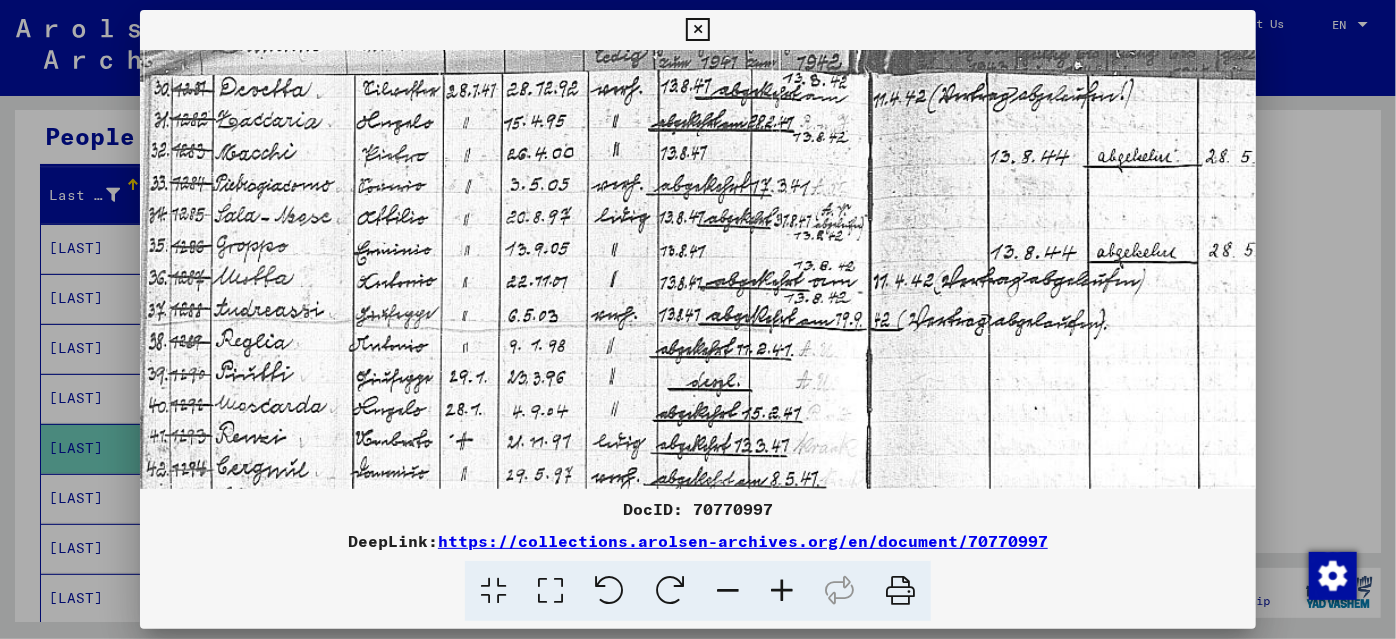 click at bounding box center [782, 591] 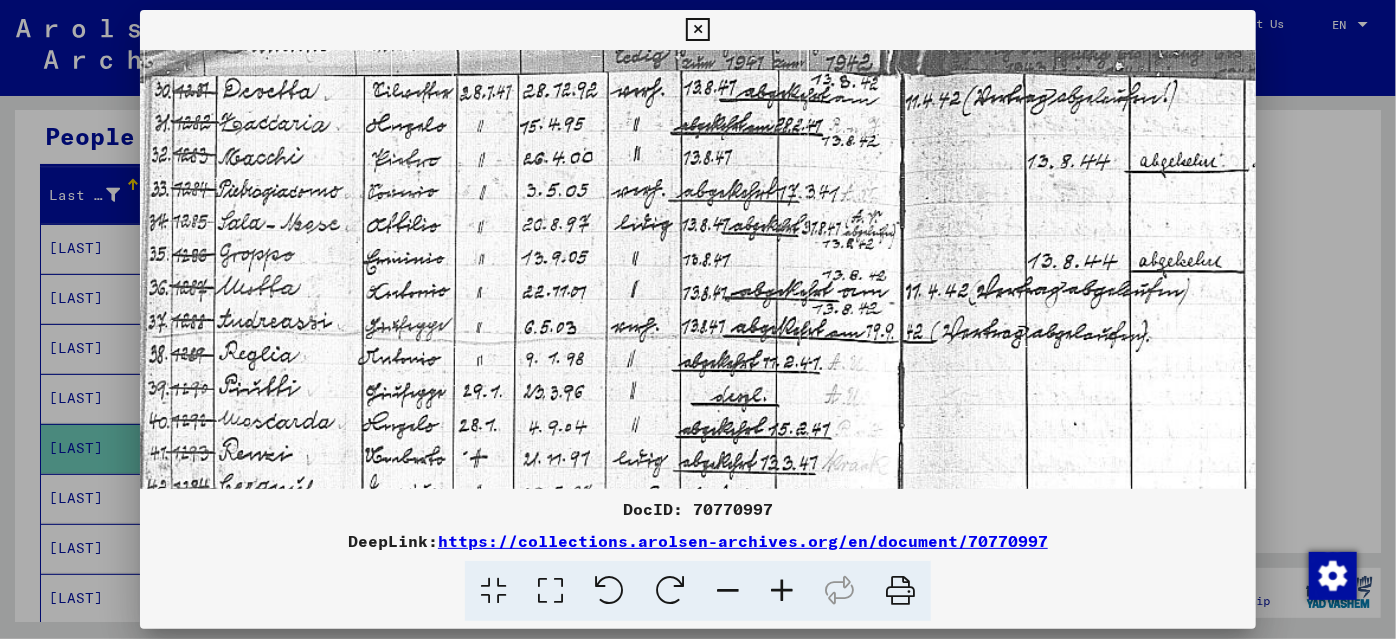 click at bounding box center [782, 591] 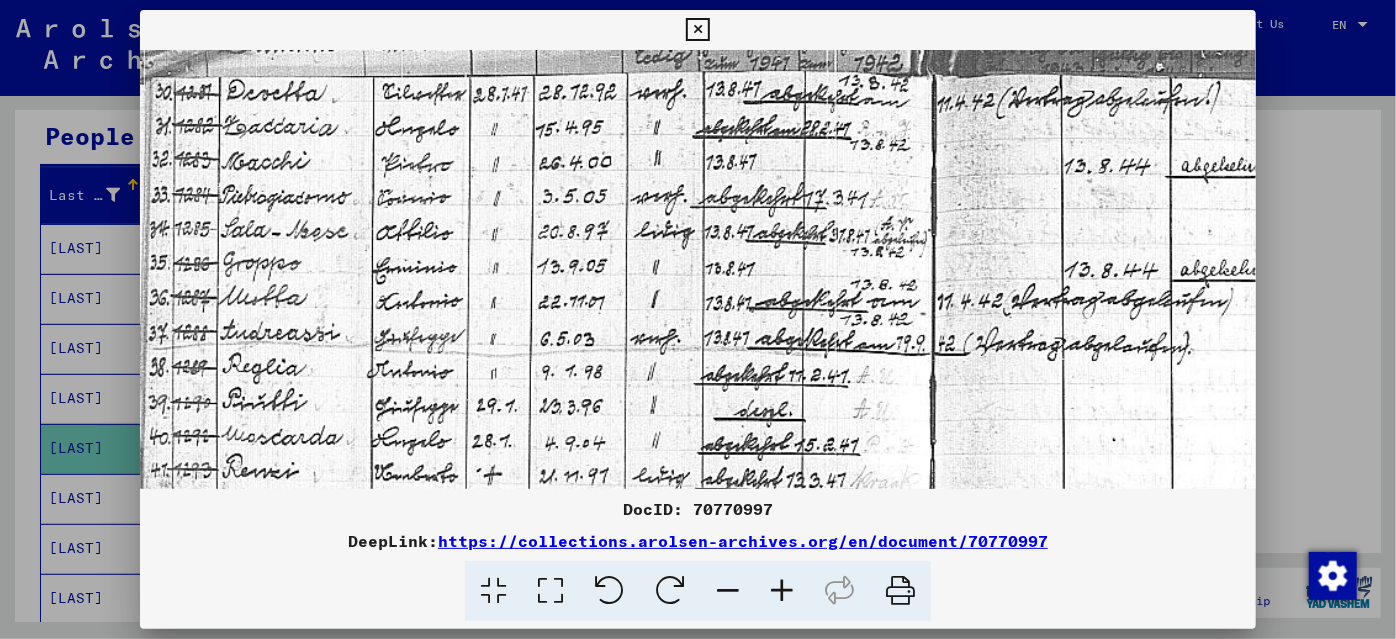 click at bounding box center (782, 591) 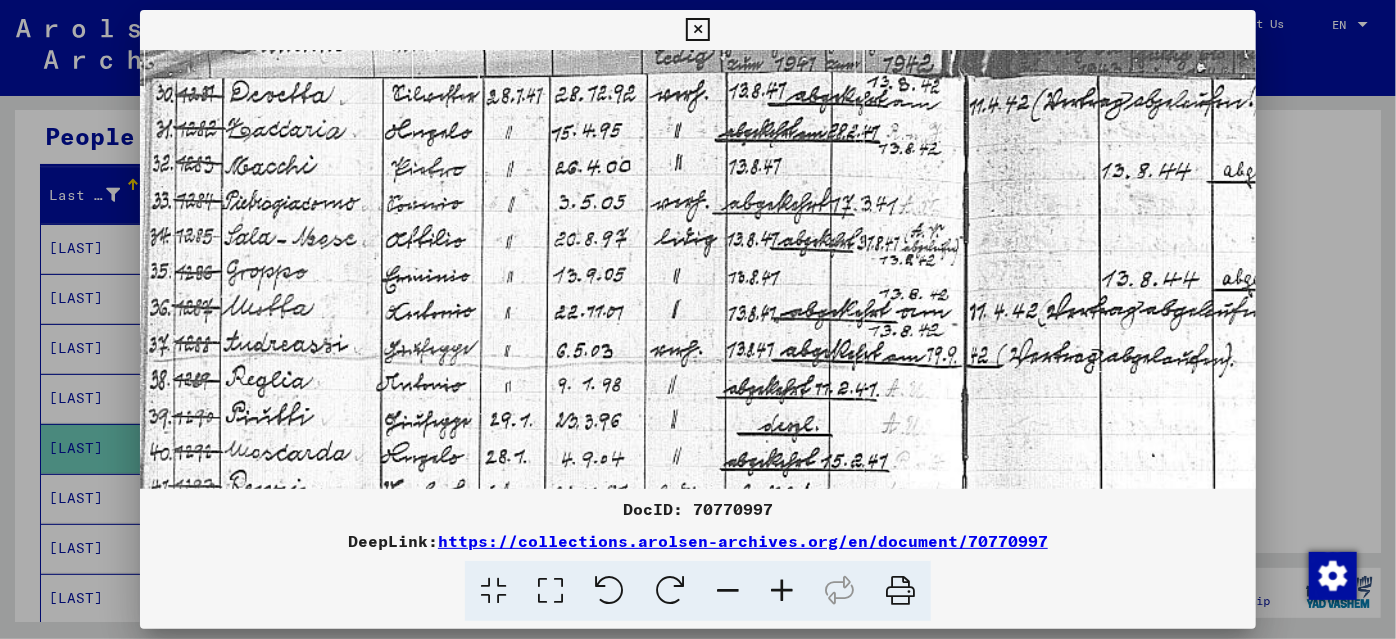 click at bounding box center [782, 591] 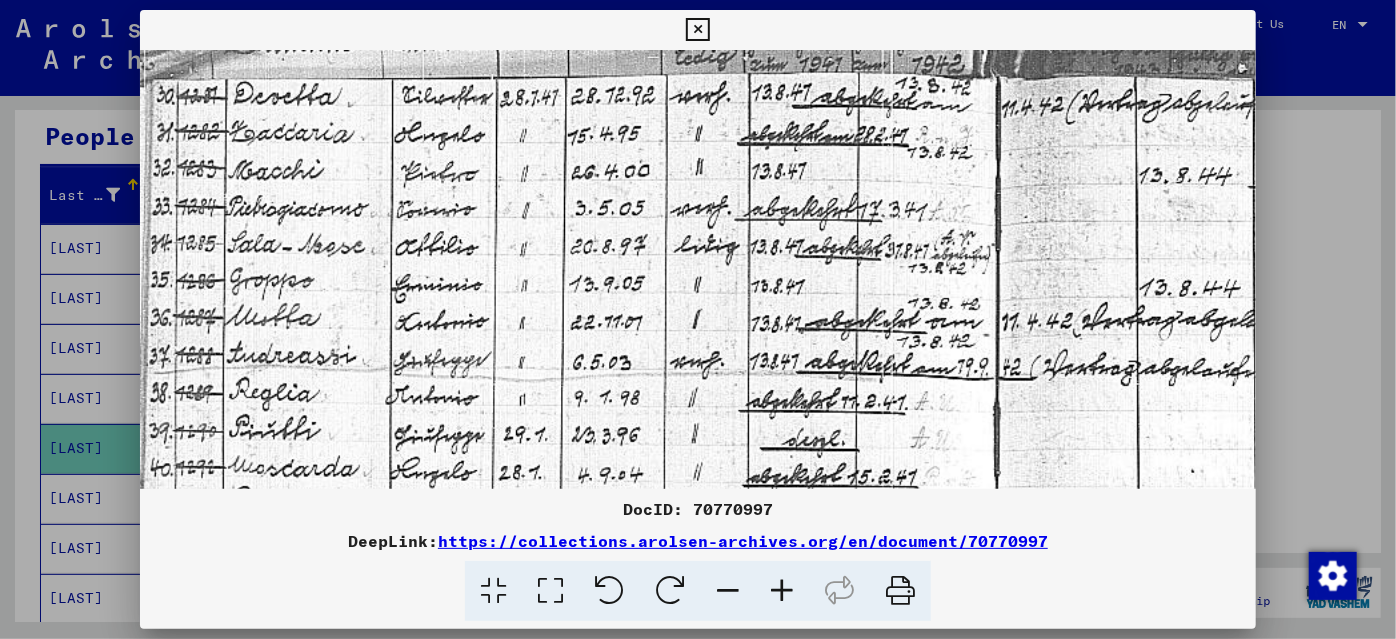 click at bounding box center [782, 591] 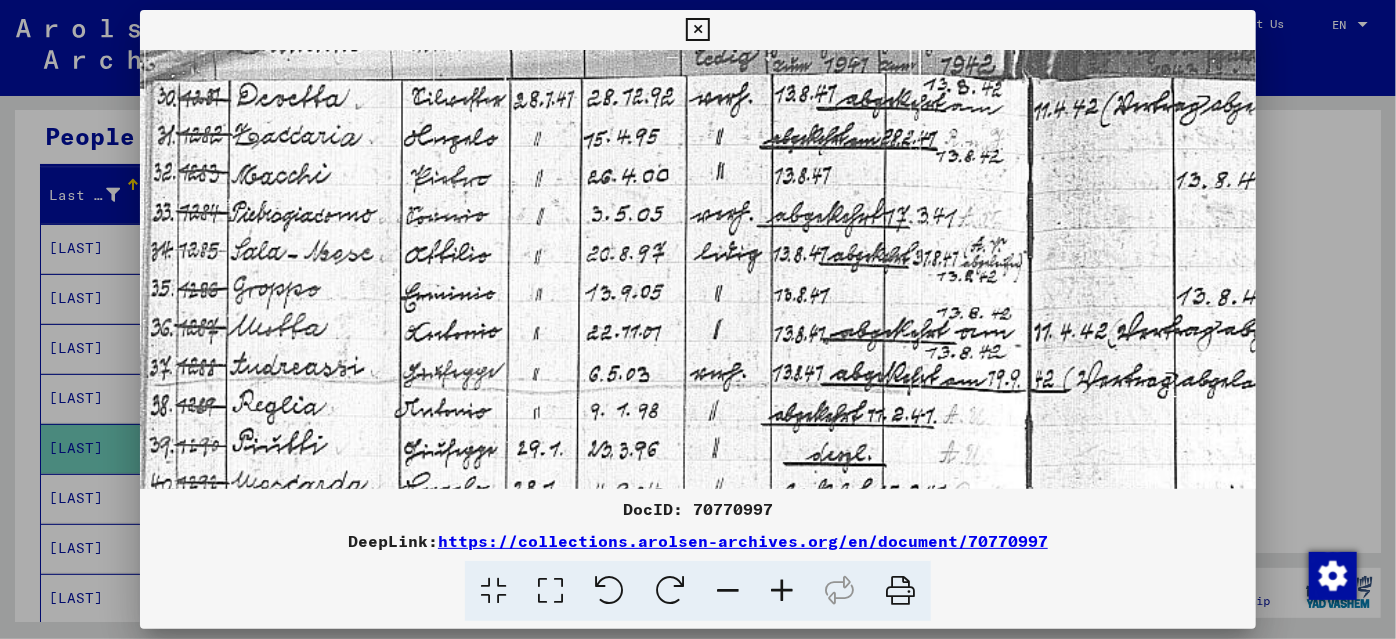 click at bounding box center (698, 319) 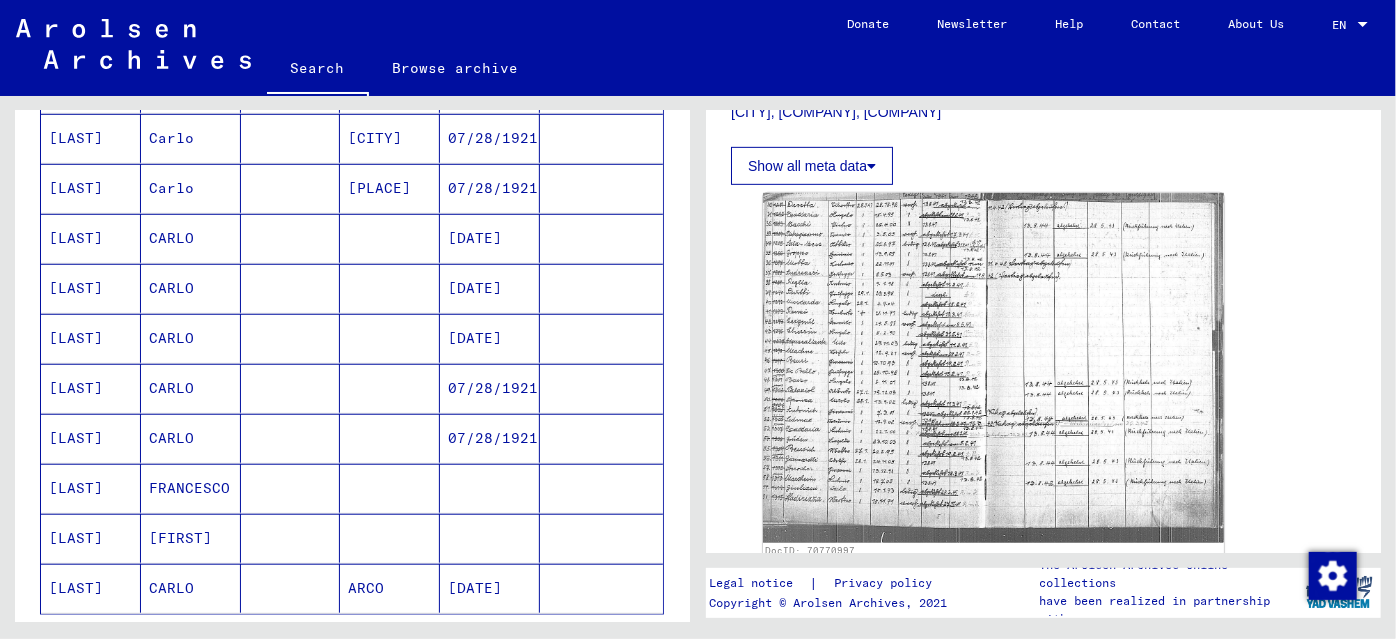scroll, scrollTop: 818, scrollLeft: 0, axis: vertical 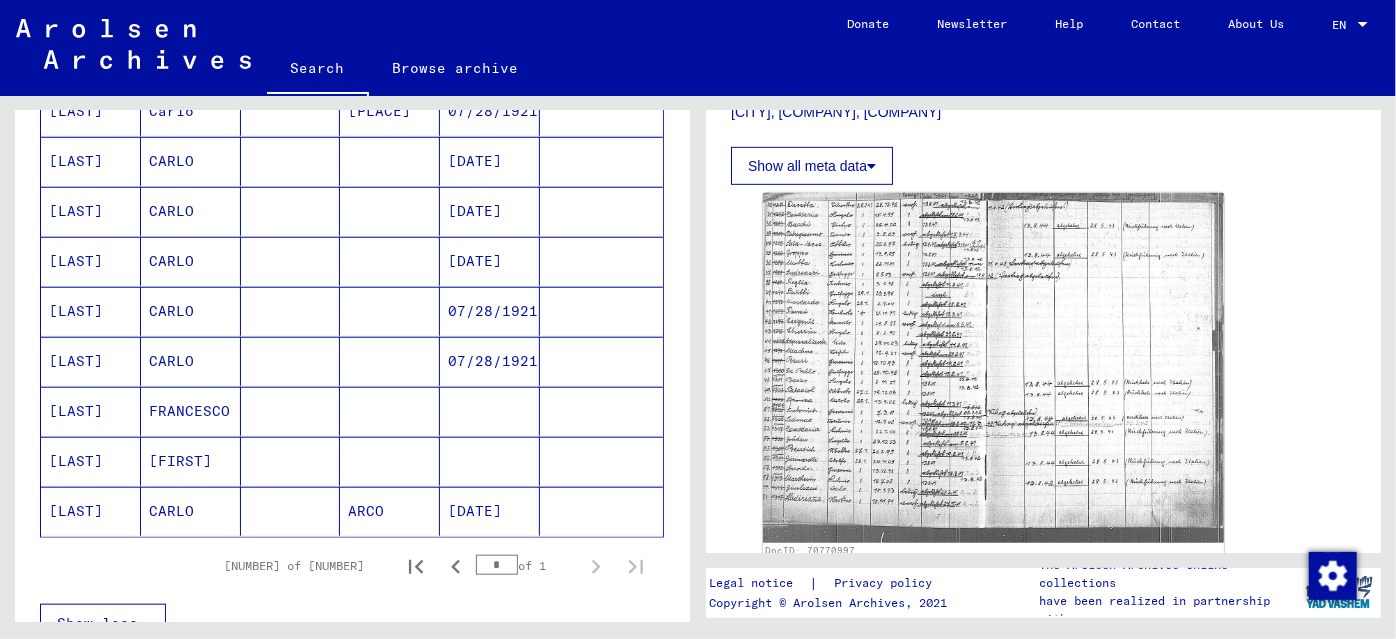 click on "07/28/1921" at bounding box center (490, 411) 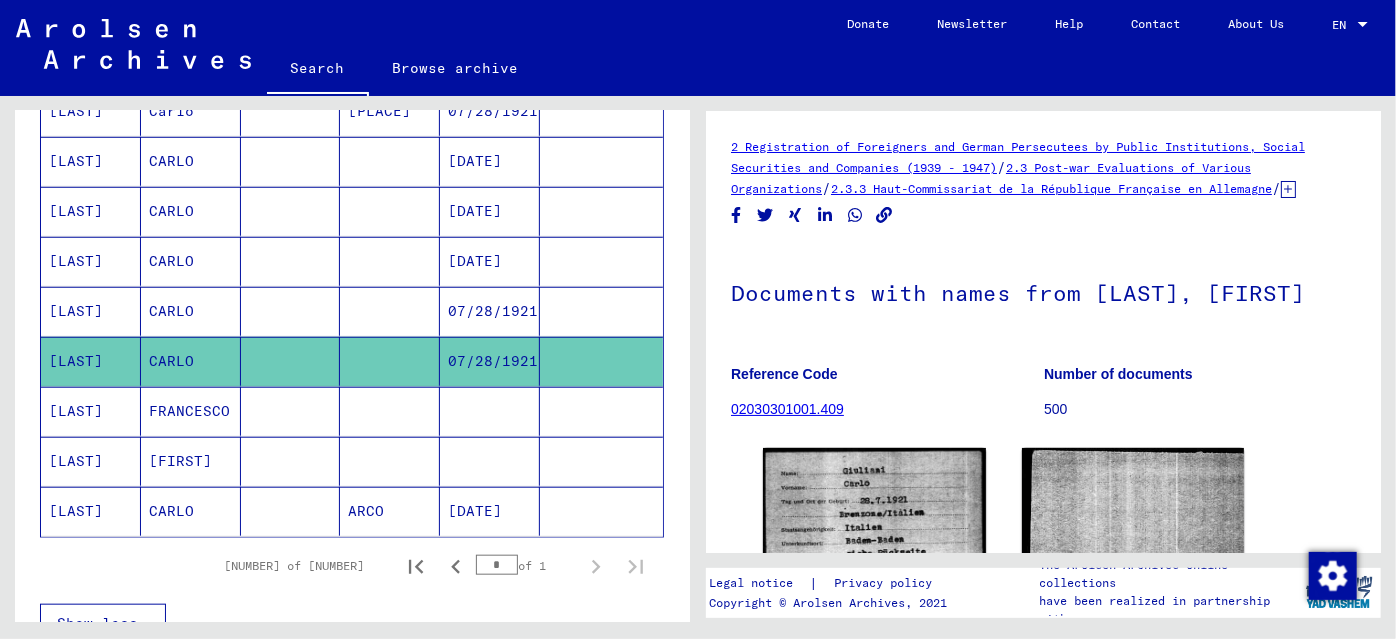 scroll, scrollTop: 0, scrollLeft: 0, axis: both 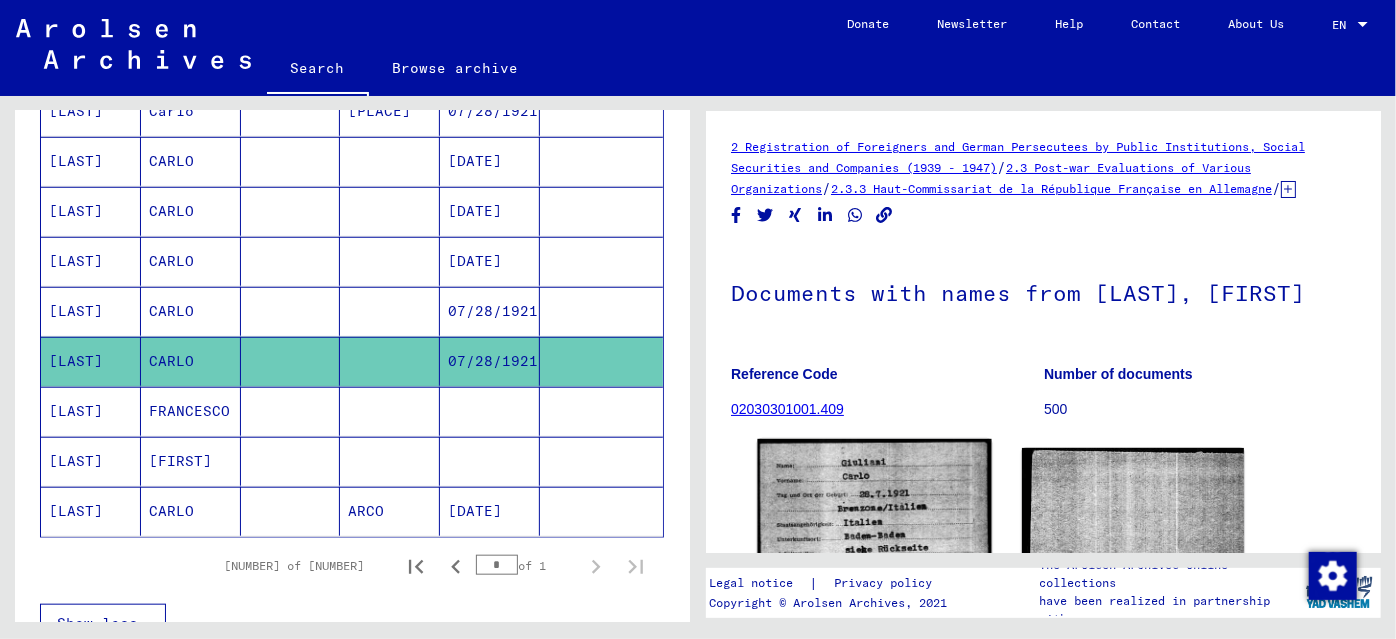 click 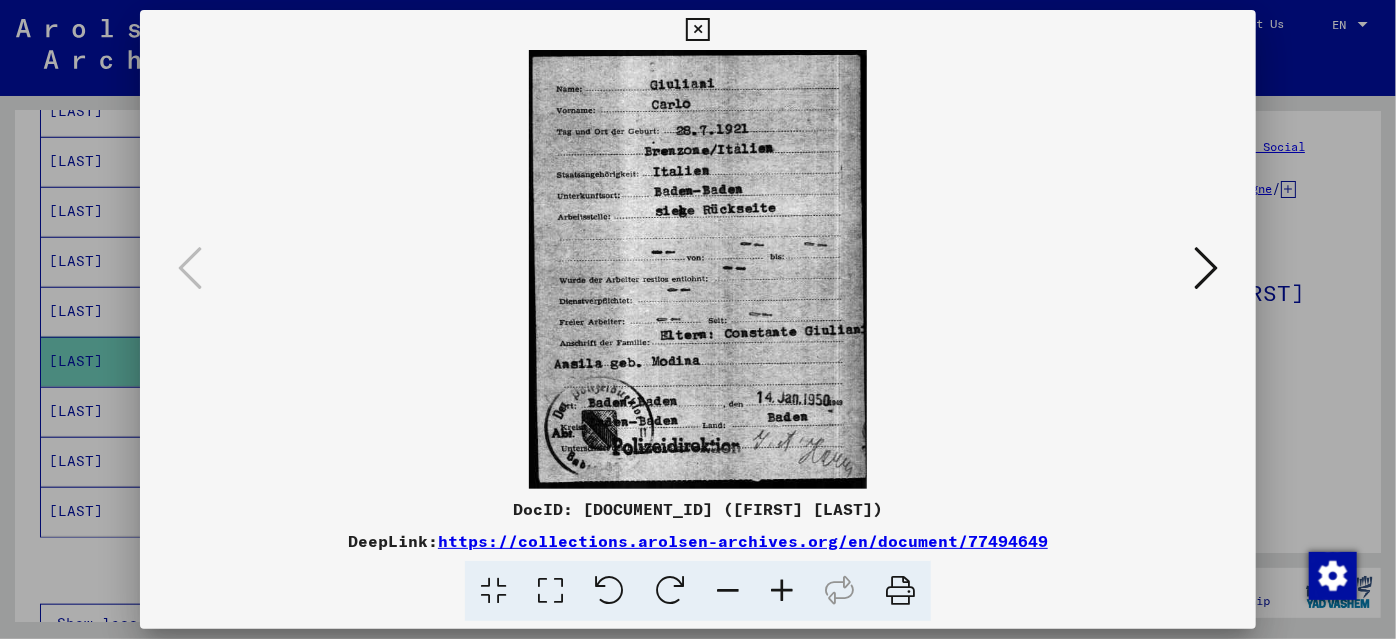click at bounding box center (698, 319) 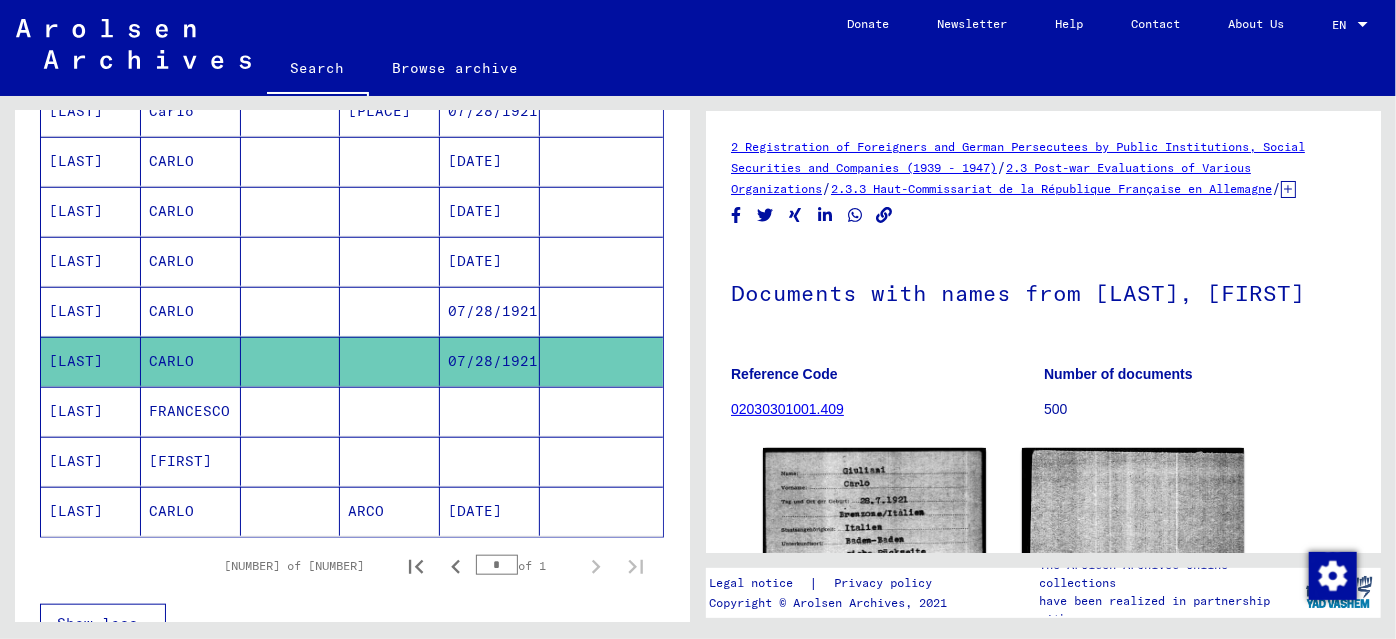 click at bounding box center [291, 361] 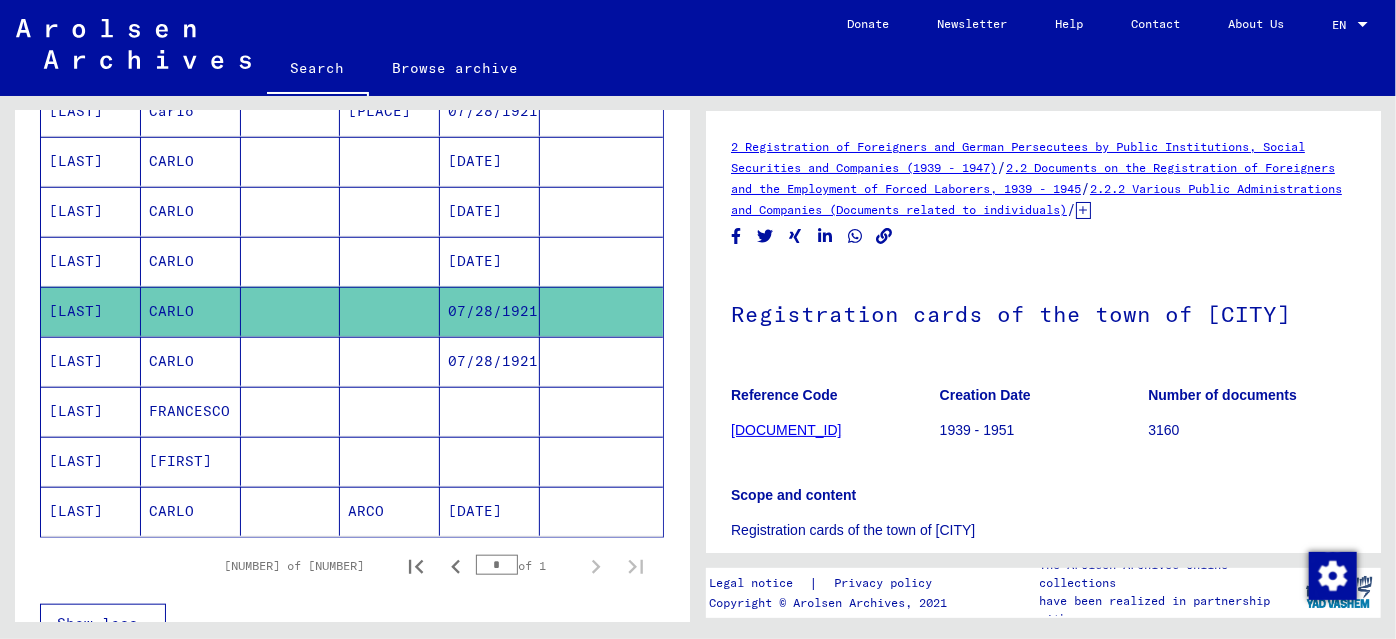scroll, scrollTop: 0, scrollLeft: 0, axis: both 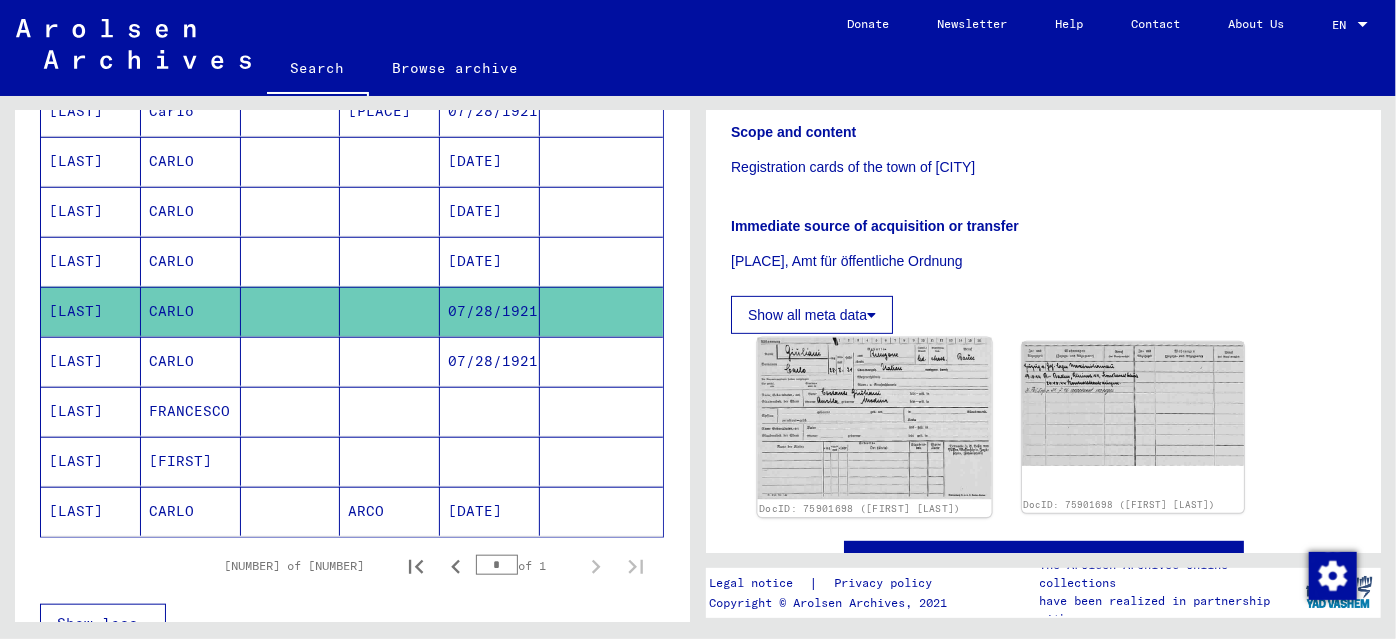 click 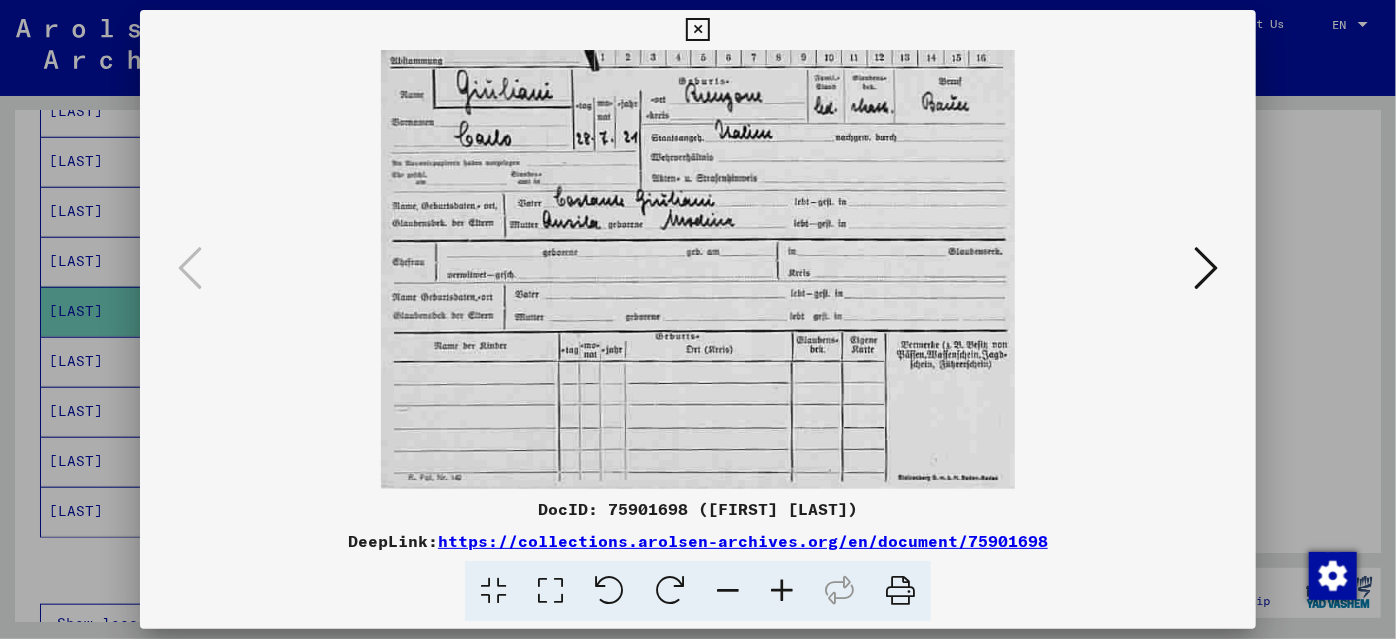 click at bounding box center (698, 319) 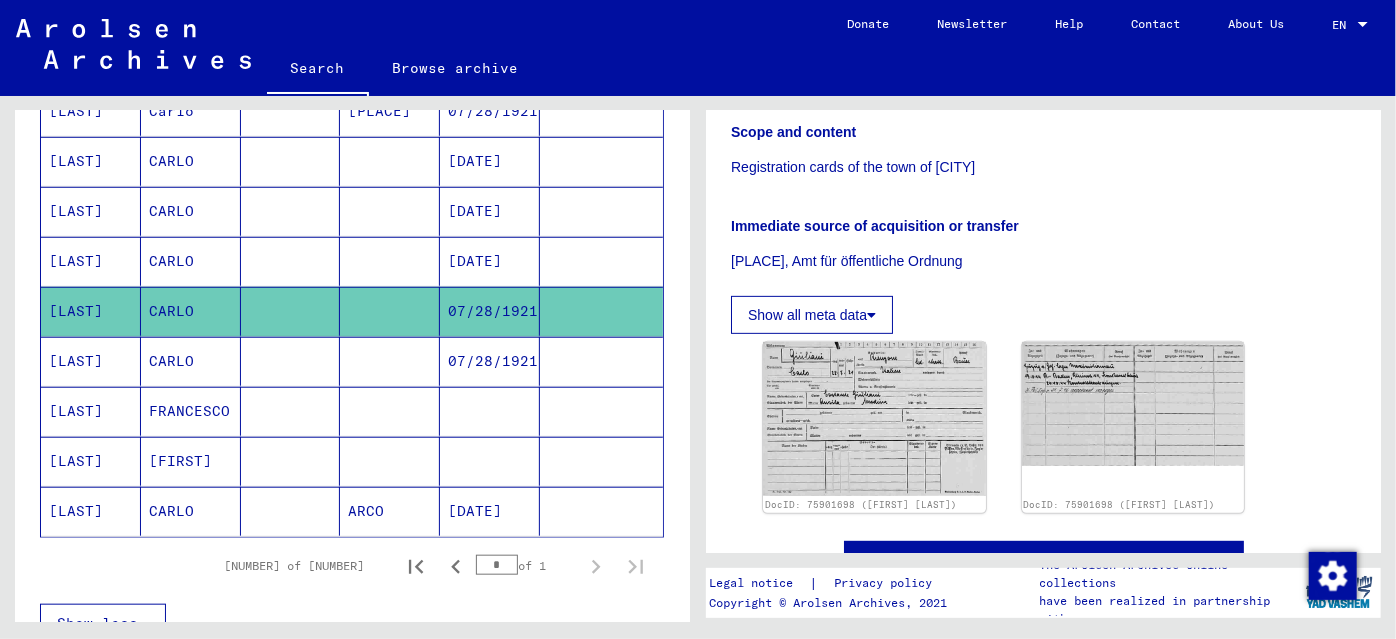 click at bounding box center (390, 311) 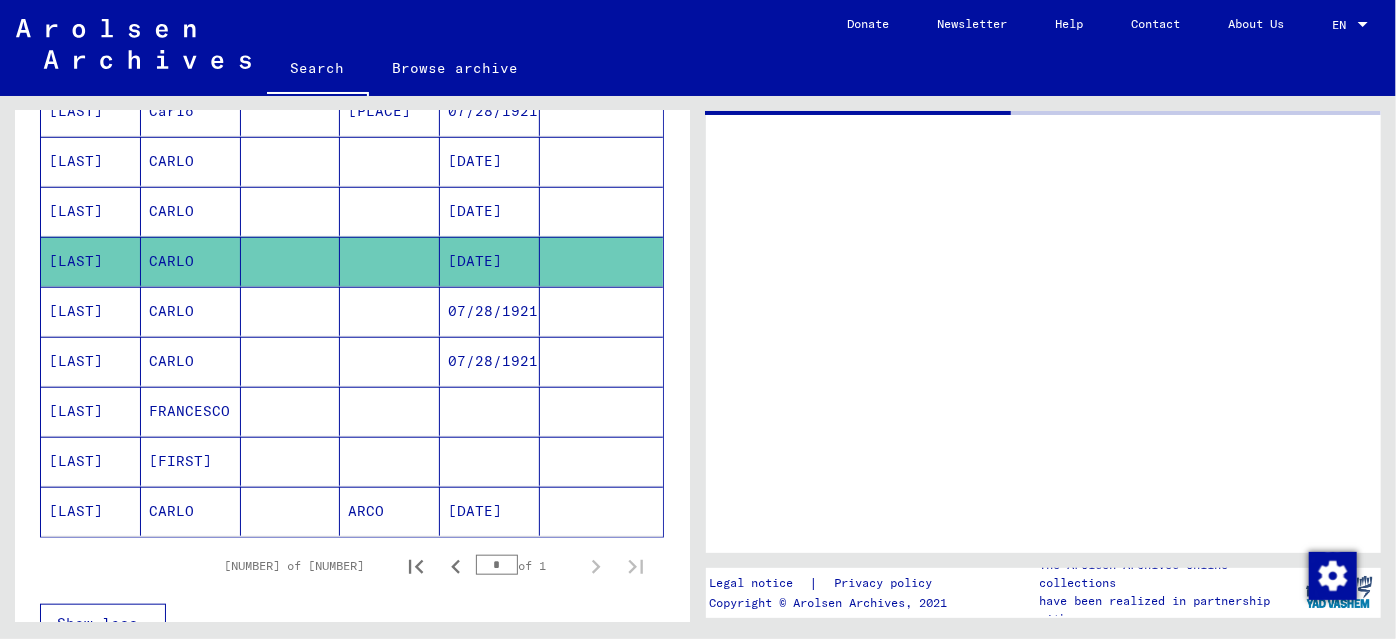 scroll, scrollTop: 0, scrollLeft: 0, axis: both 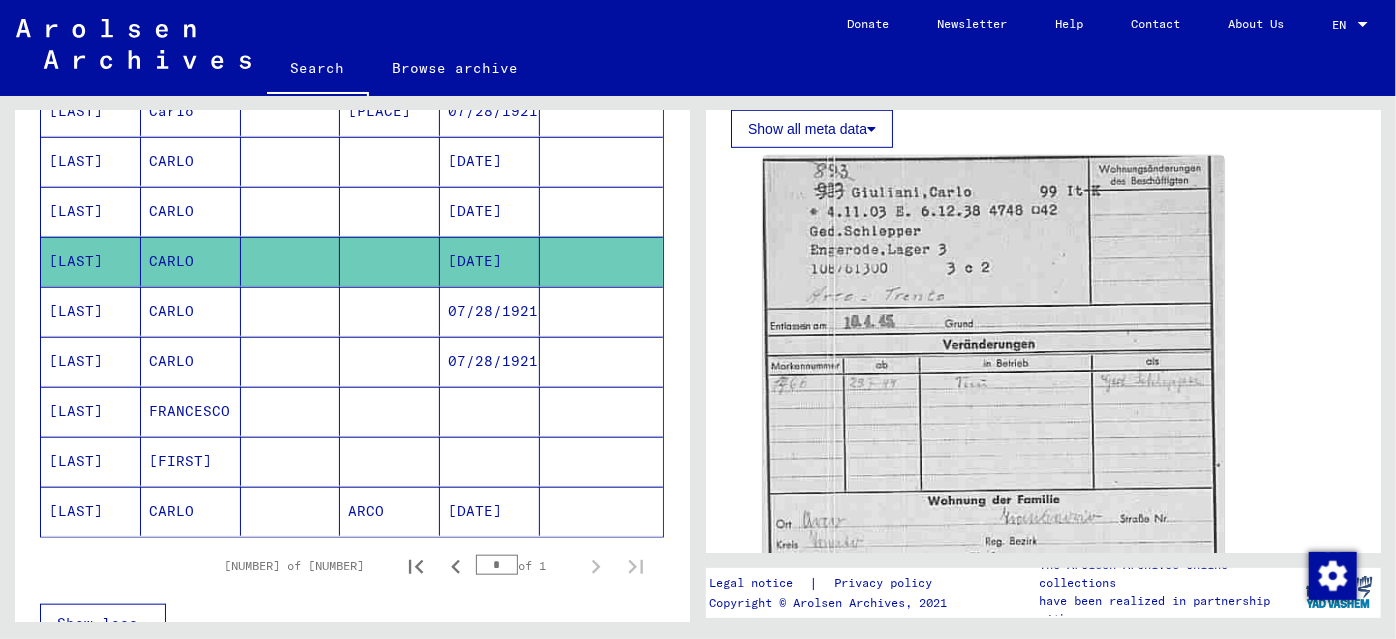 click on "[DATE]" at bounding box center (490, 261) 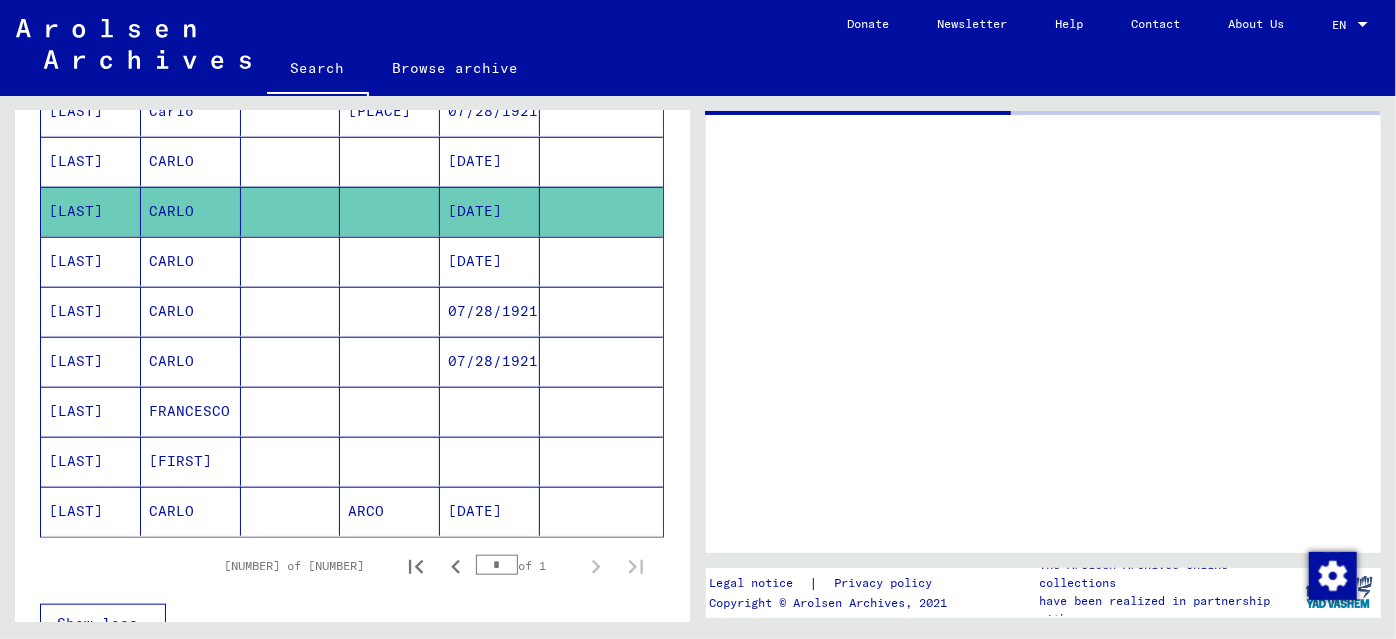 scroll, scrollTop: 0, scrollLeft: 0, axis: both 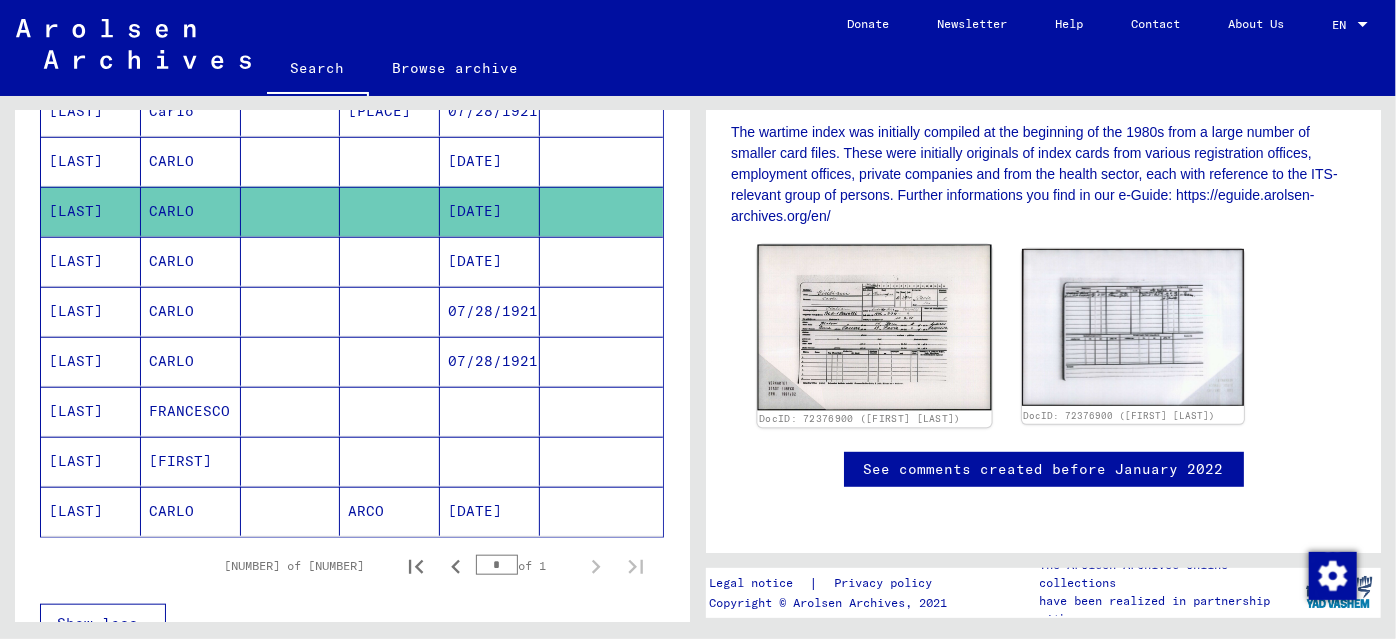 click 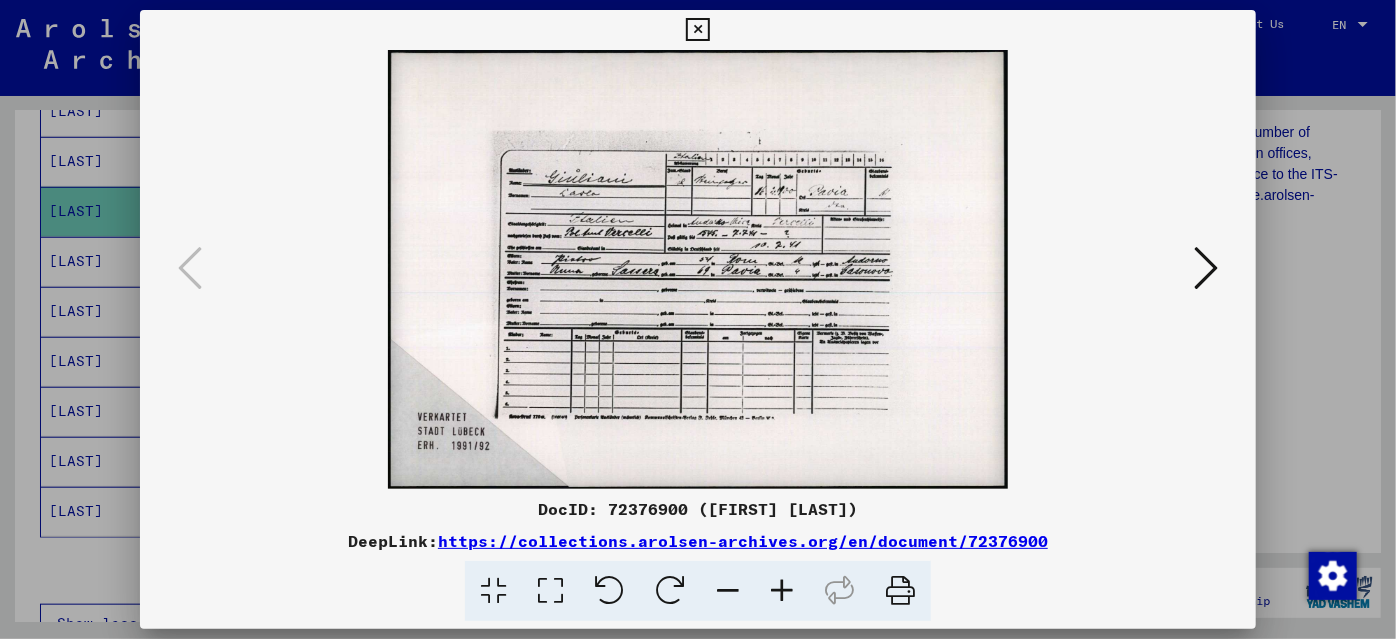 click at bounding box center [782, 591] 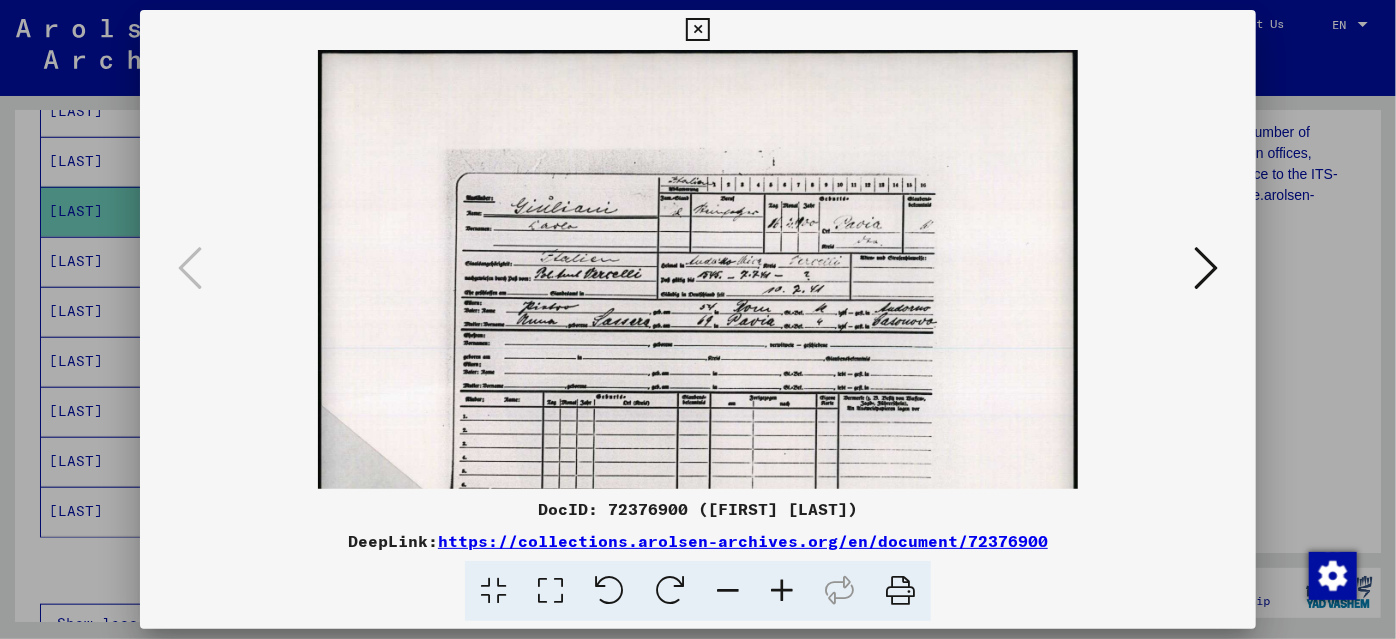 click at bounding box center [782, 591] 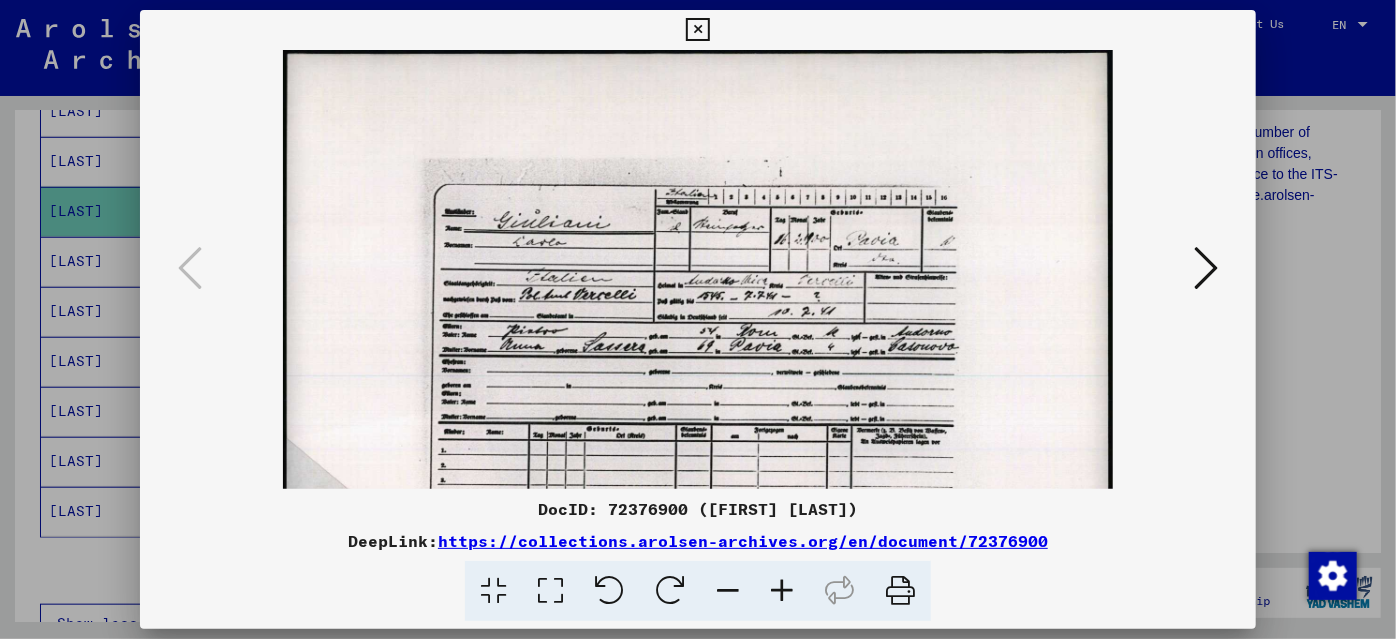 click at bounding box center [782, 591] 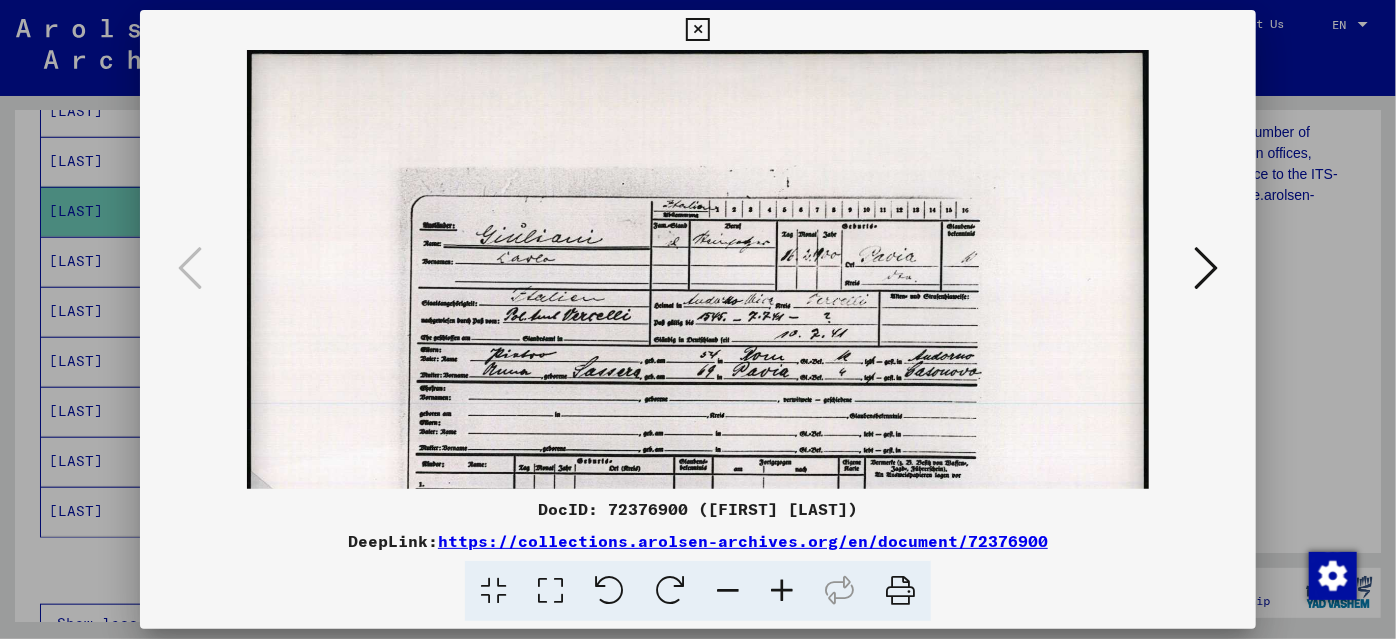 click at bounding box center (782, 591) 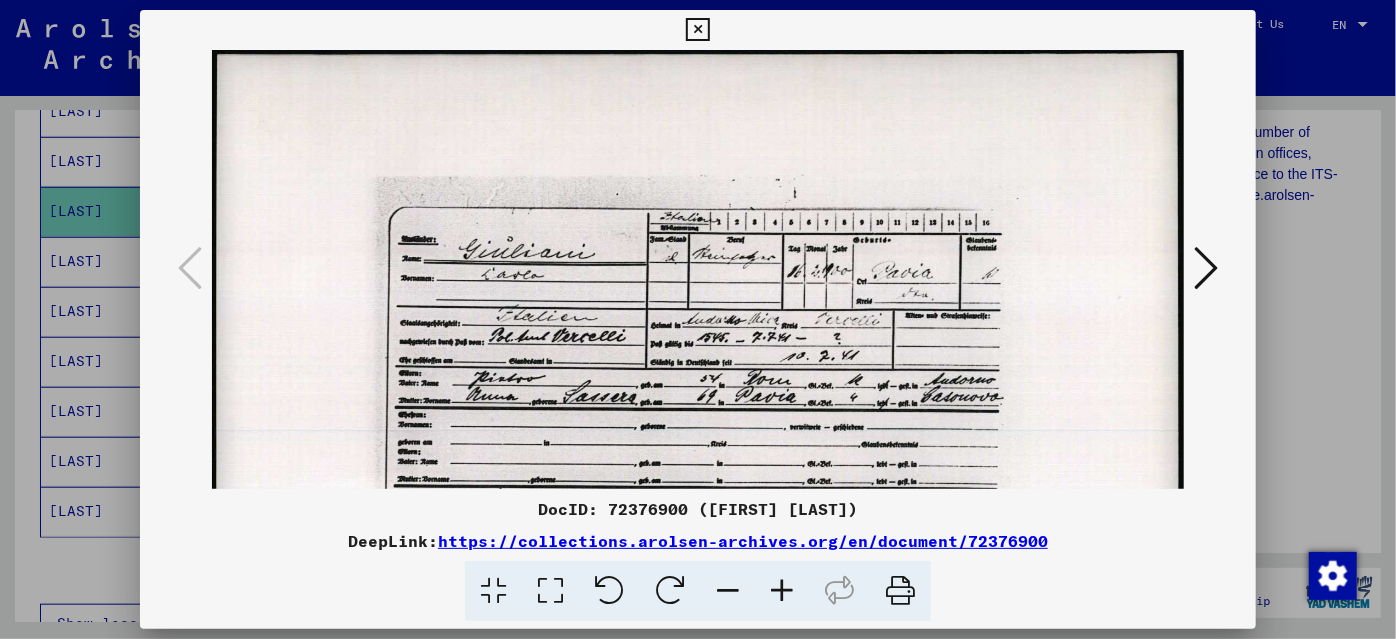 click at bounding box center [698, 319] 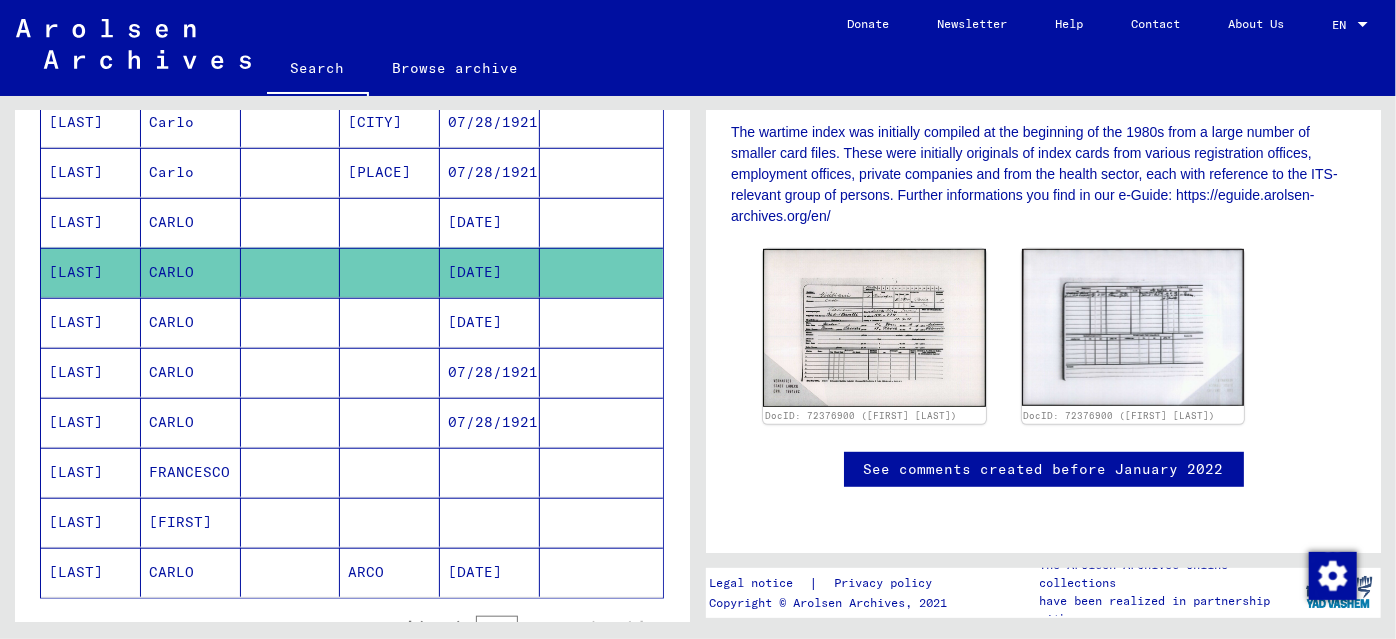 scroll, scrollTop: 727, scrollLeft: 0, axis: vertical 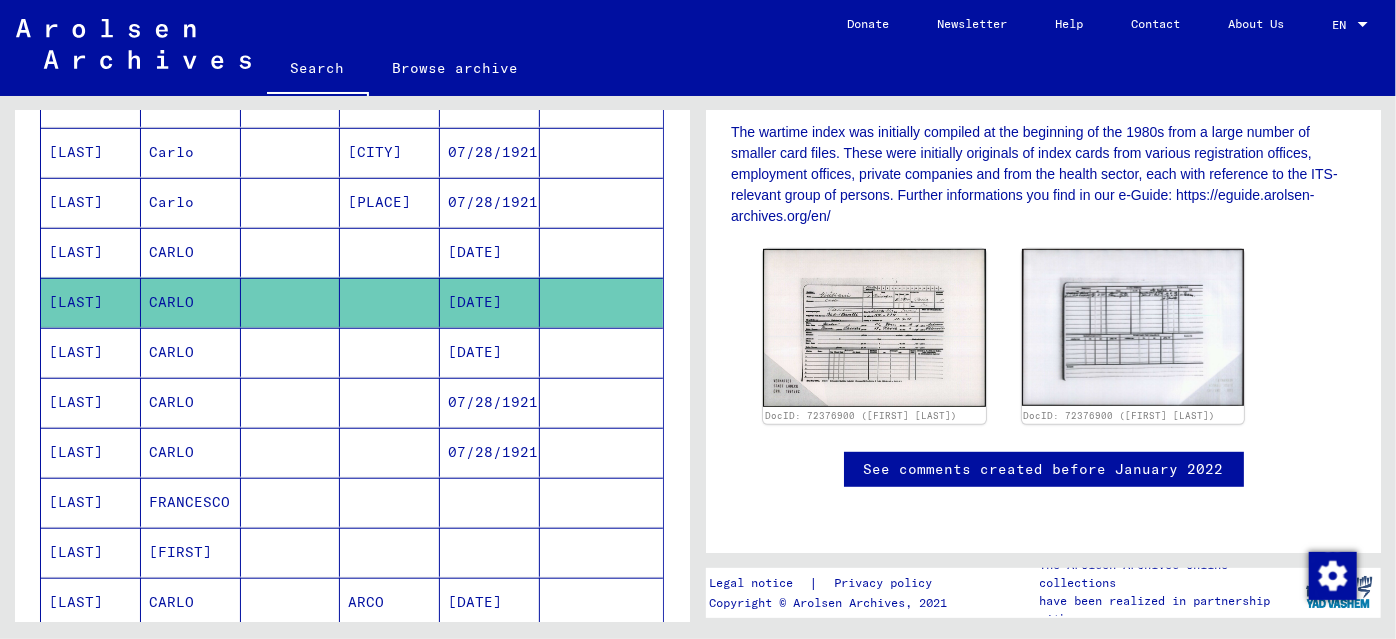 click on "[DATE]" at bounding box center (490, 302) 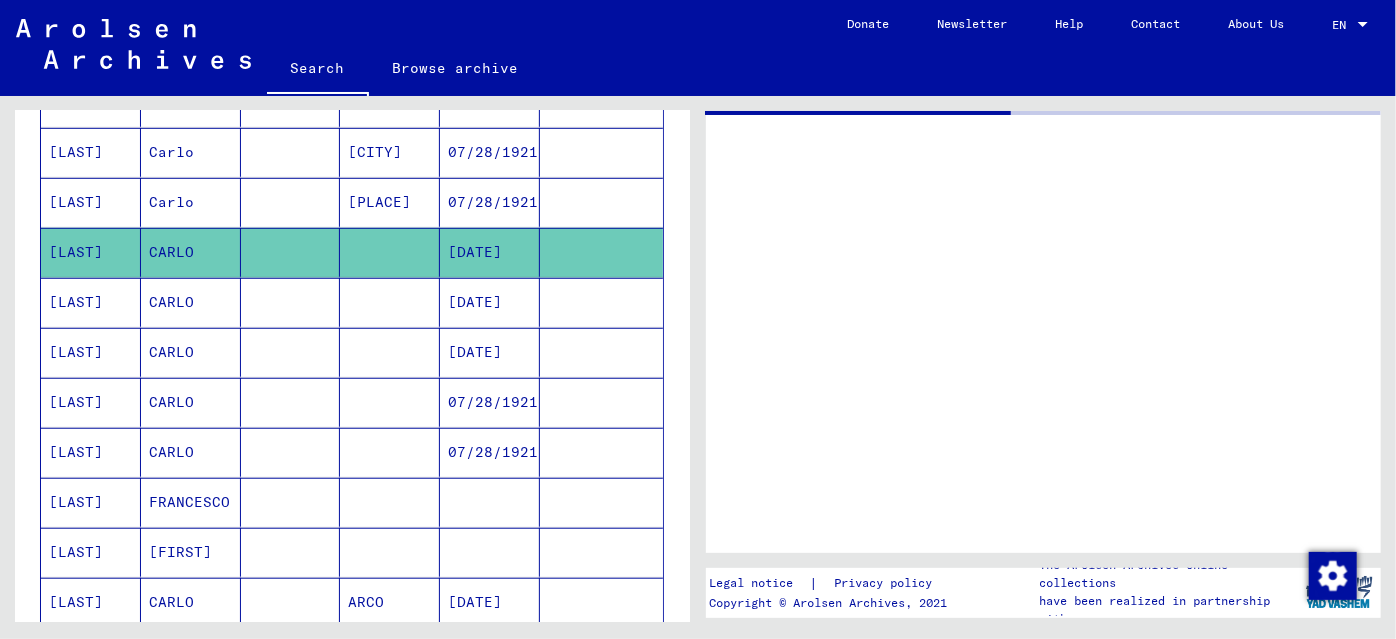 scroll, scrollTop: 0, scrollLeft: 0, axis: both 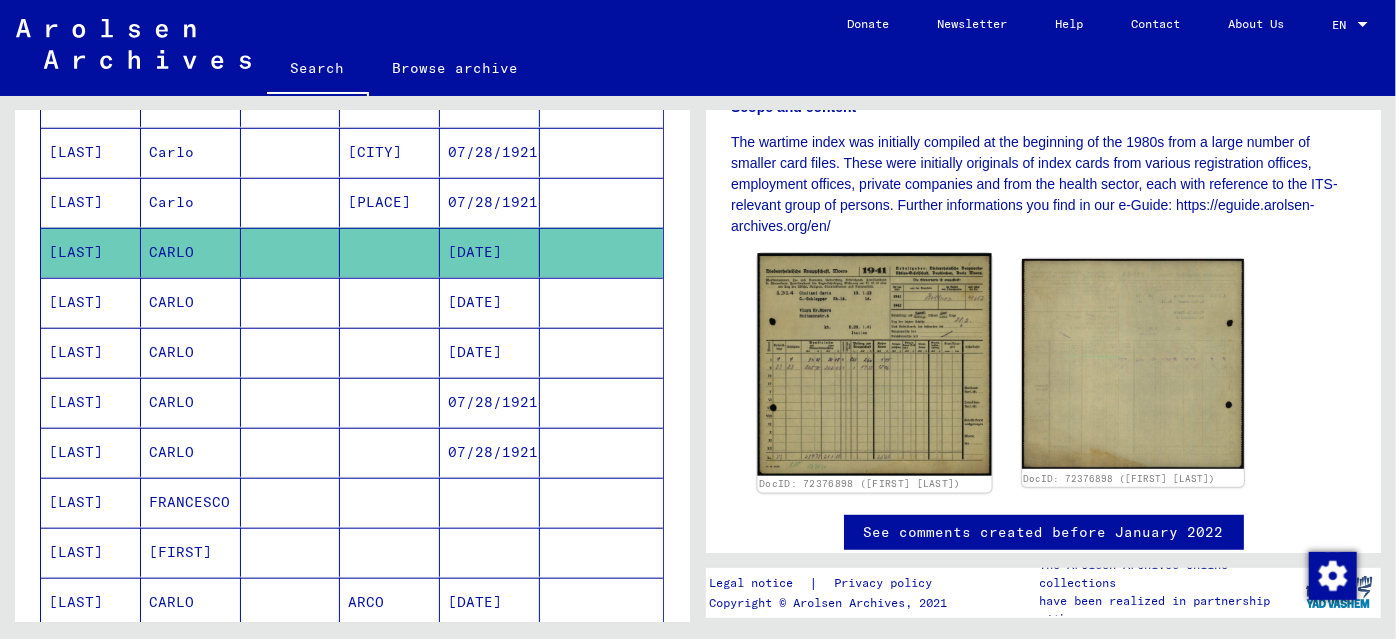 click 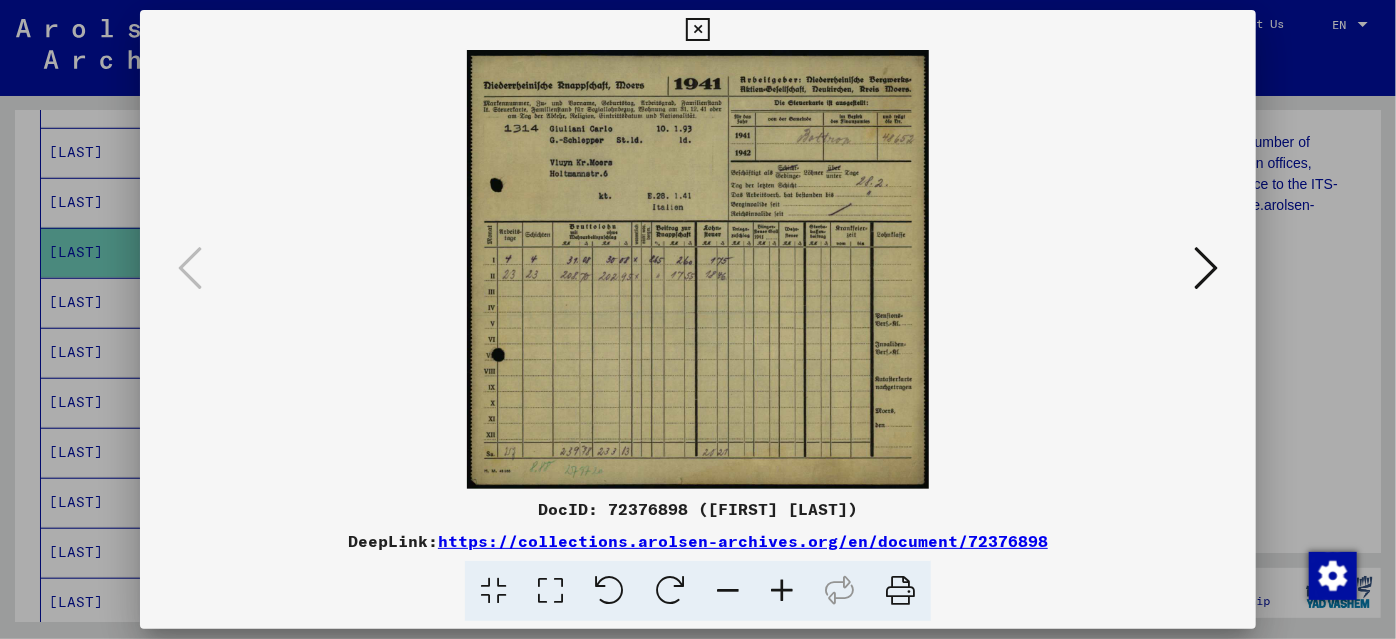 click at bounding box center [782, 591] 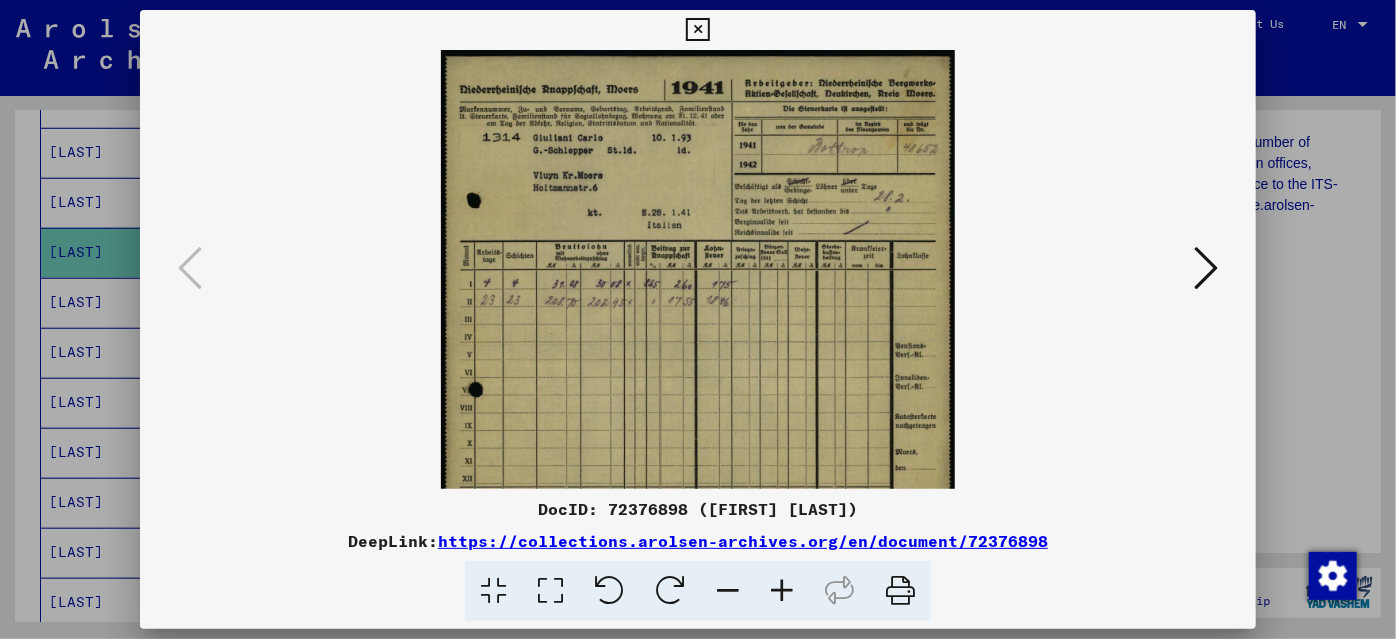 click at bounding box center [782, 591] 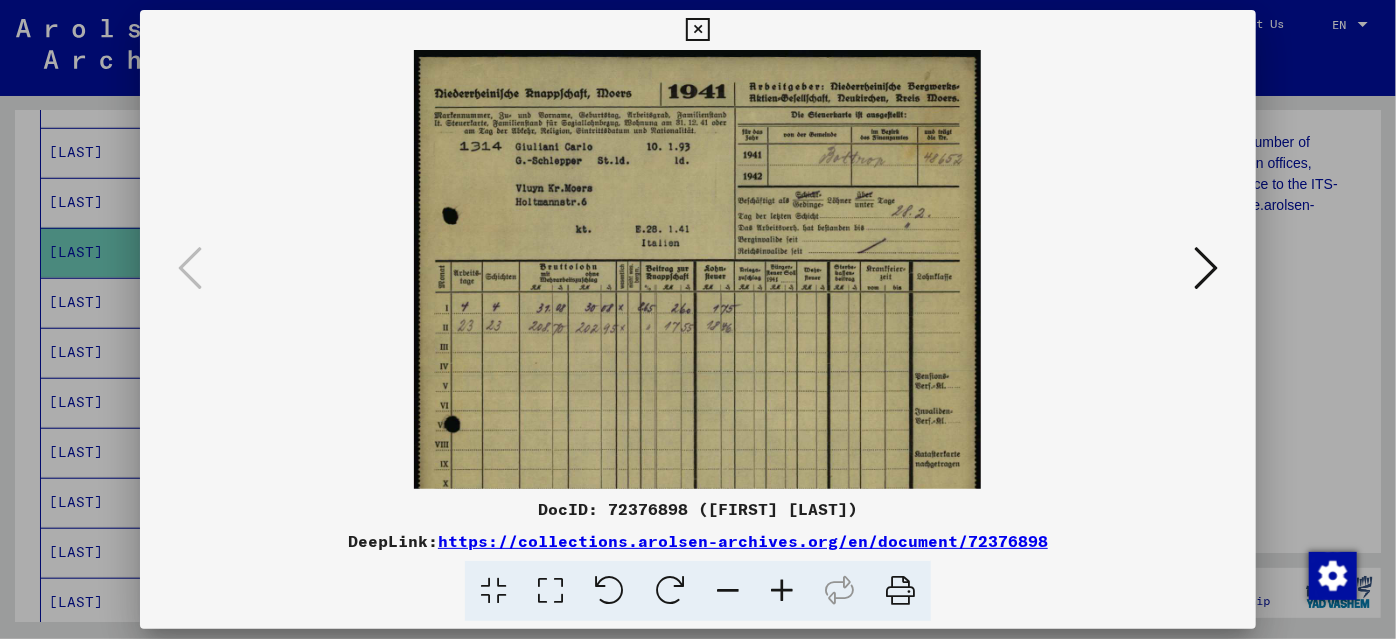 click at bounding box center (782, 591) 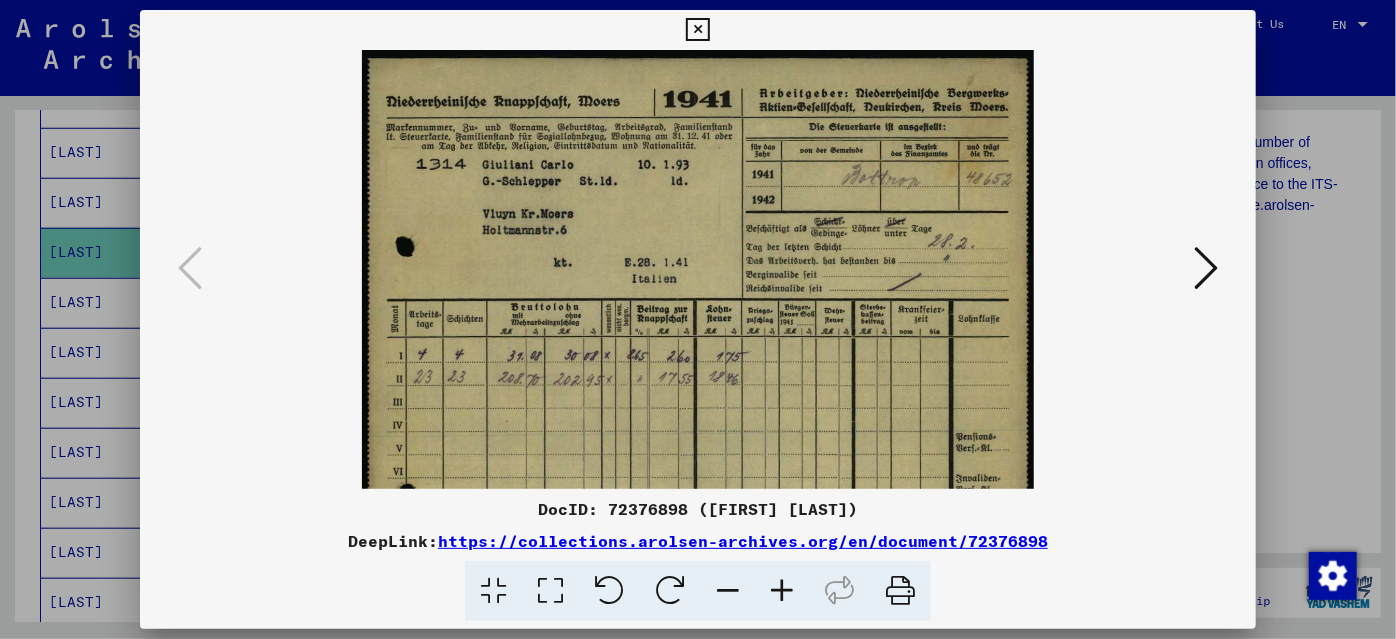 click at bounding box center [782, 591] 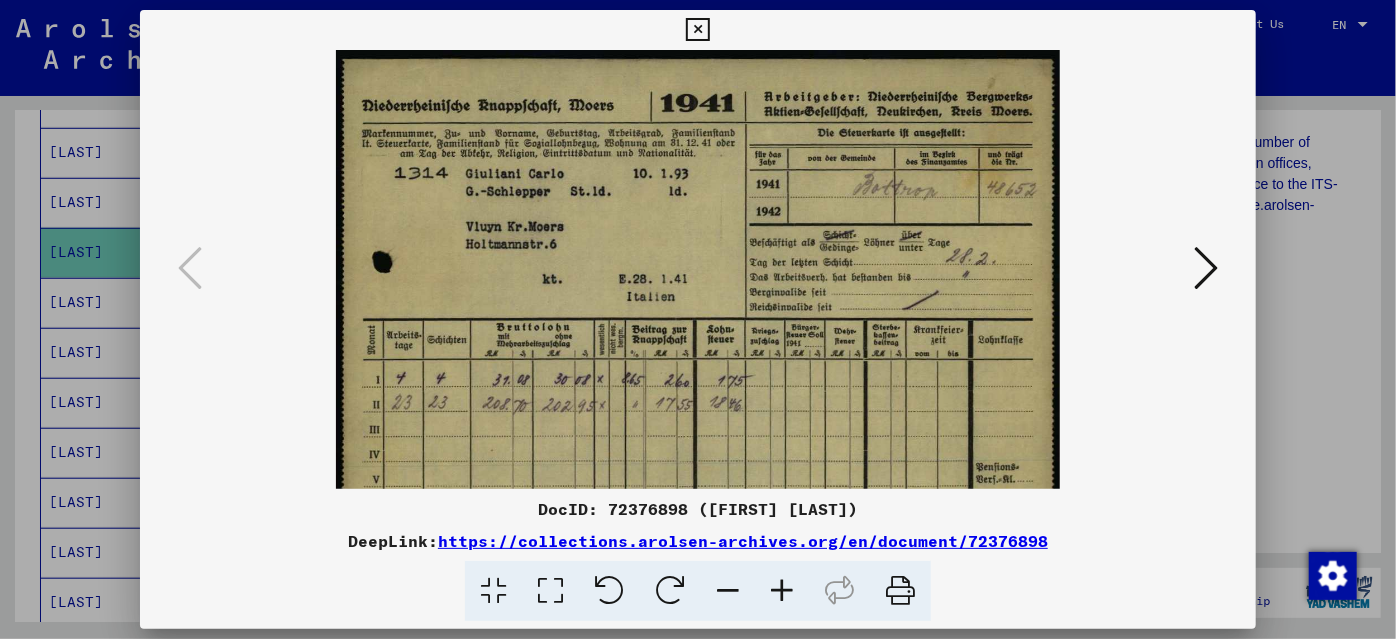 click at bounding box center [782, 591] 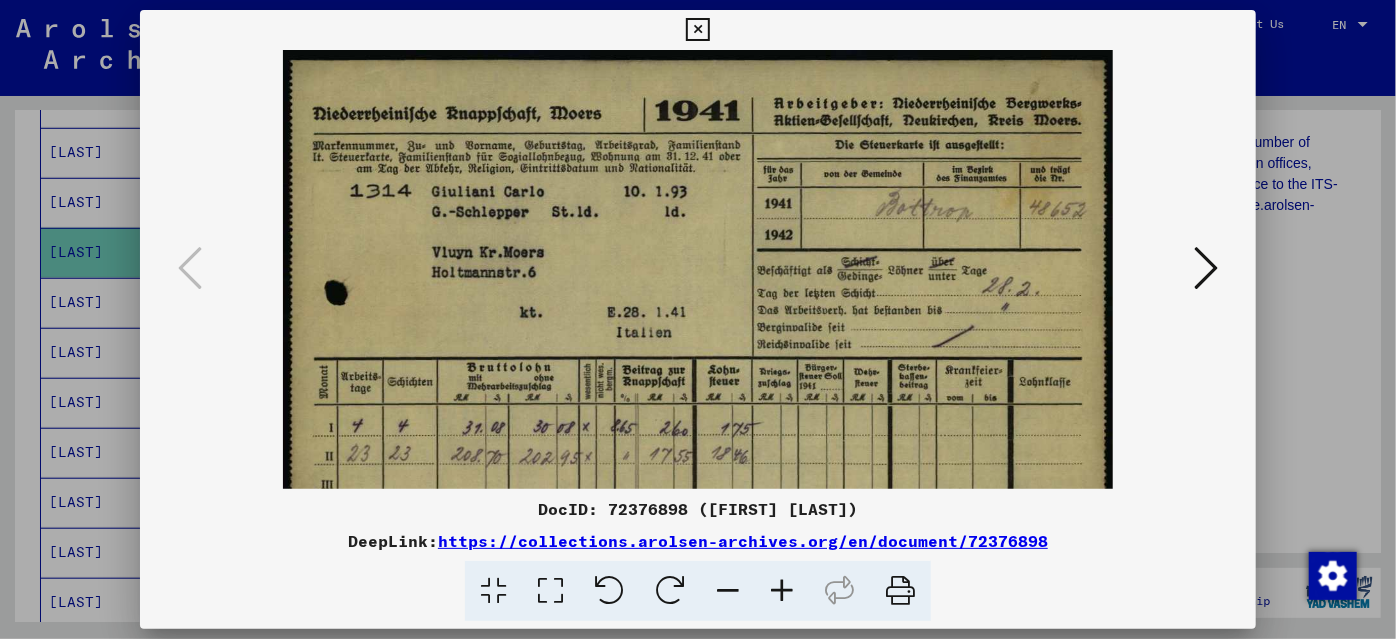 click at bounding box center [782, 591] 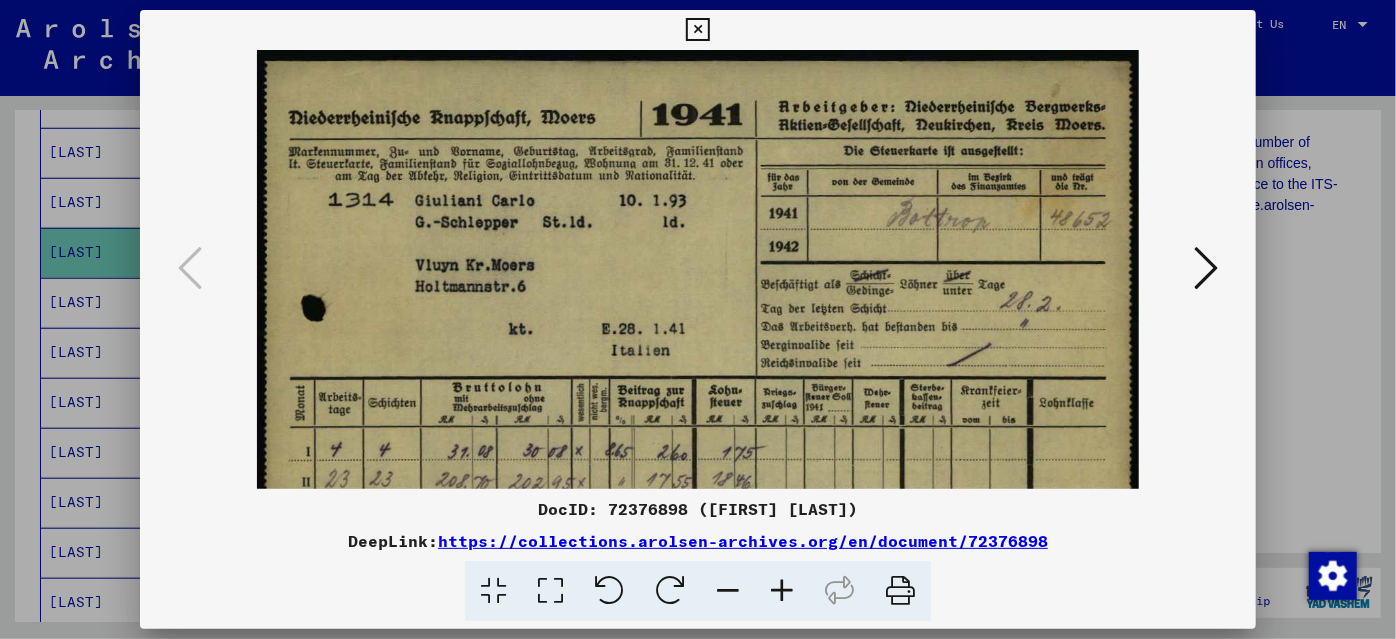 click at bounding box center [782, 591] 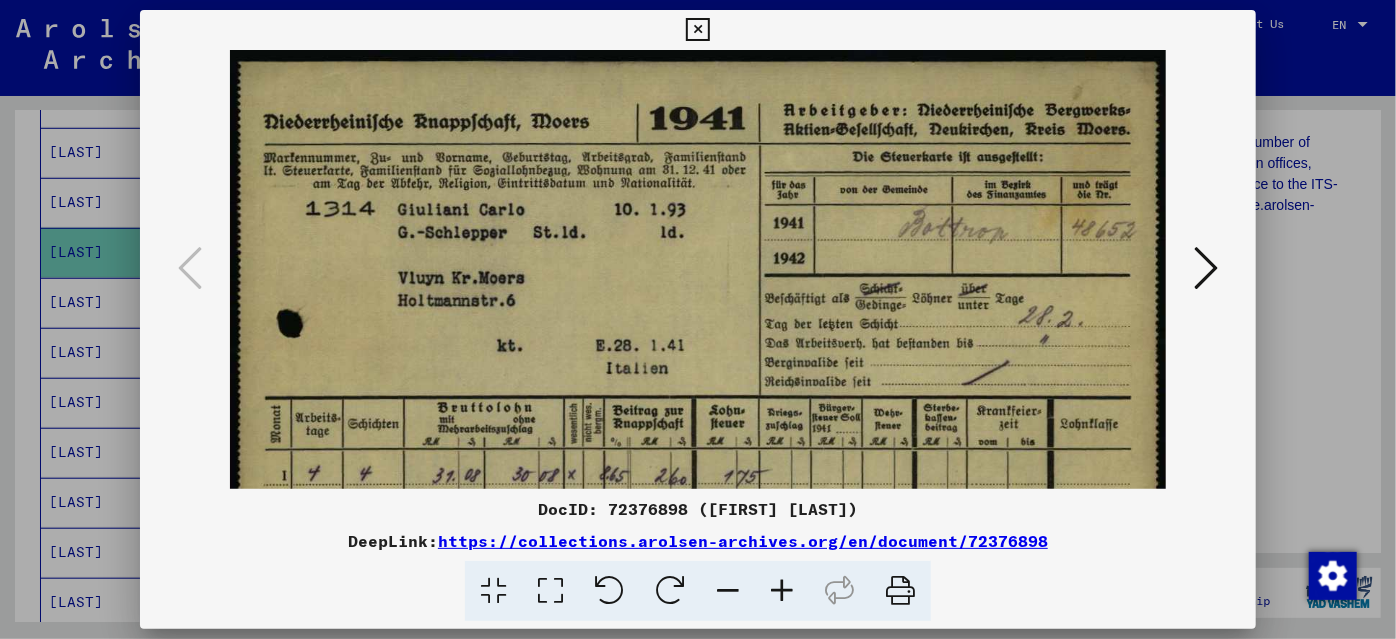 click at bounding box center [782, 591] 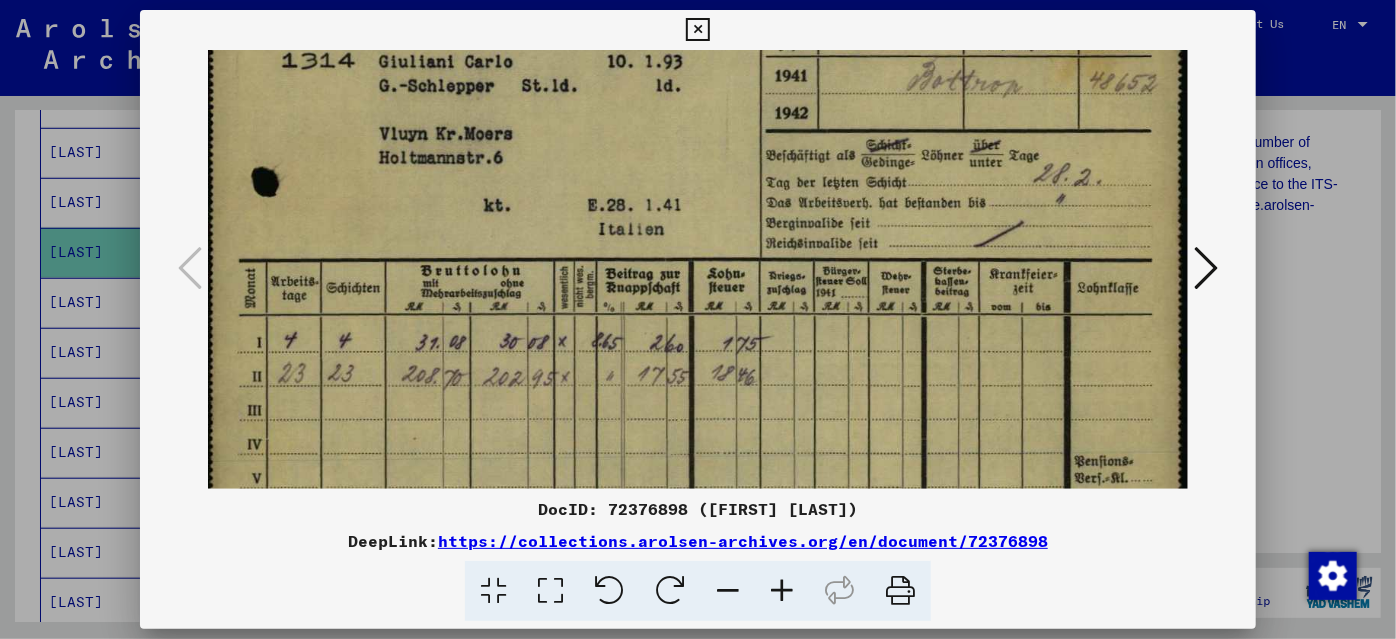 scroll, scrollTop: 160, scrollLeft: 6, axis: both 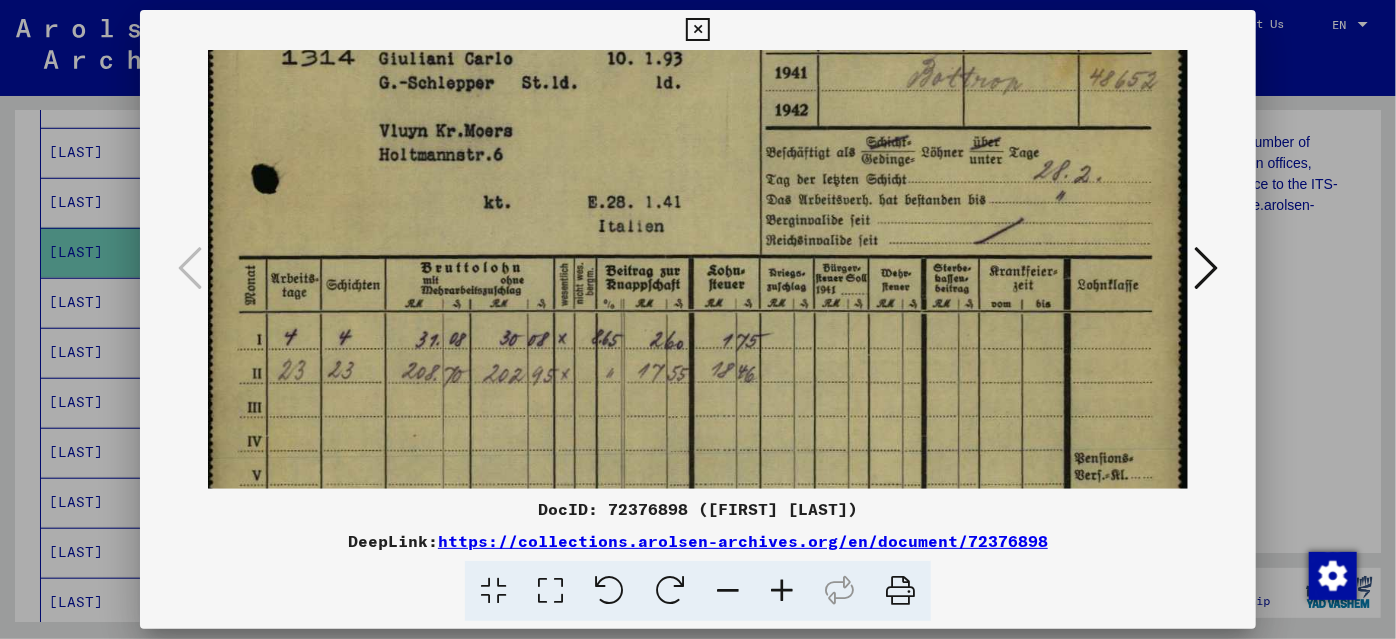 drag, startPoint x: 773, startPoint y: 415, endPoint x: 747, endPoint y: 256, distance: 161.11176 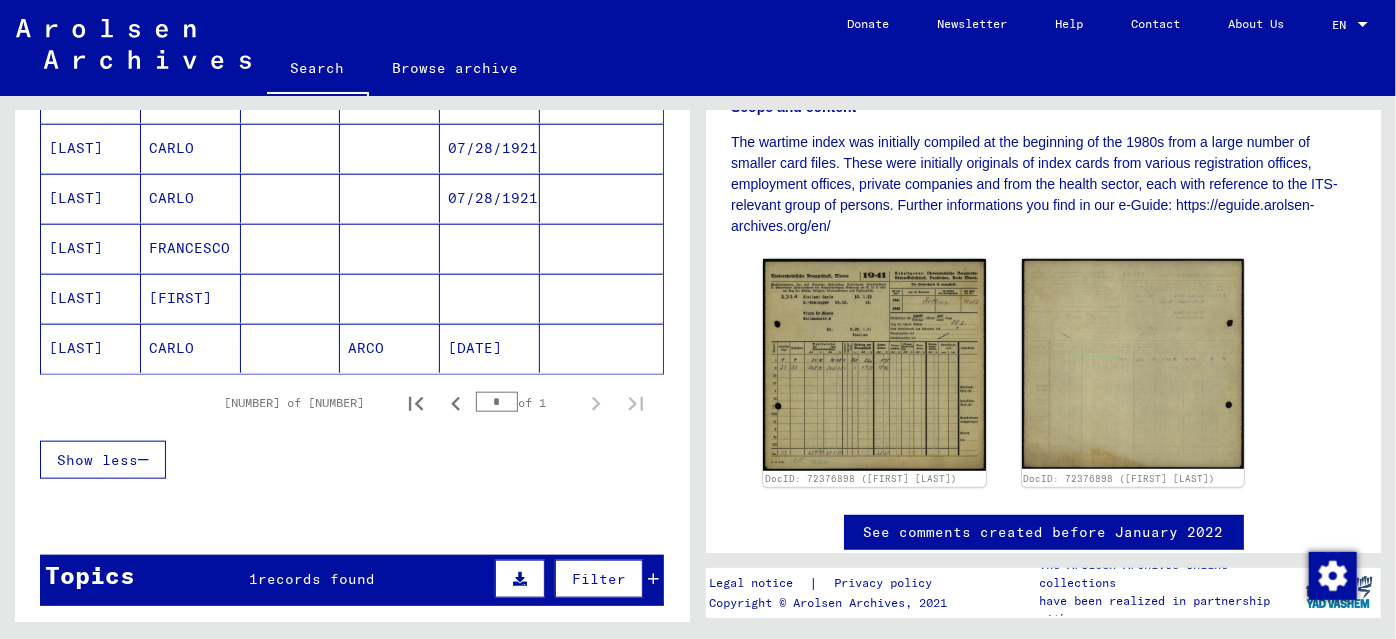 scroll, scrollTop: 1121, scrollLeft: 0, axis: vertical 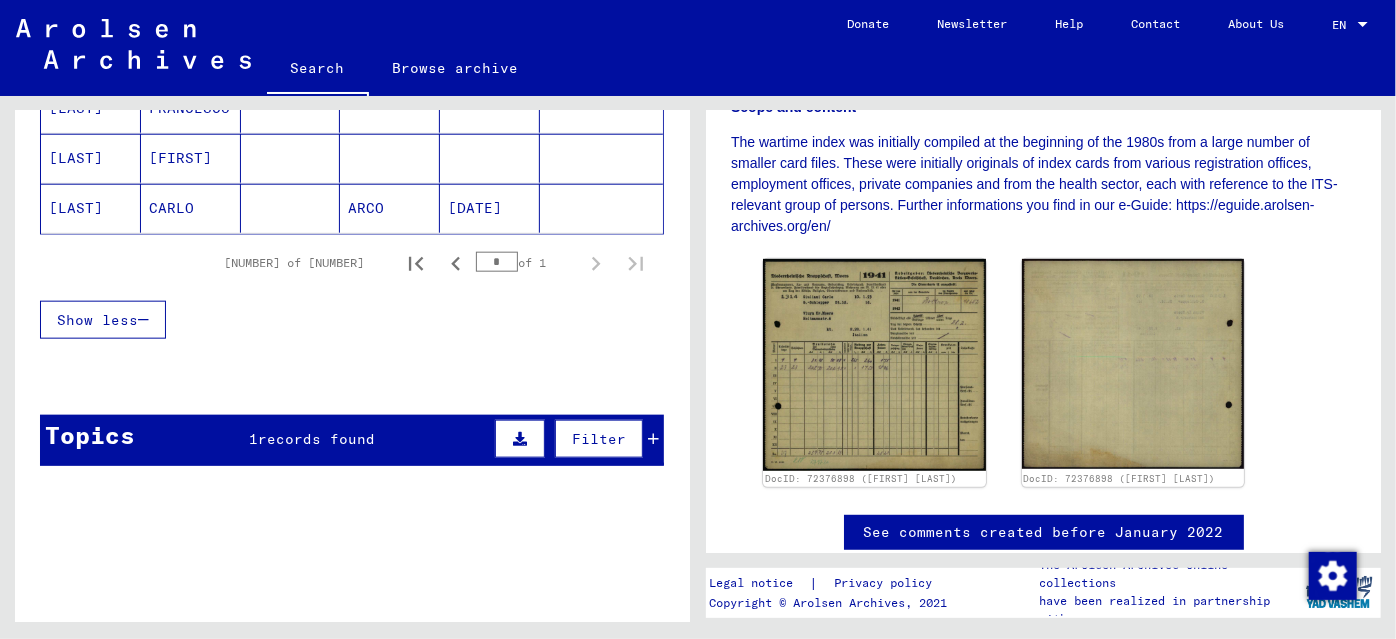 click on "records found" at bounding box center (317, 439) 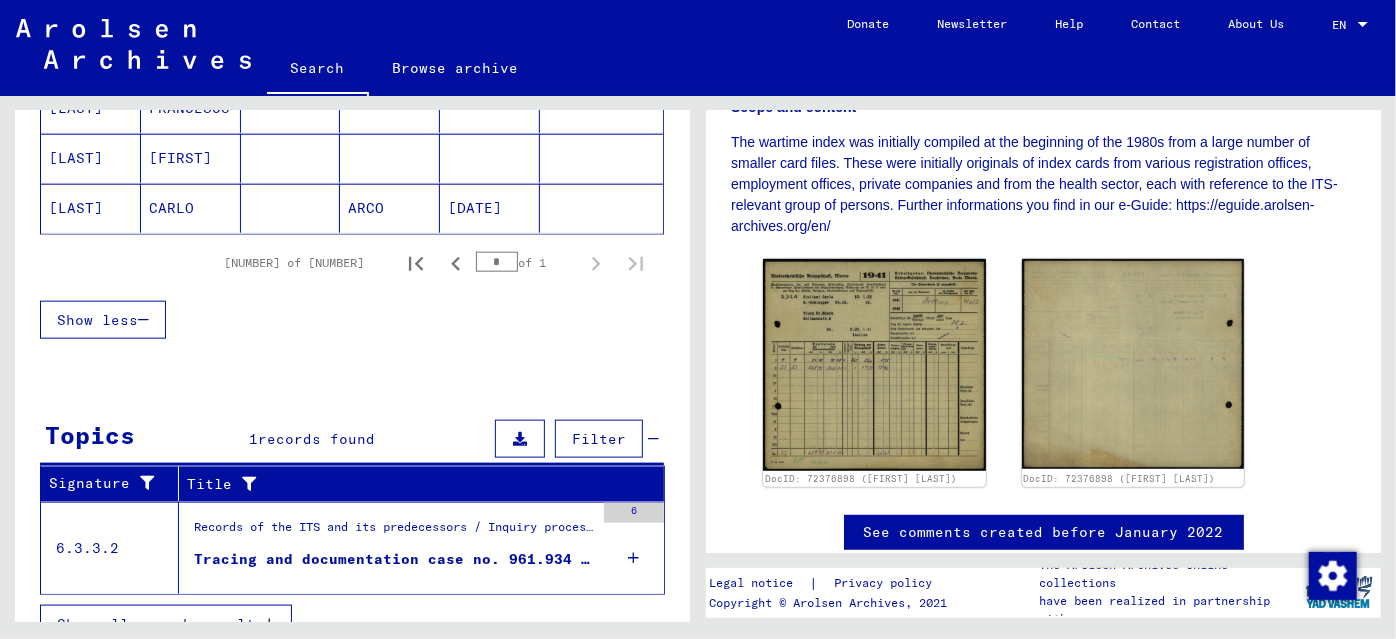 click on "Tracing and documentation case no. 961.934 for [LAST], [FIRST] born [DATE]" at bounding box center [394, 564] 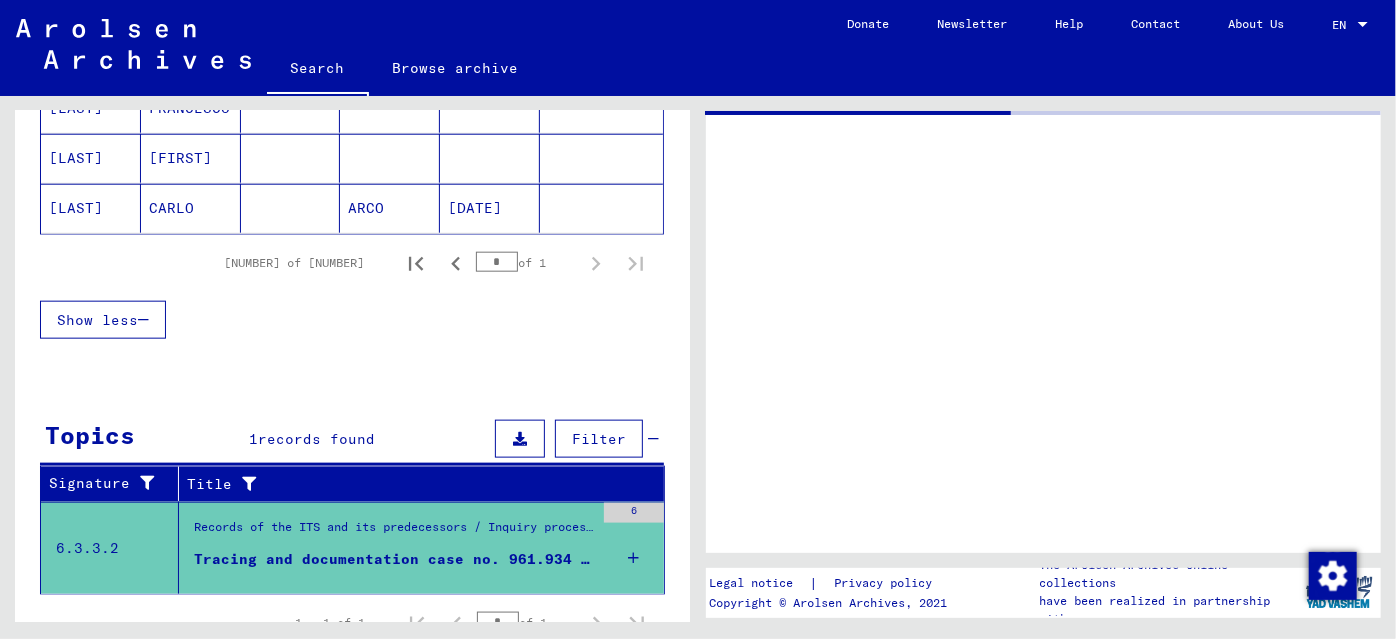scroll, scrollTop: 0, scrollLeft: 0, axis: both 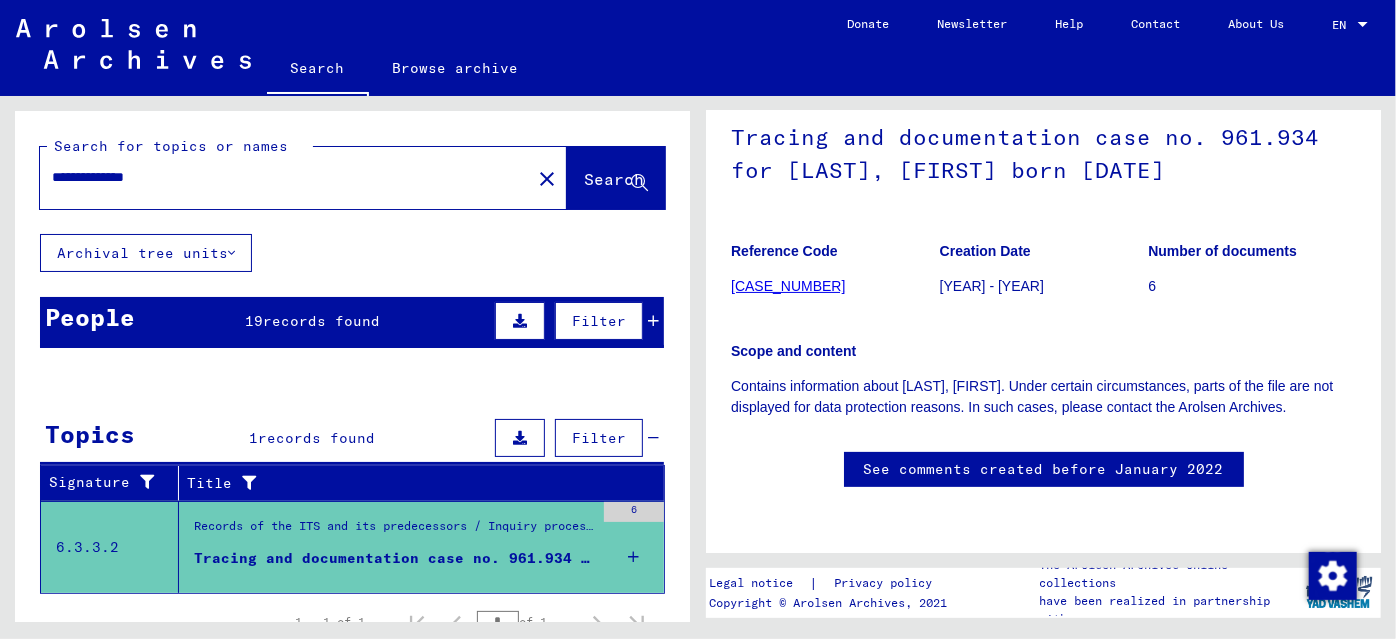 drag, startPoint x: 187, startPoint y: 176, endPoint x: 0, endPoint y: 173, distance: 187.02406 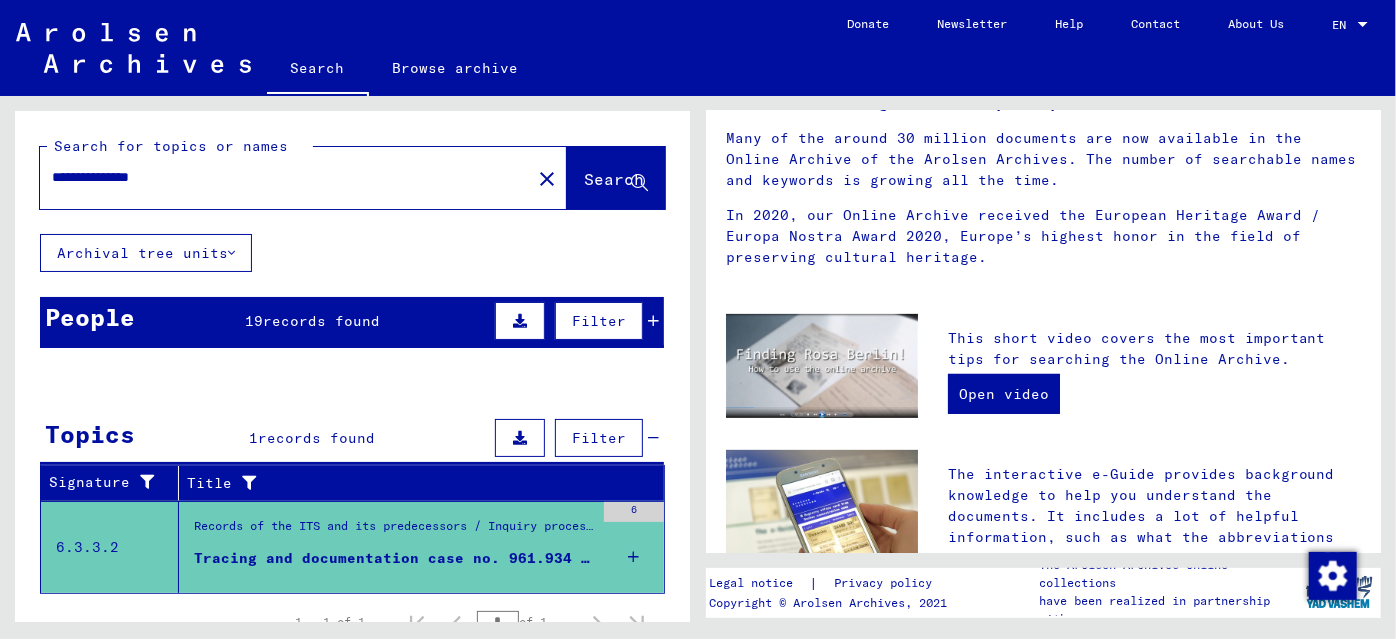 scroll, scrollTop: 0, scrollLeft: 0, axis: both 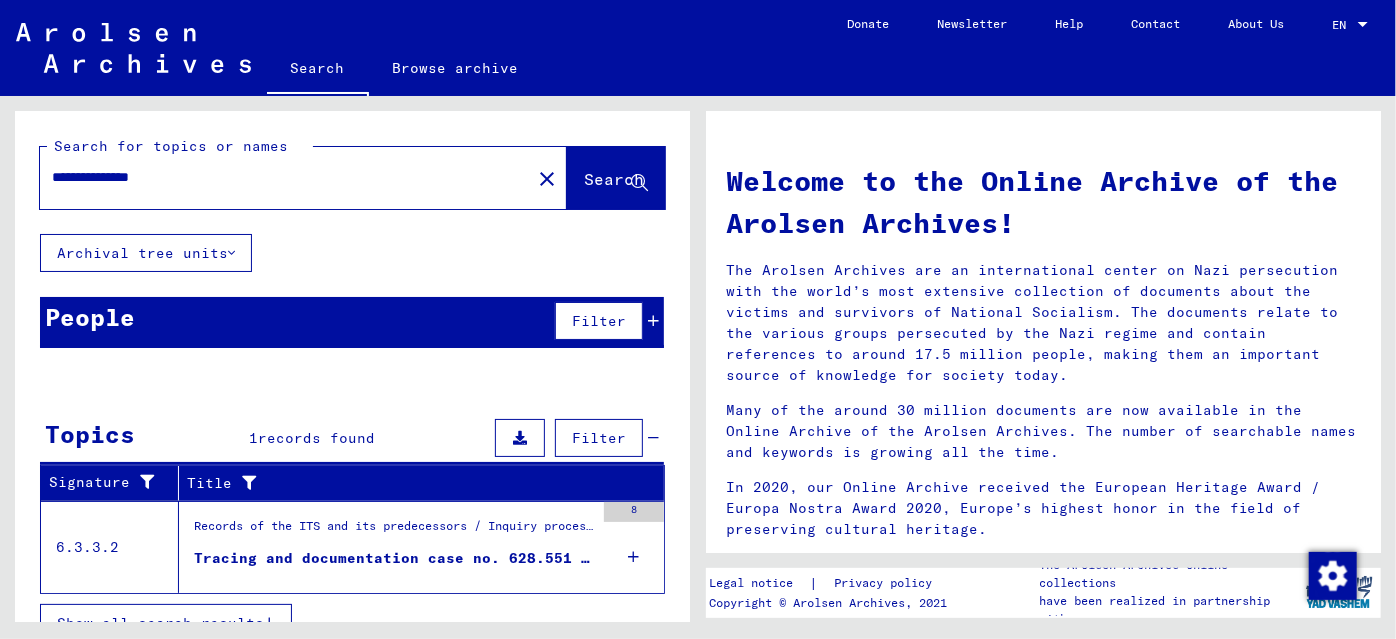 click on "Tracing and documentation case no. 628.551 for [LAST], [FIRST] born [DATE]" at bounding box center (394, 558) 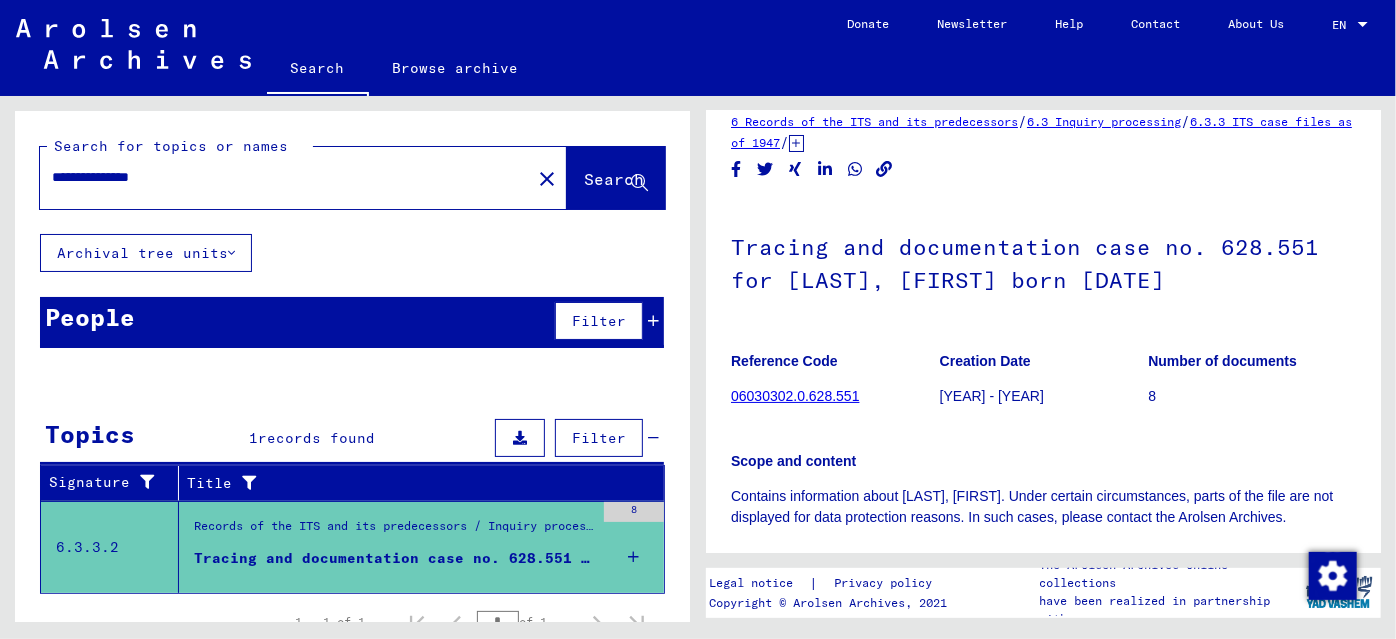 scroll, scrollTop: 0, scrollLeft: 0, axis: both 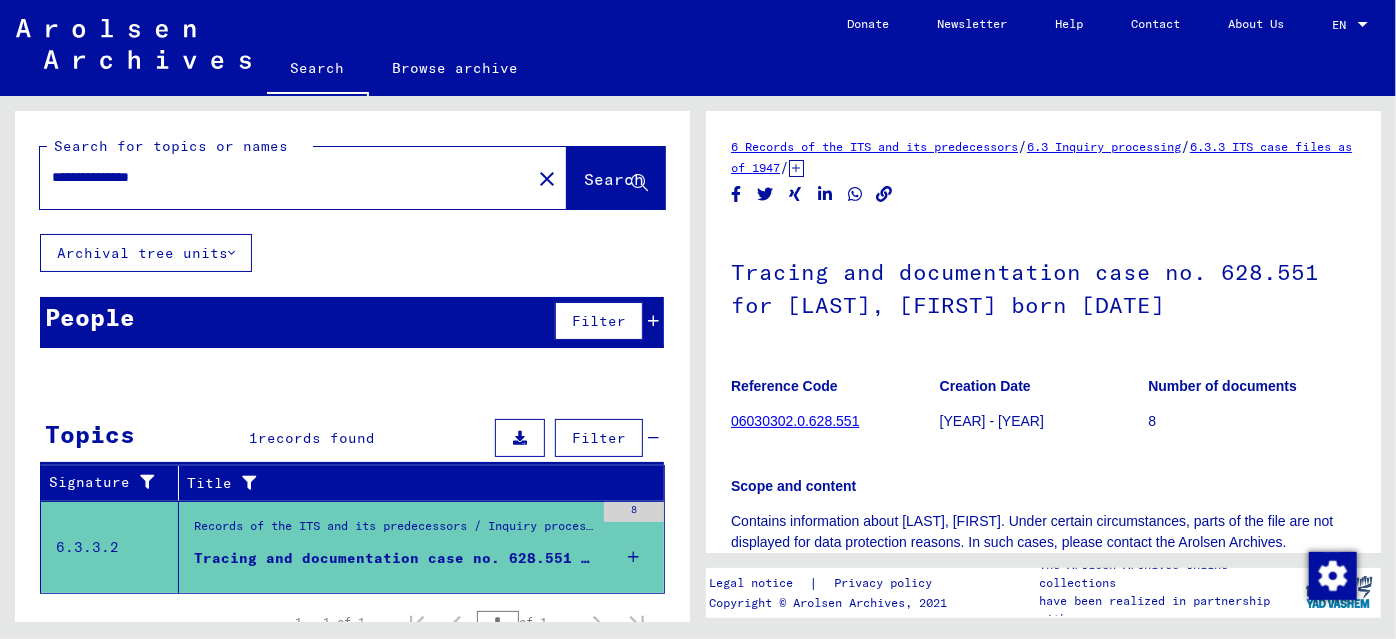 drag, startPoint x: 204, startPoint y: 178, endPoint x: 79, endPoint y: 163, distance: 125.89678 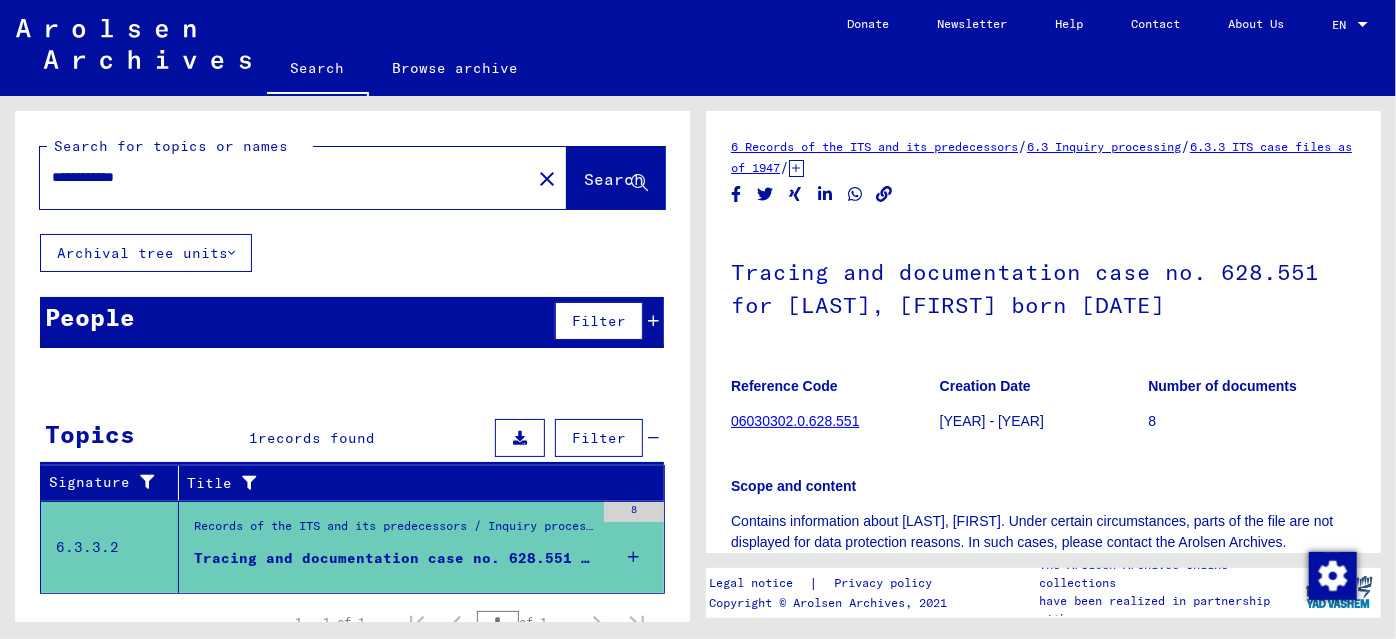 type on "**********" 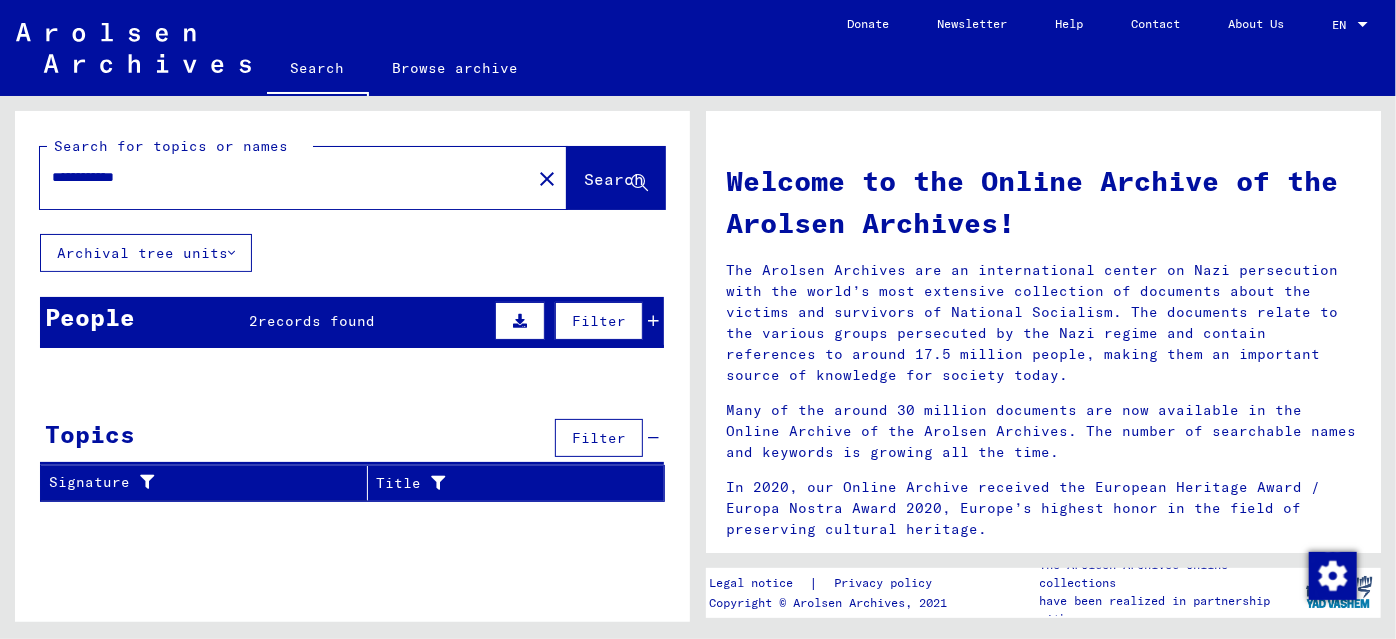 click on "records found" at bounding box center (317, 321) 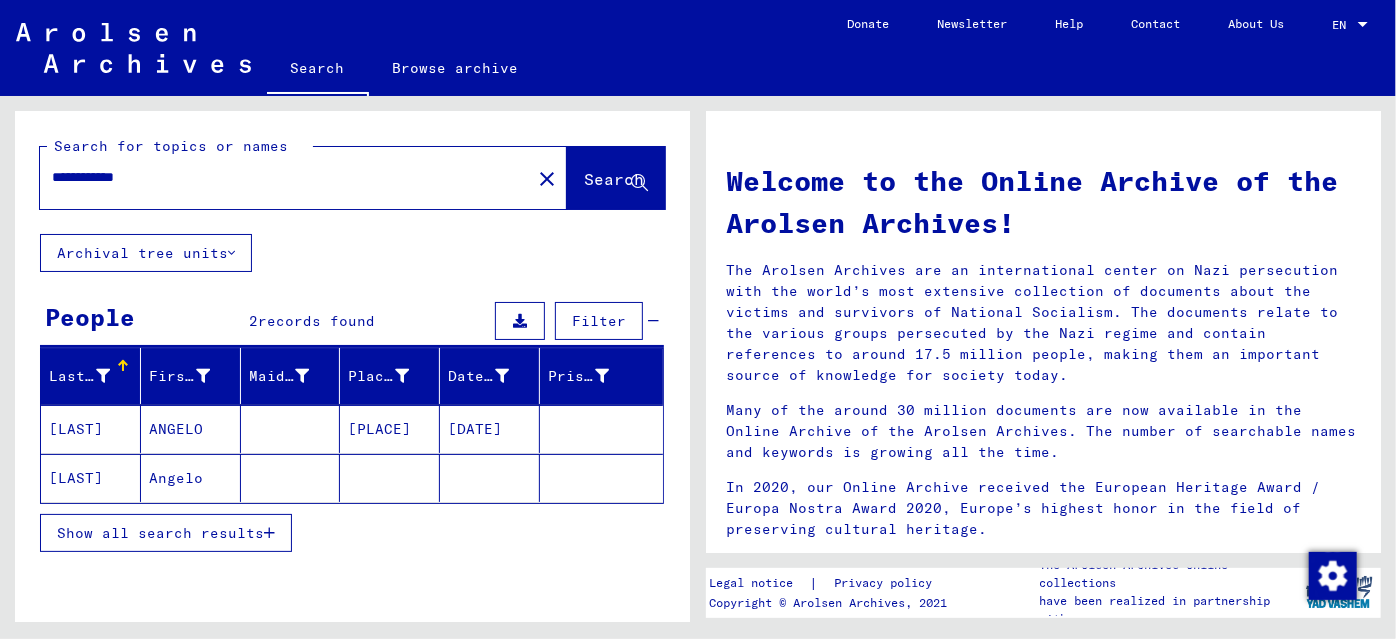 click at bounding box center [291, 478] 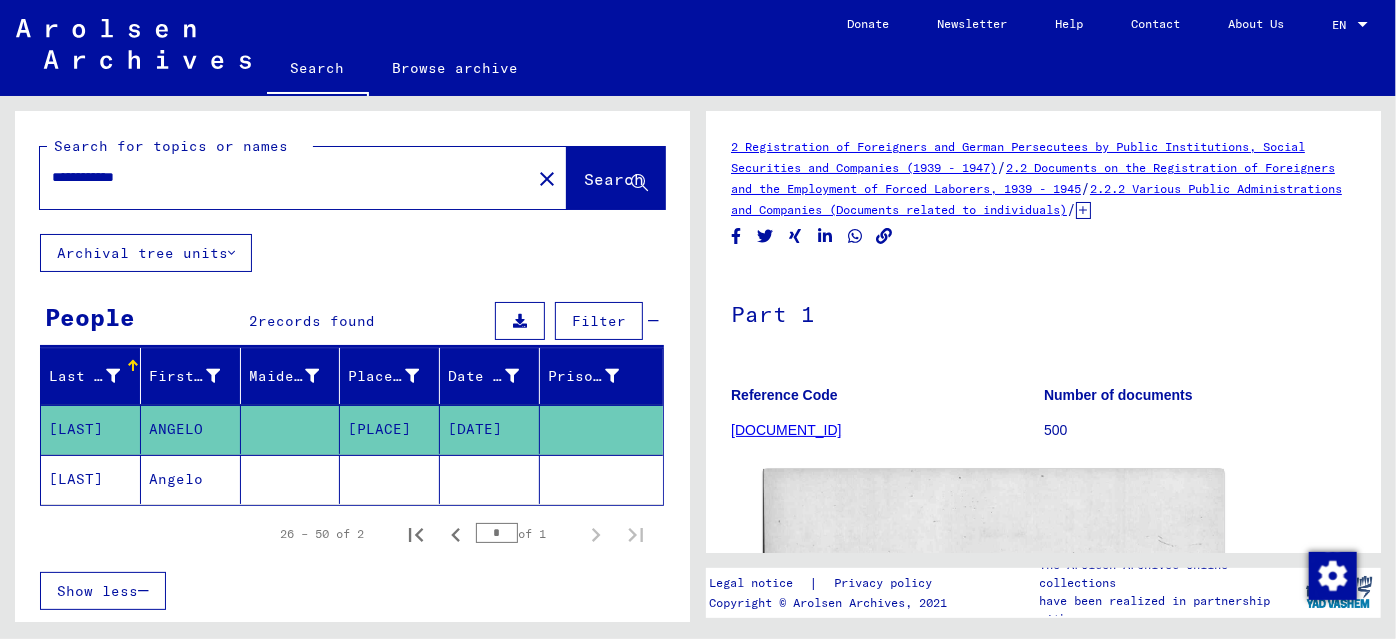 scroll, scrollTop: 0, scrollLeft: 0, axis: both 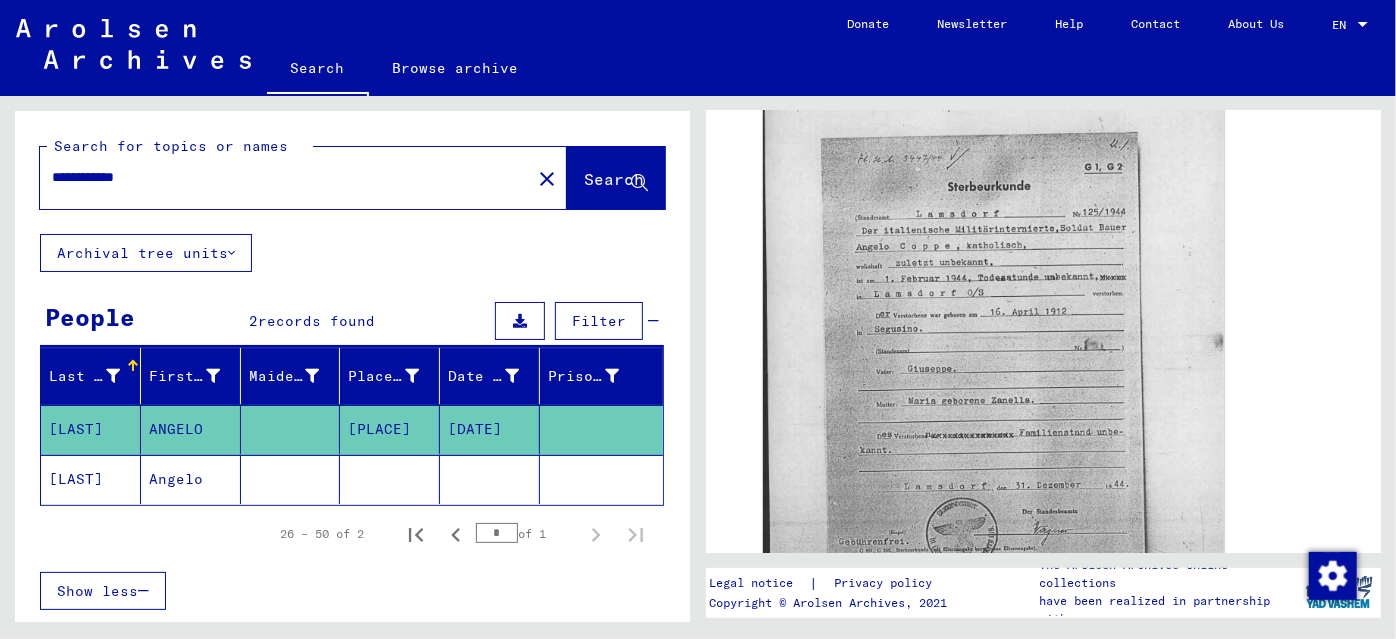 click 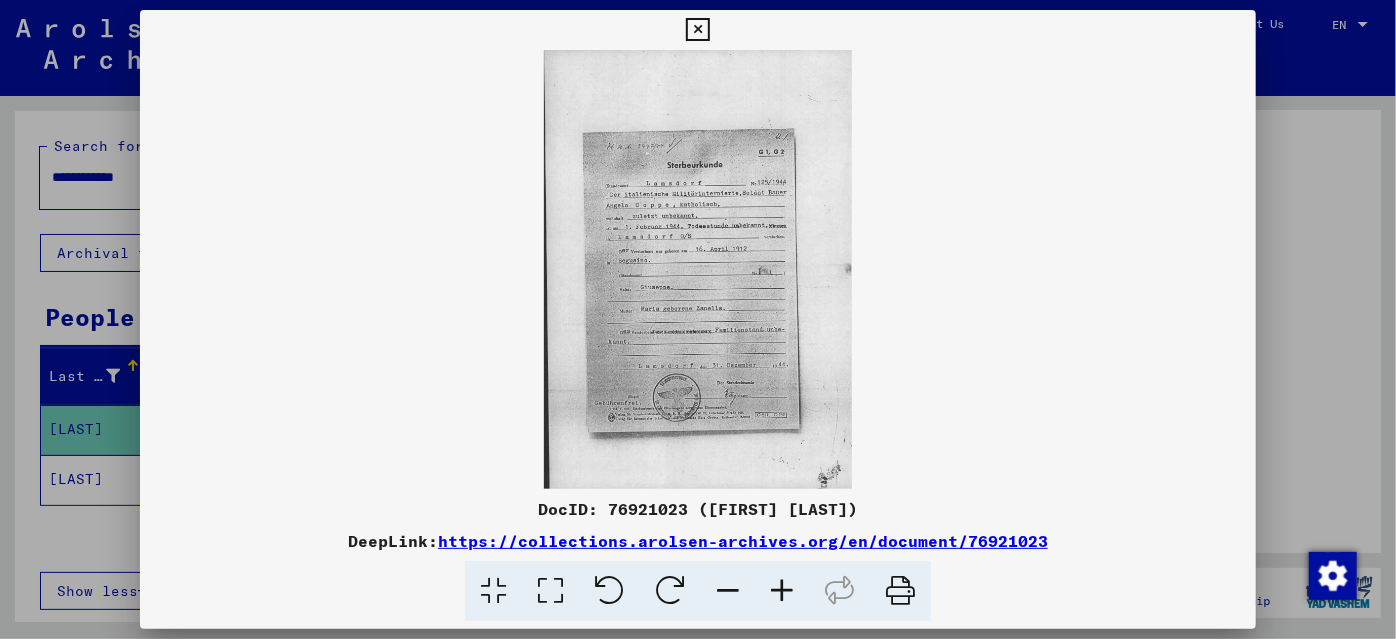 click at bounding box center [782, 591] 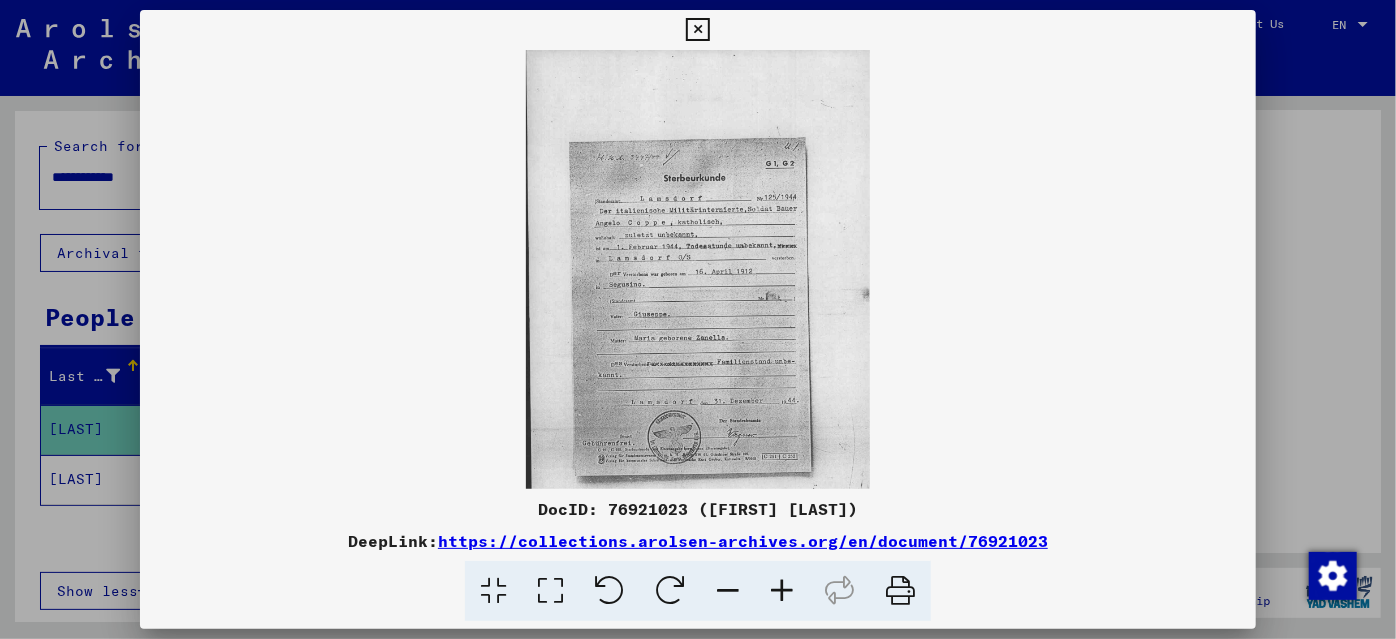 click at bounding box center (782, 591) 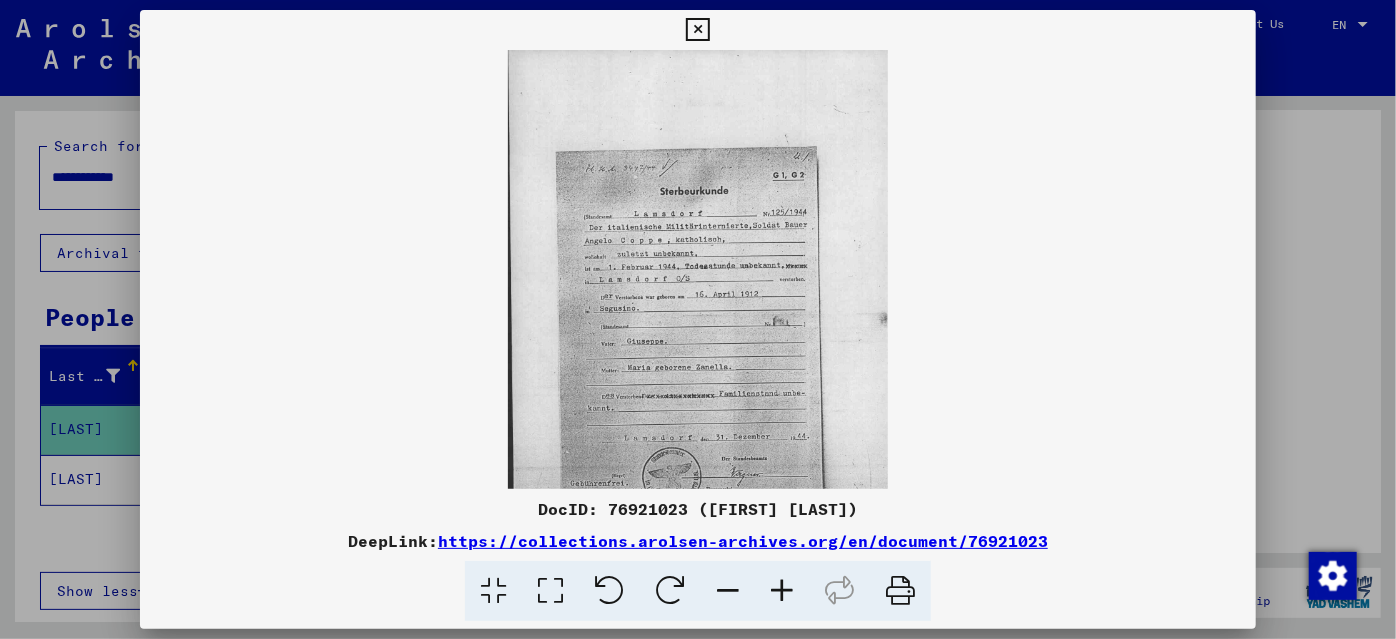 click at bounding box center [782, 591] 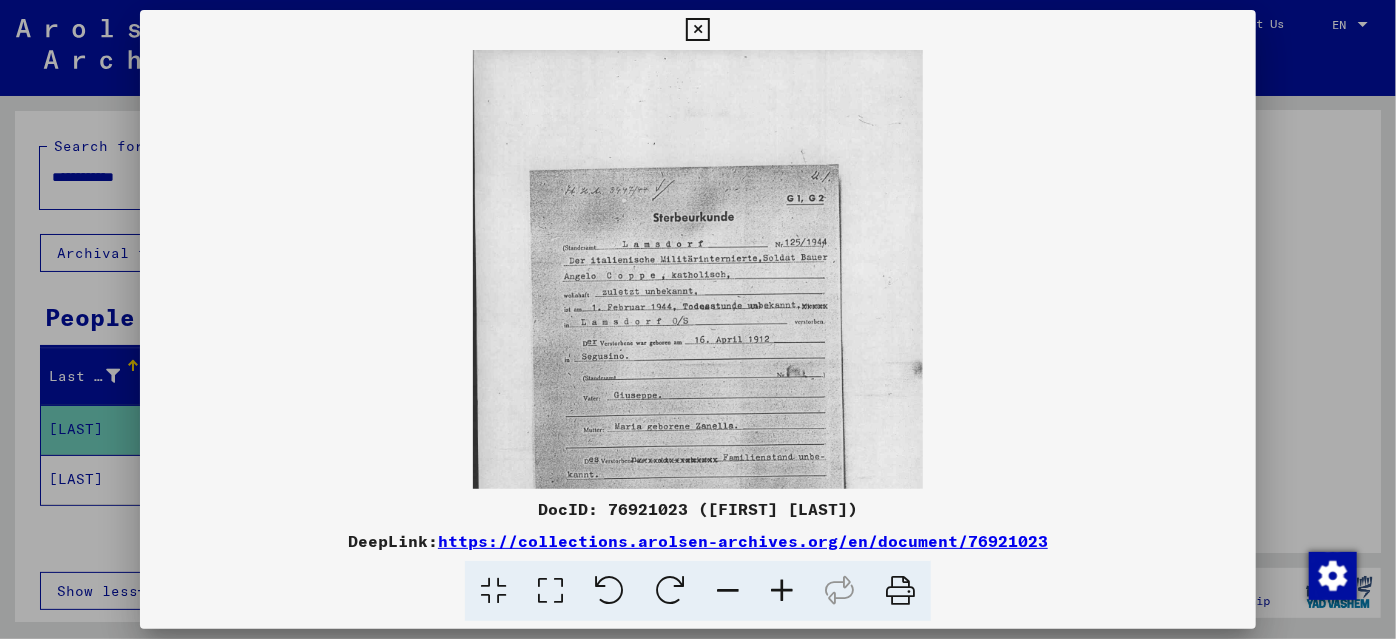 click at bounding box center [782, 591] 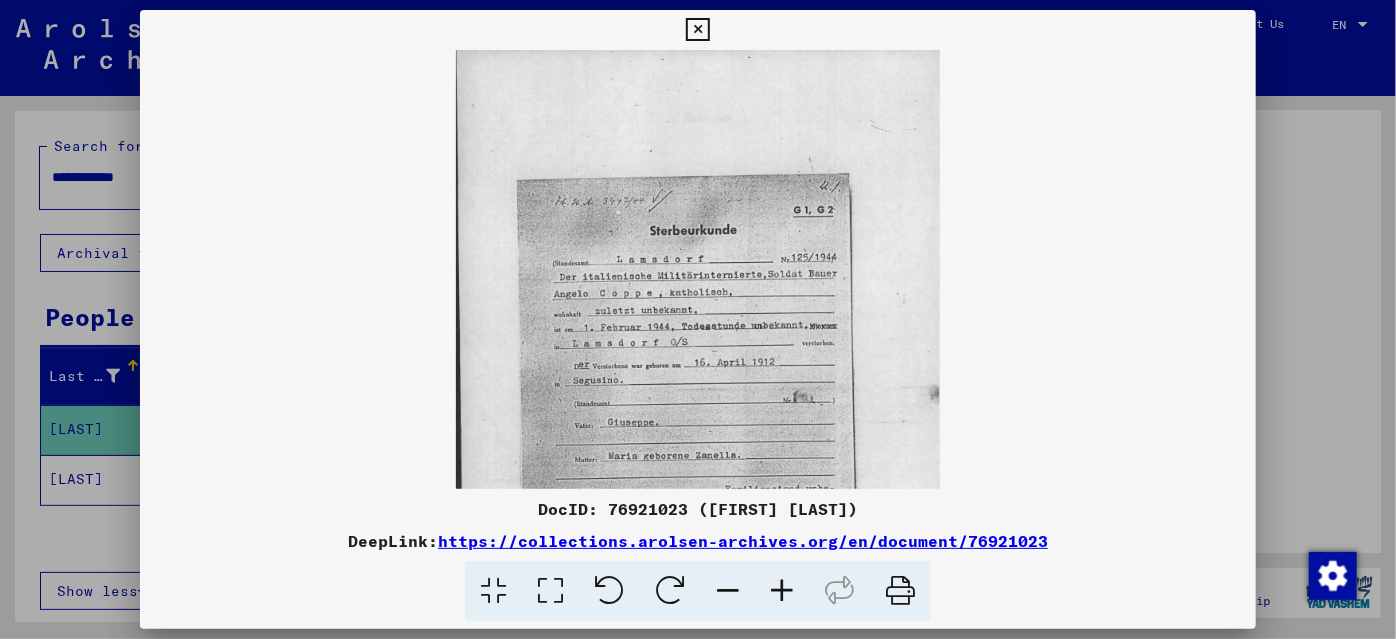 click at bounding box center [782, 591] 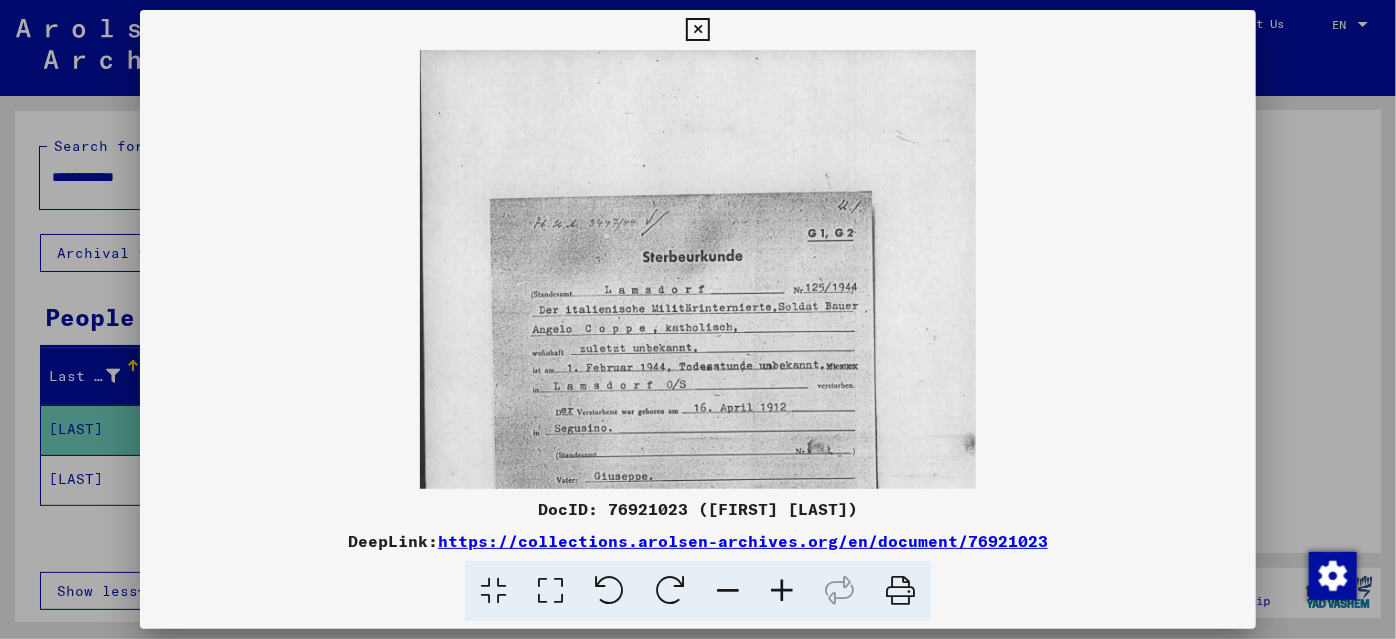 click at bounding box center (782, 591) 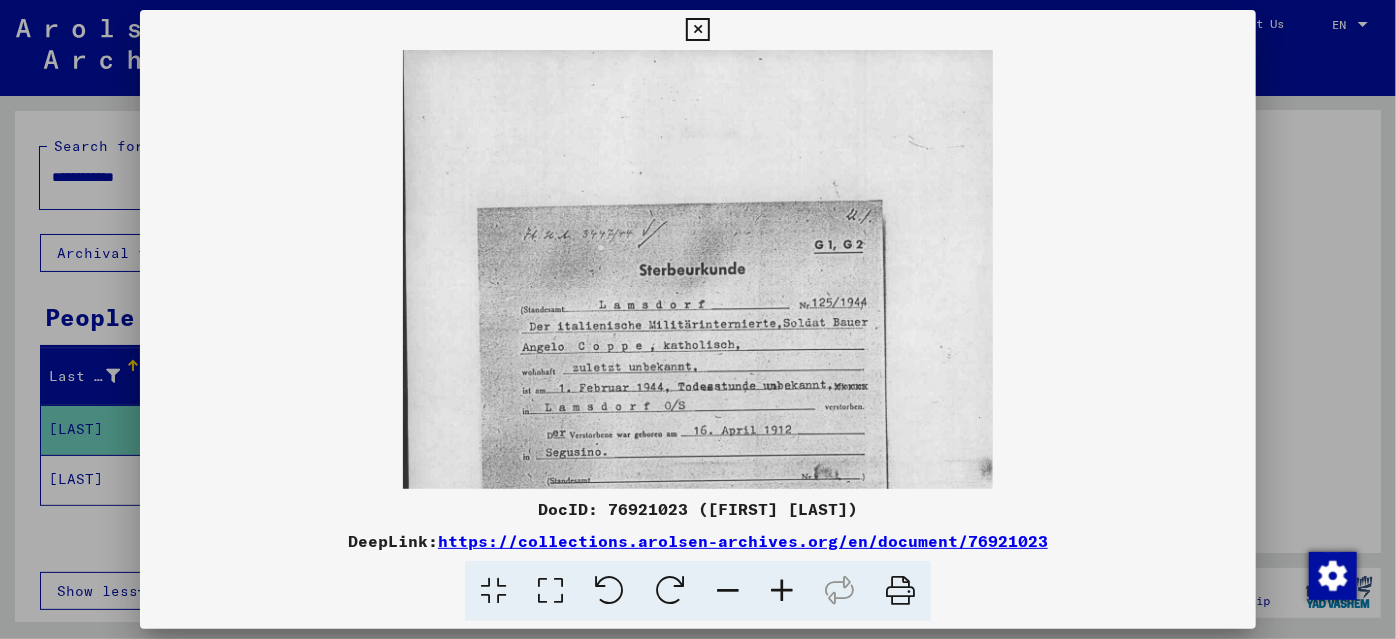 click at bounding box center [782, 591] 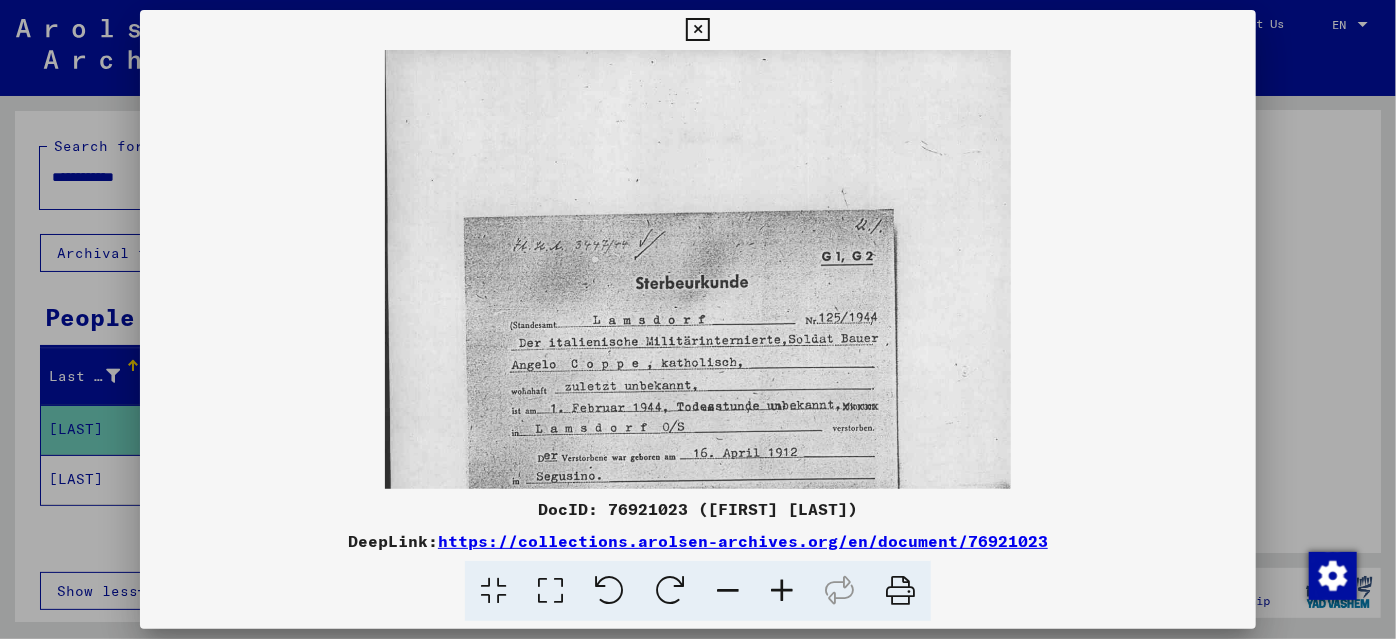 click at bounding box center (782, 591) 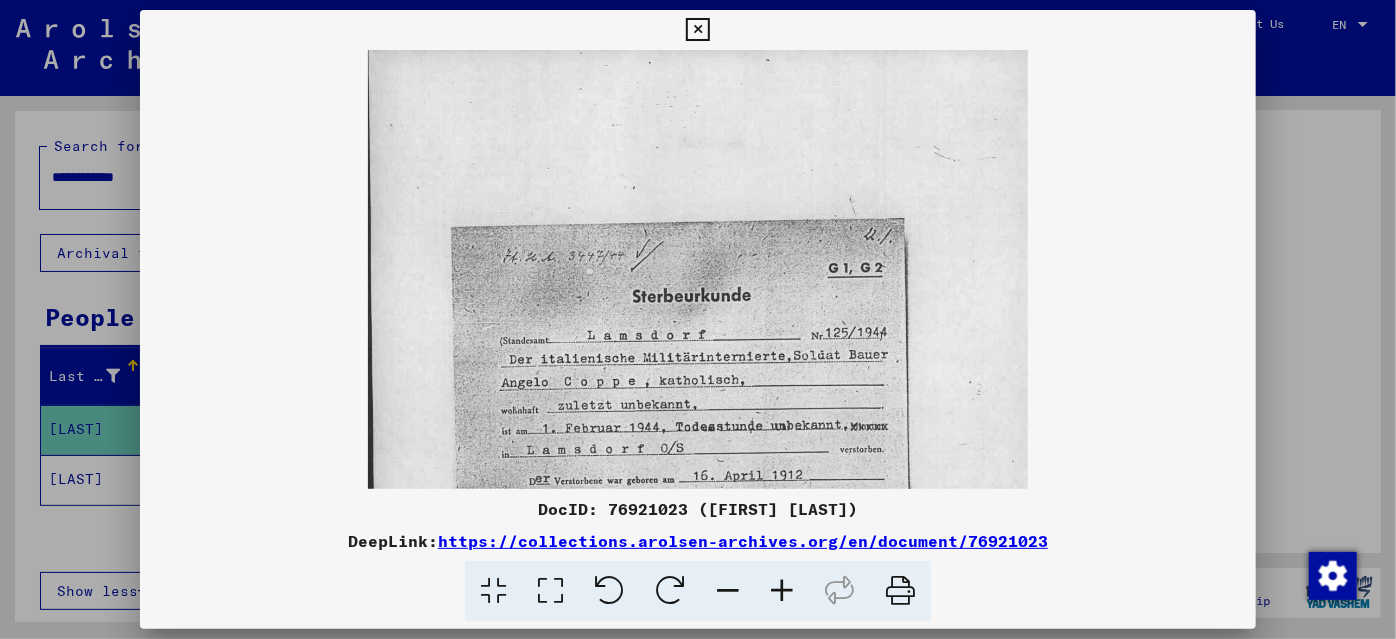 click at bounding box center [782, 591] 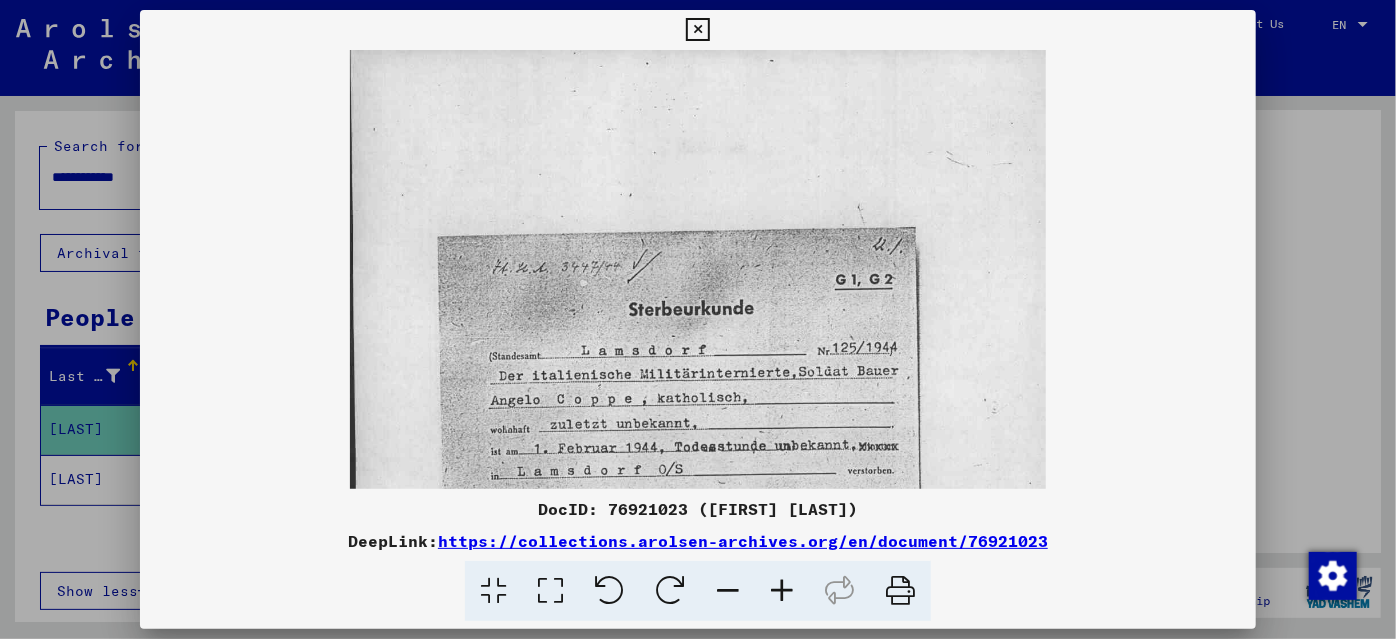 click at bounding box center (782, 591) 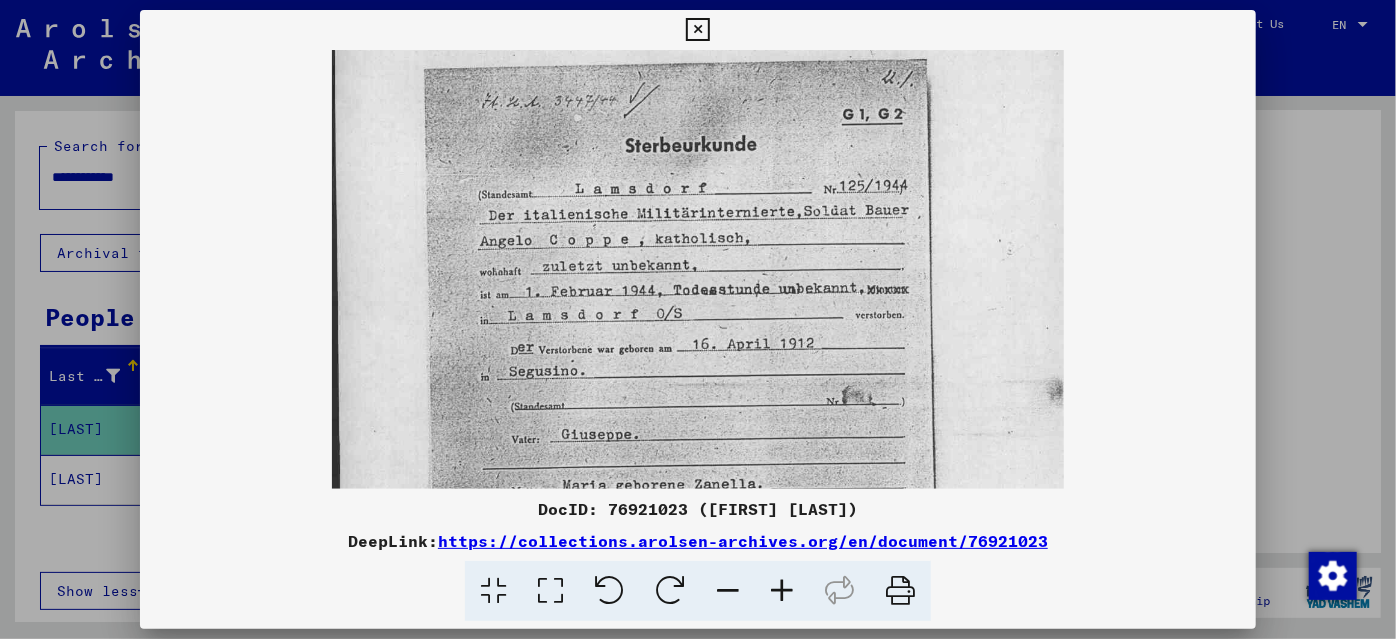 drag, startPoint x: 720, startPoint y: 424, endPoint x: 720, endPoint y: 238, distance: 186 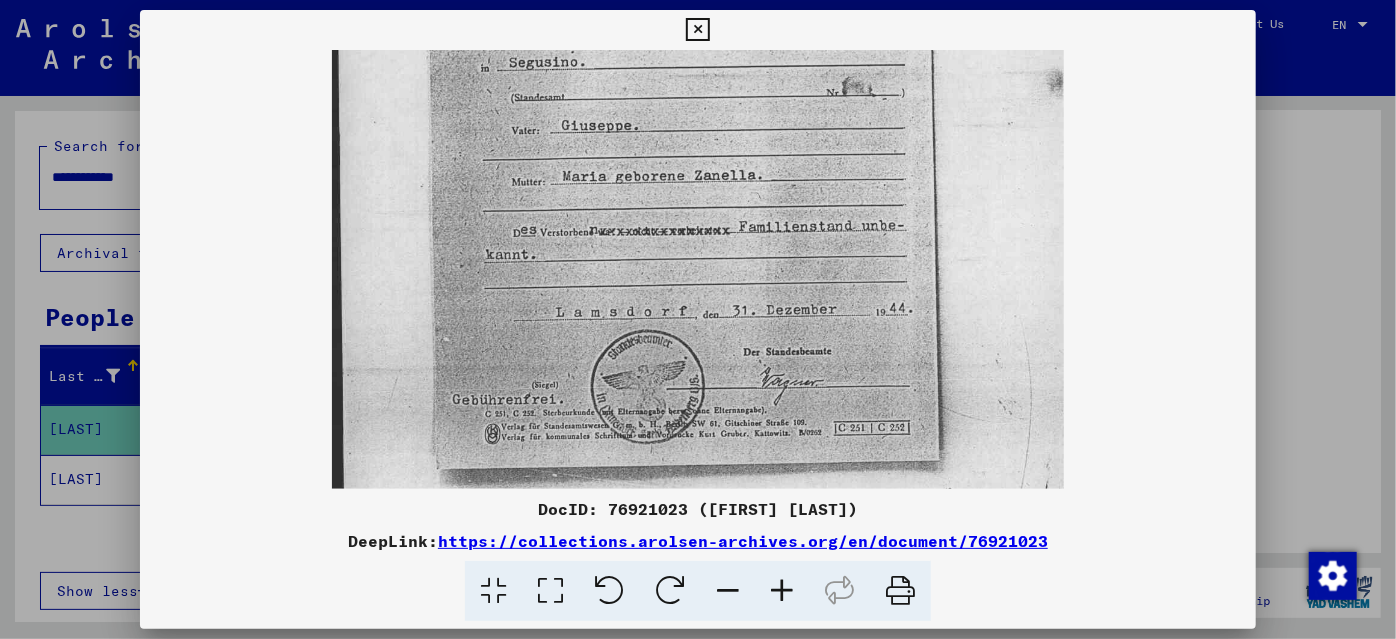 scroll, scrollTop: 488, scrollLeft: 0, axis: vertical 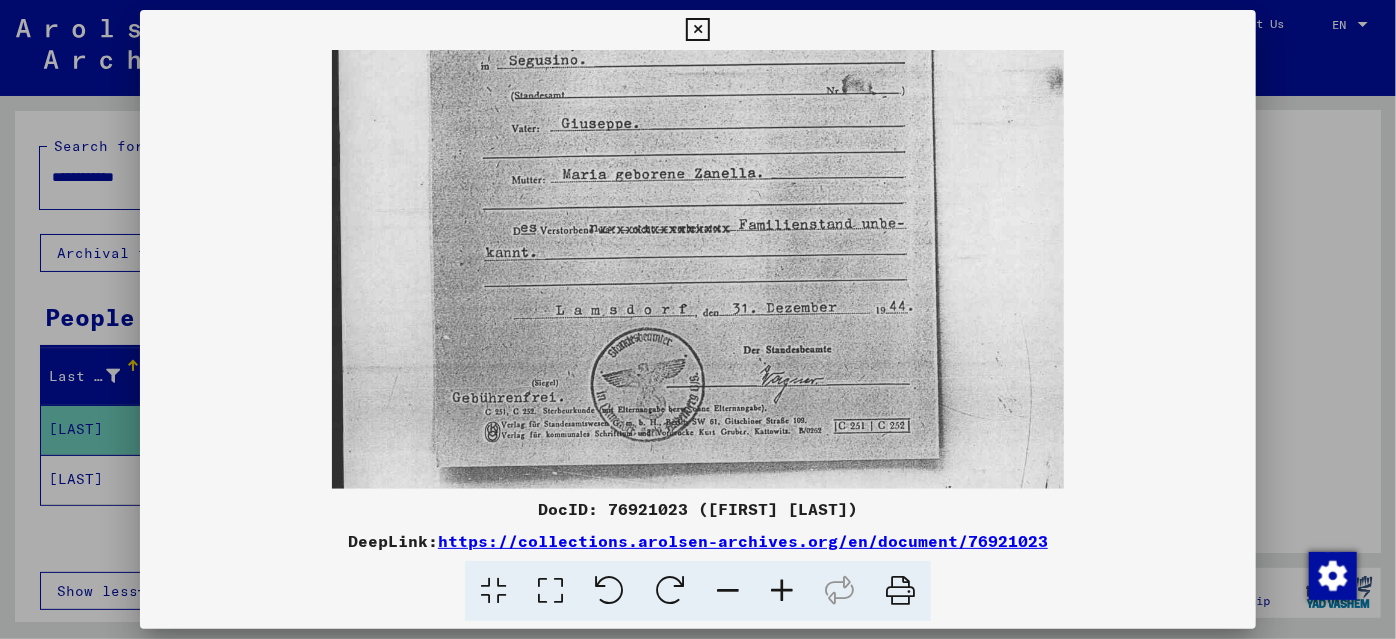drag, startPoint x: 716, startPoint y: 428, endPoint x: 718, endPoint y: 128, distance: 300.00665 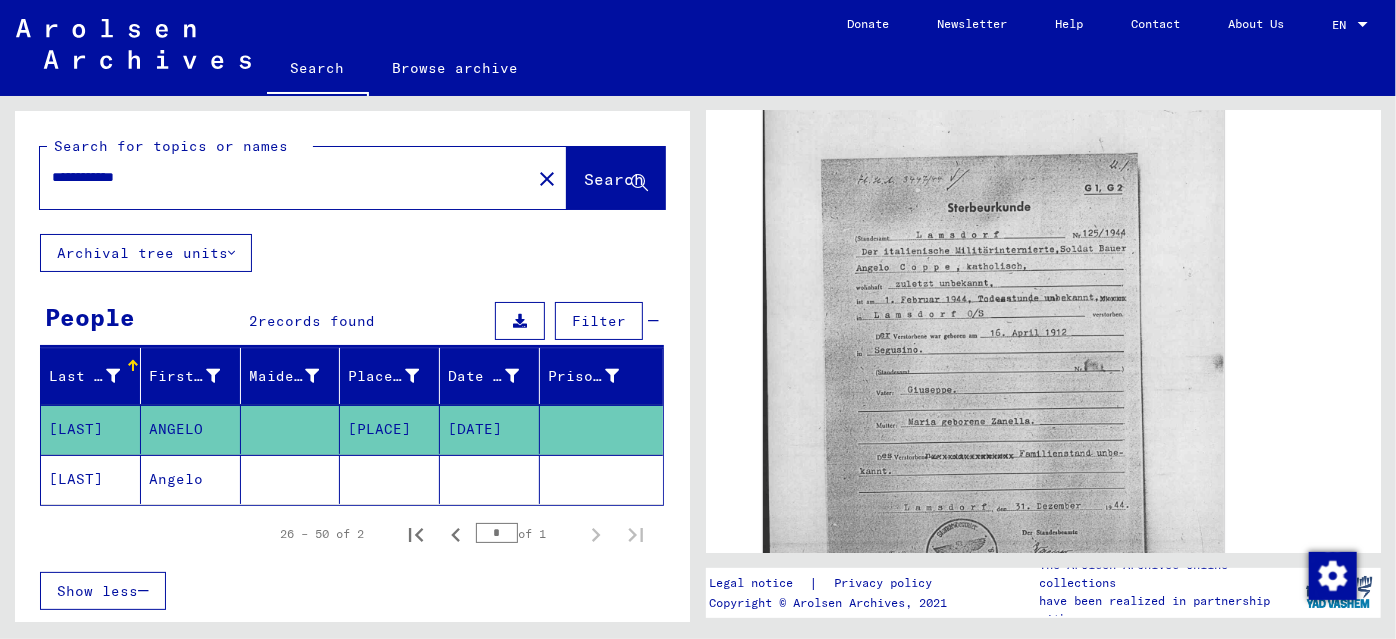 click 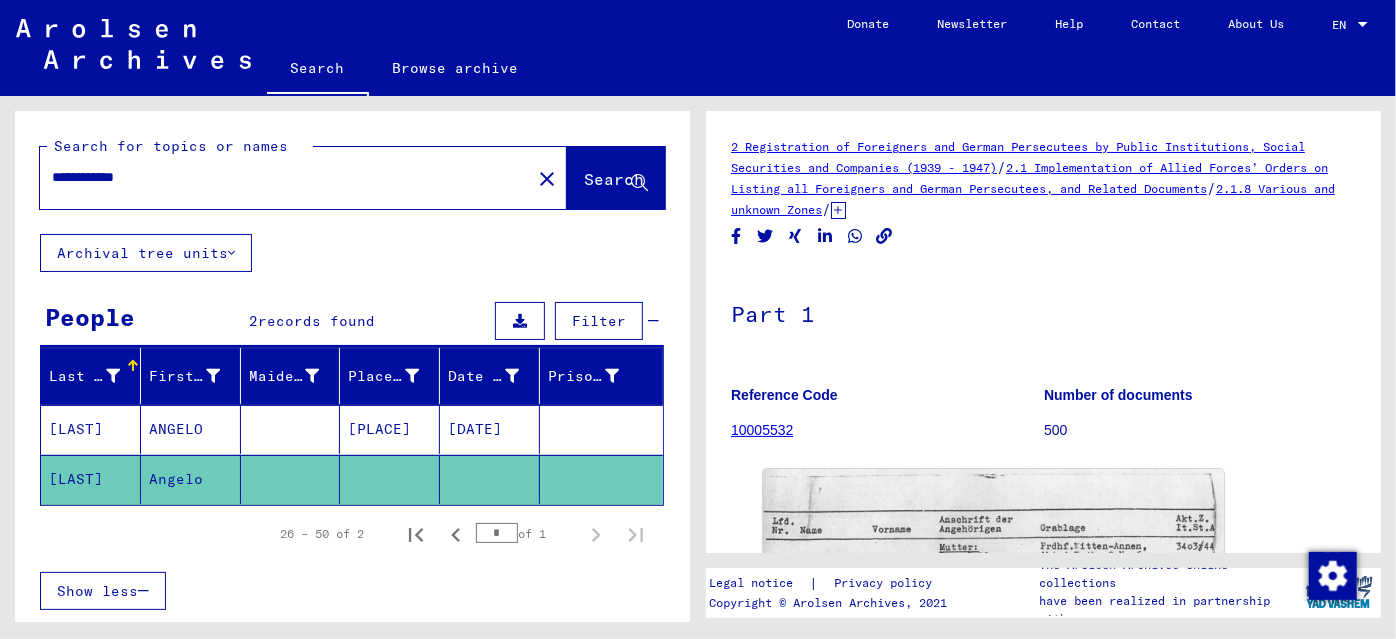 scroll, scrollTop: 0, scrollLeft: 0, axis: both 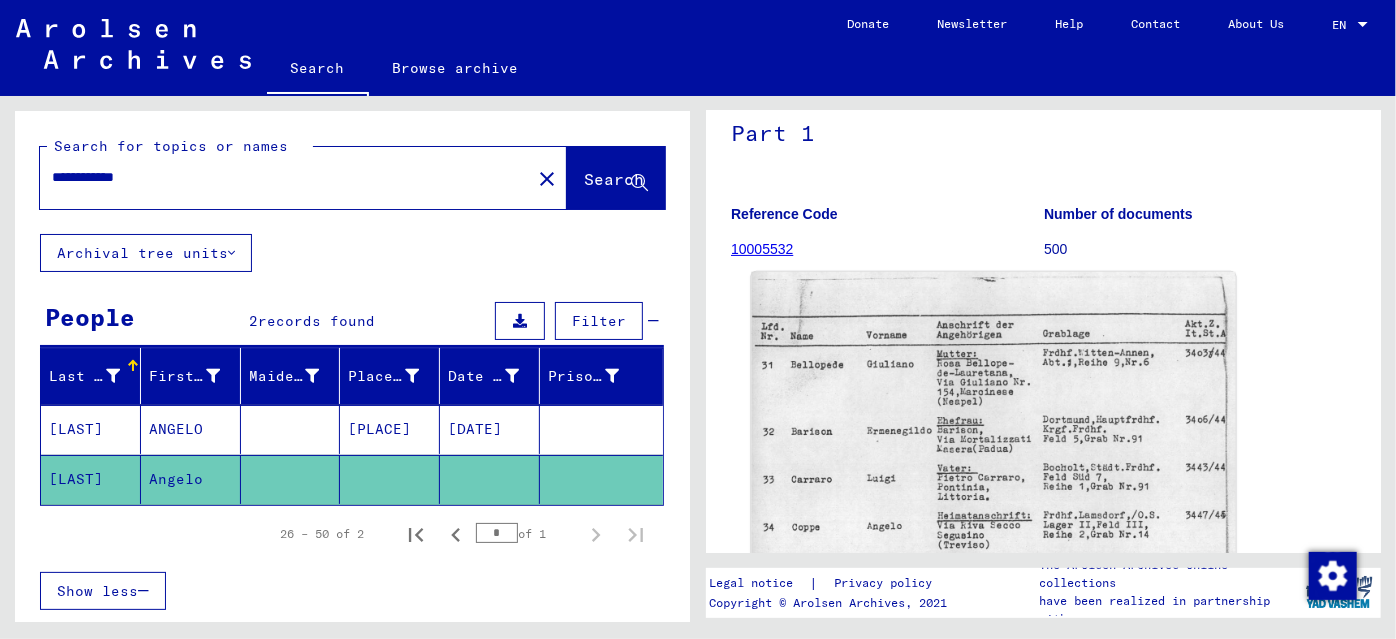 click 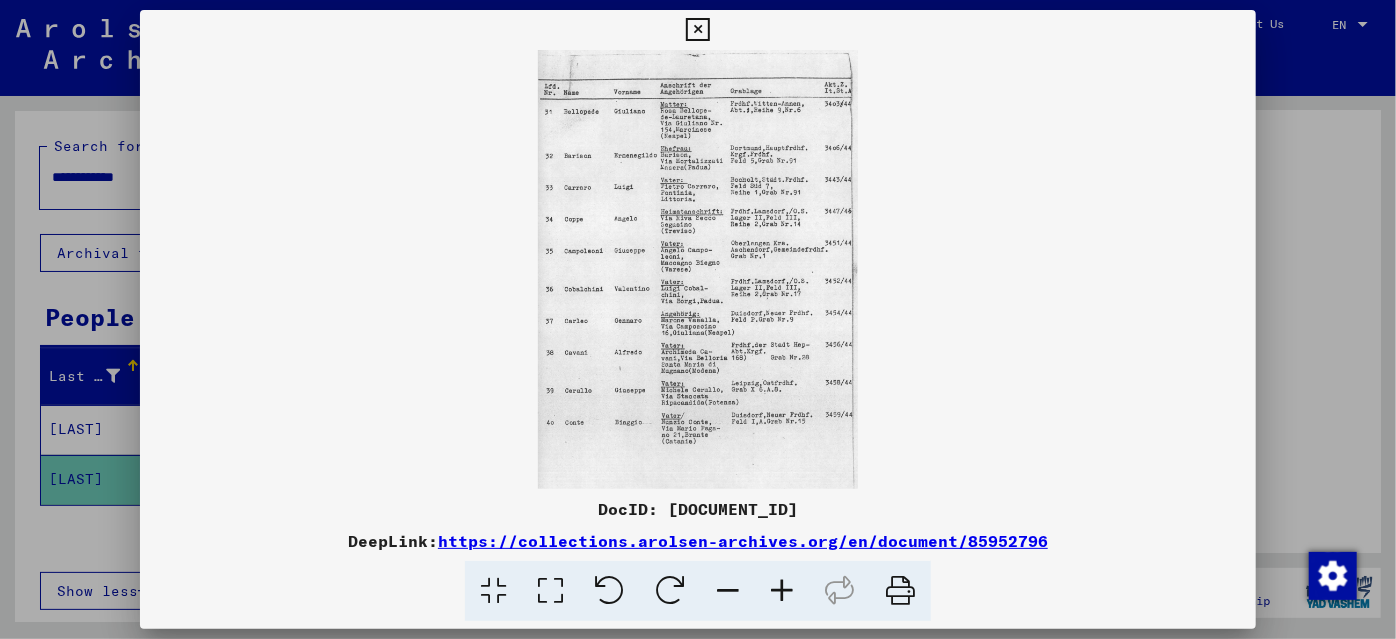 click at bounding box center (782, 591) 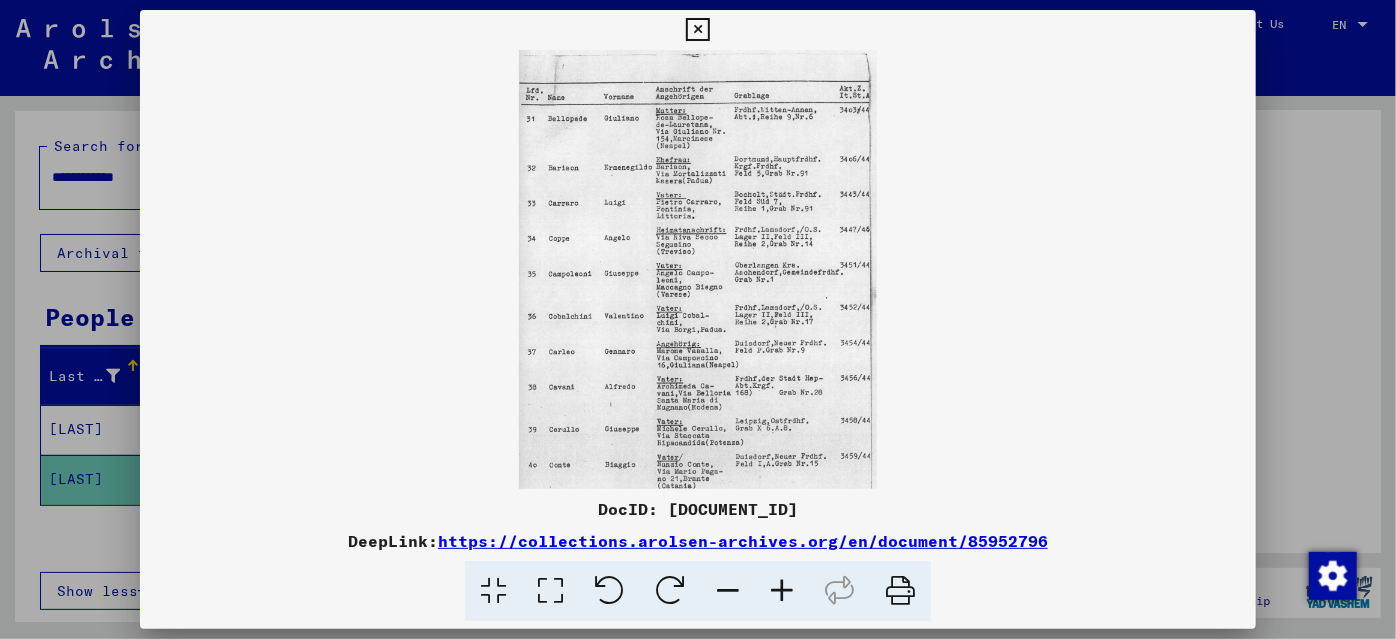 click at bounding box center [782, 591] 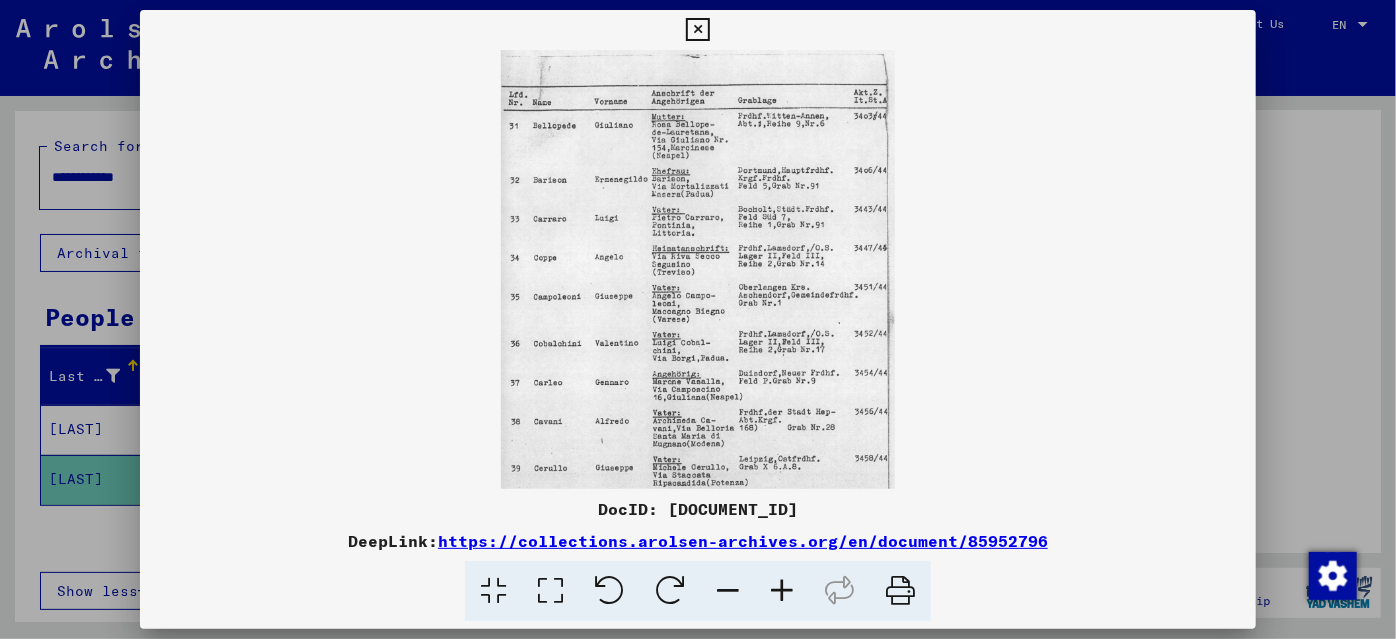 click at bounding box center (782, 591) 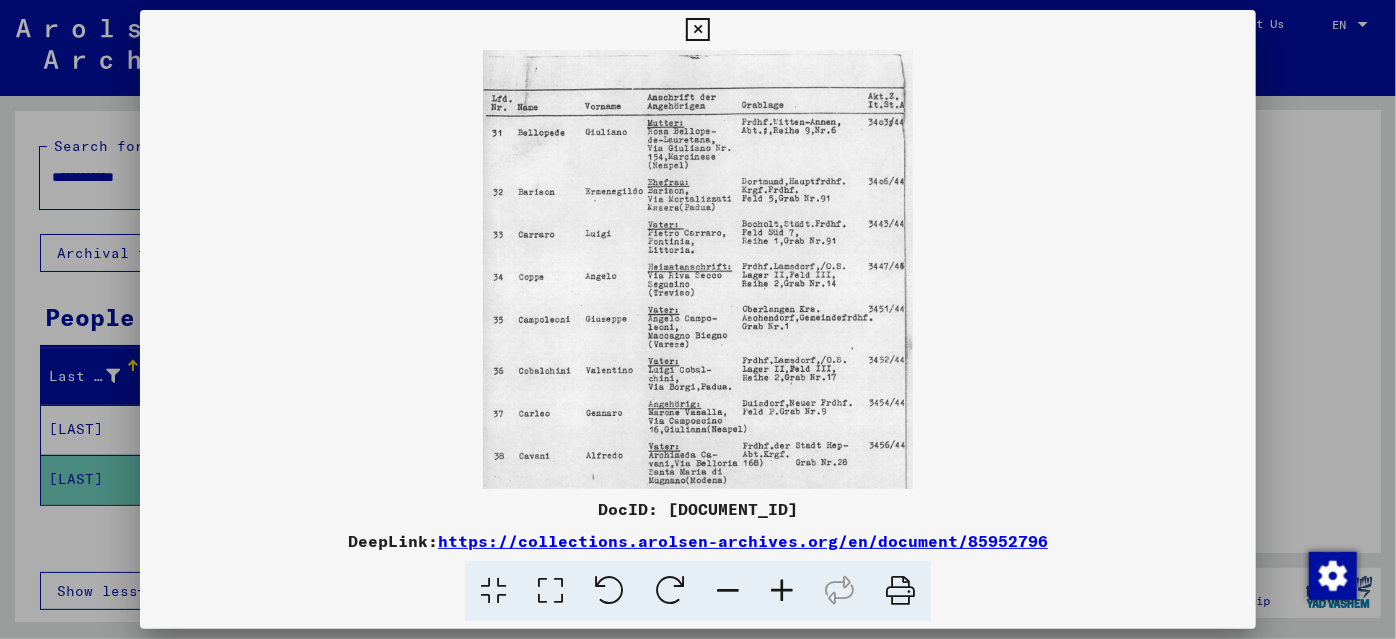 click at bounding box center (782, 591) 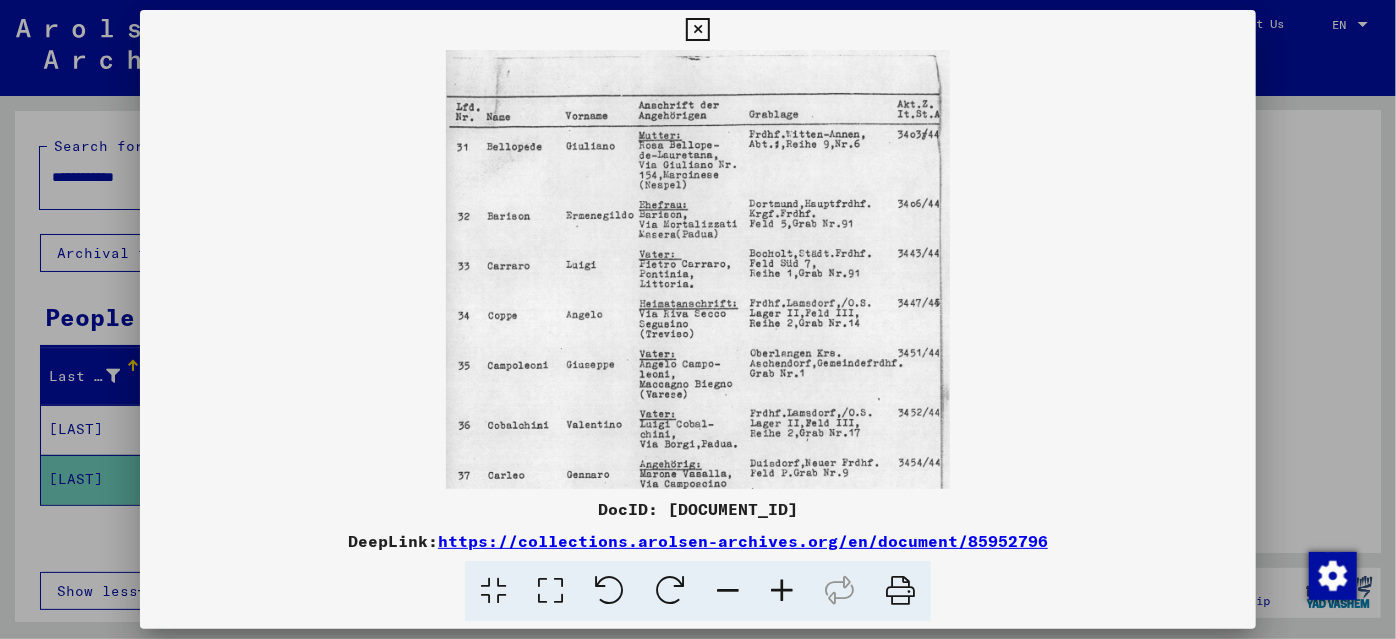 click at bounding box center (782, 591) 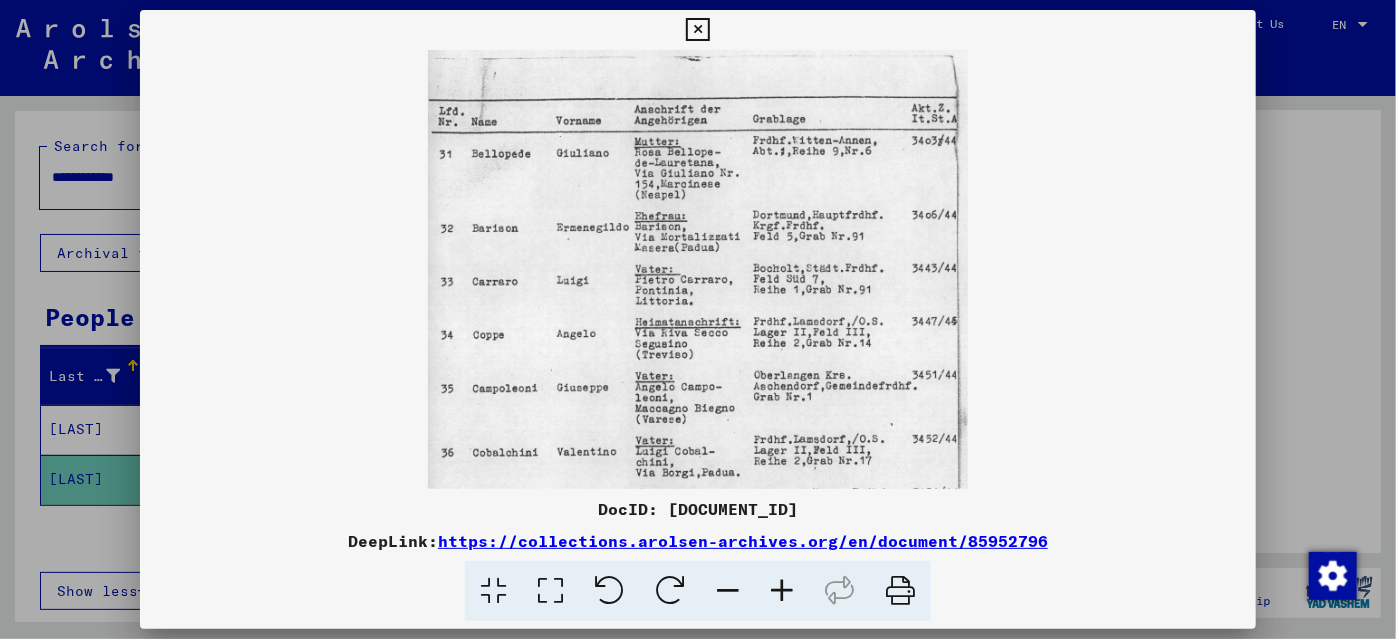 click at bounding box center [782, 591] 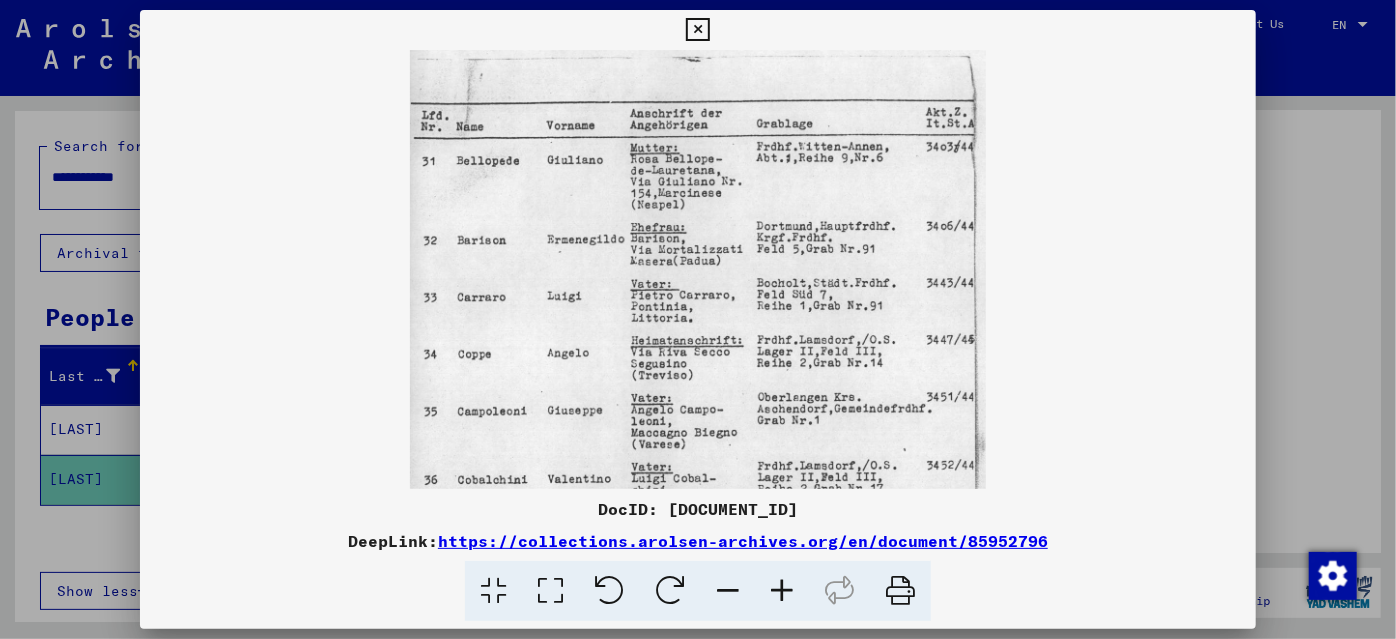 click at bounding box center [782, 591] 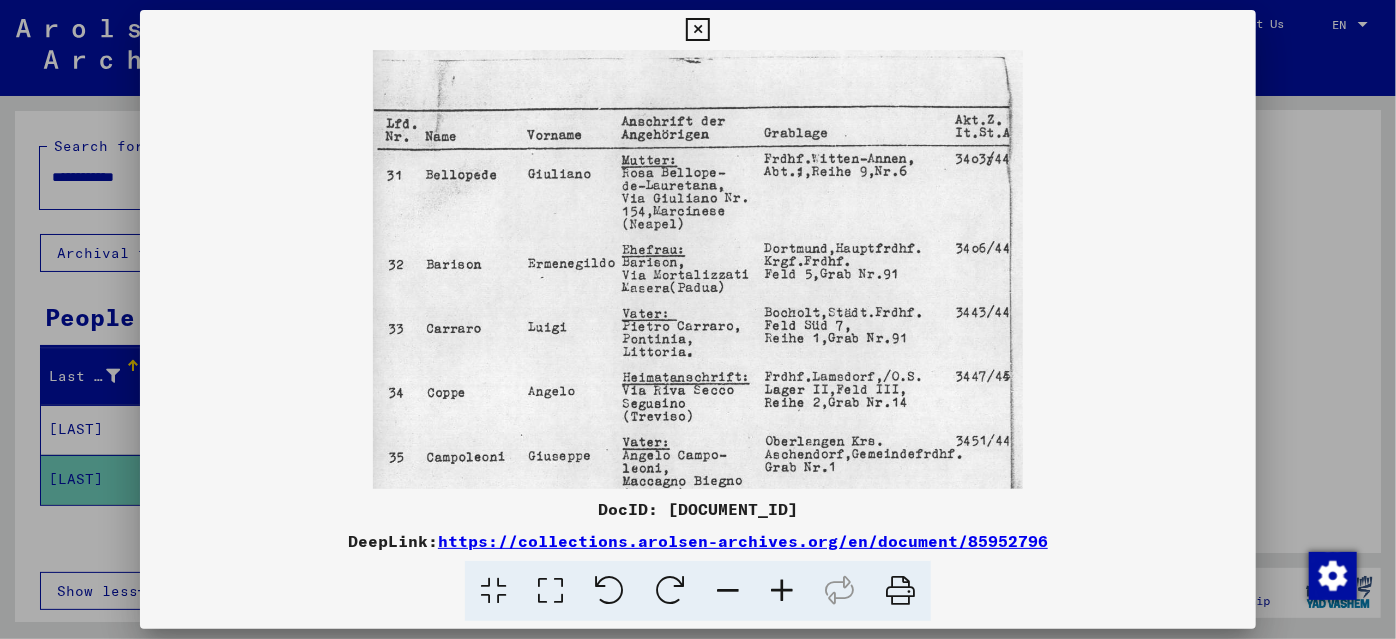 click at bounding box center (782, 591) 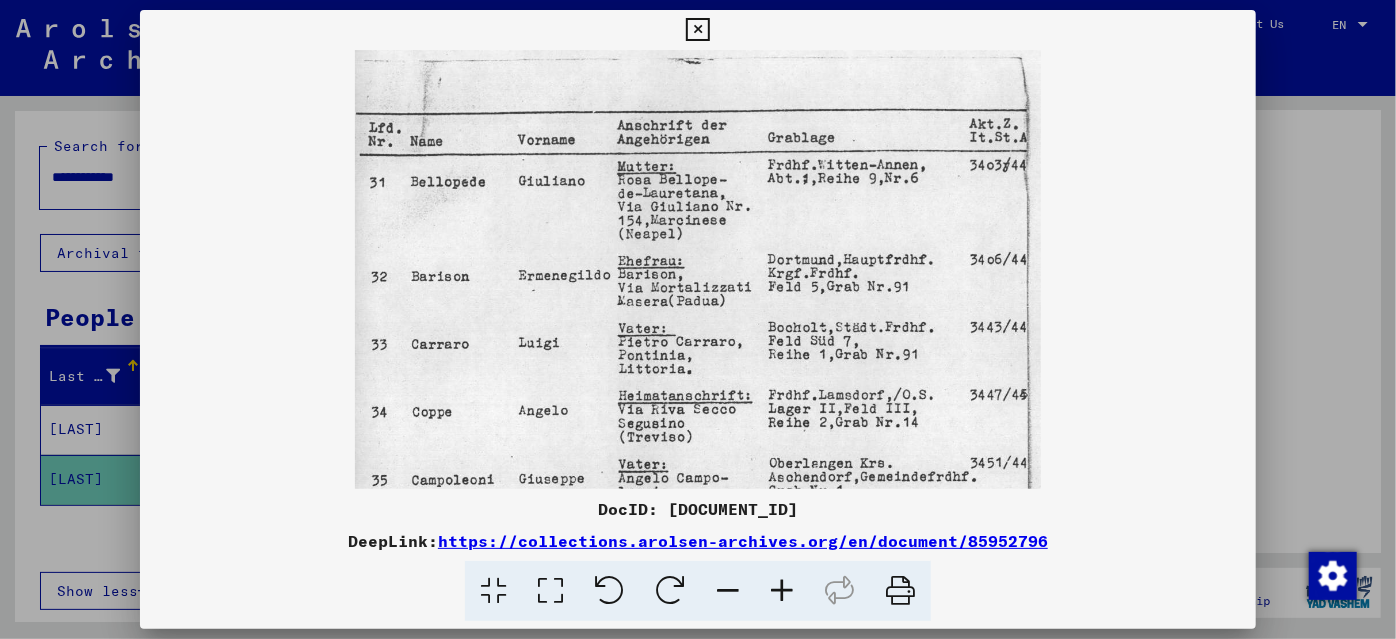 click at bounding box center [782, 591] 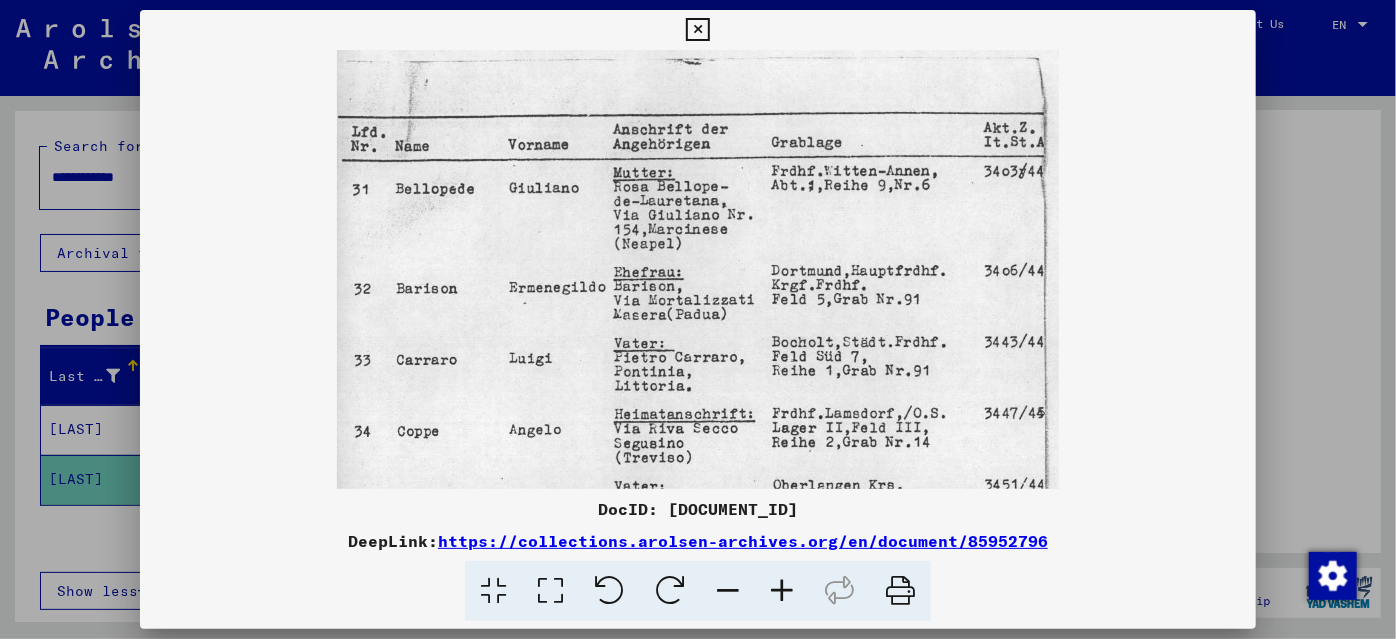click at bounding box center (782, 591) 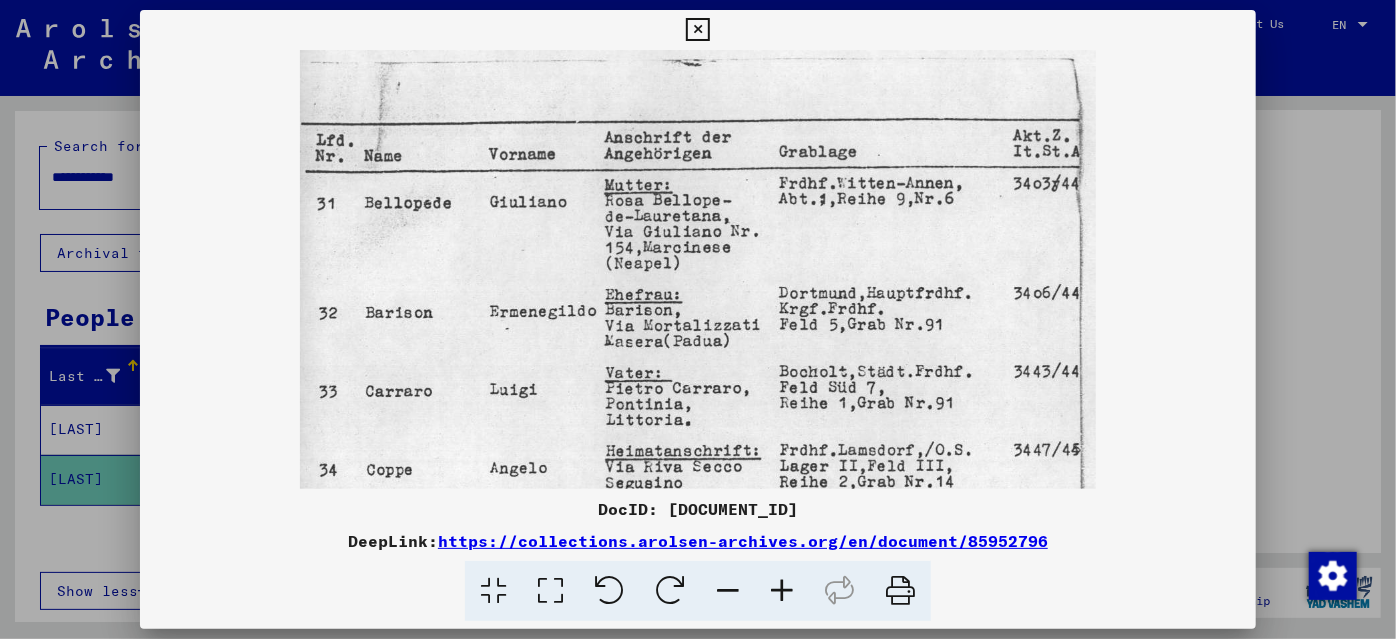 click at bounding box center (782, 591) 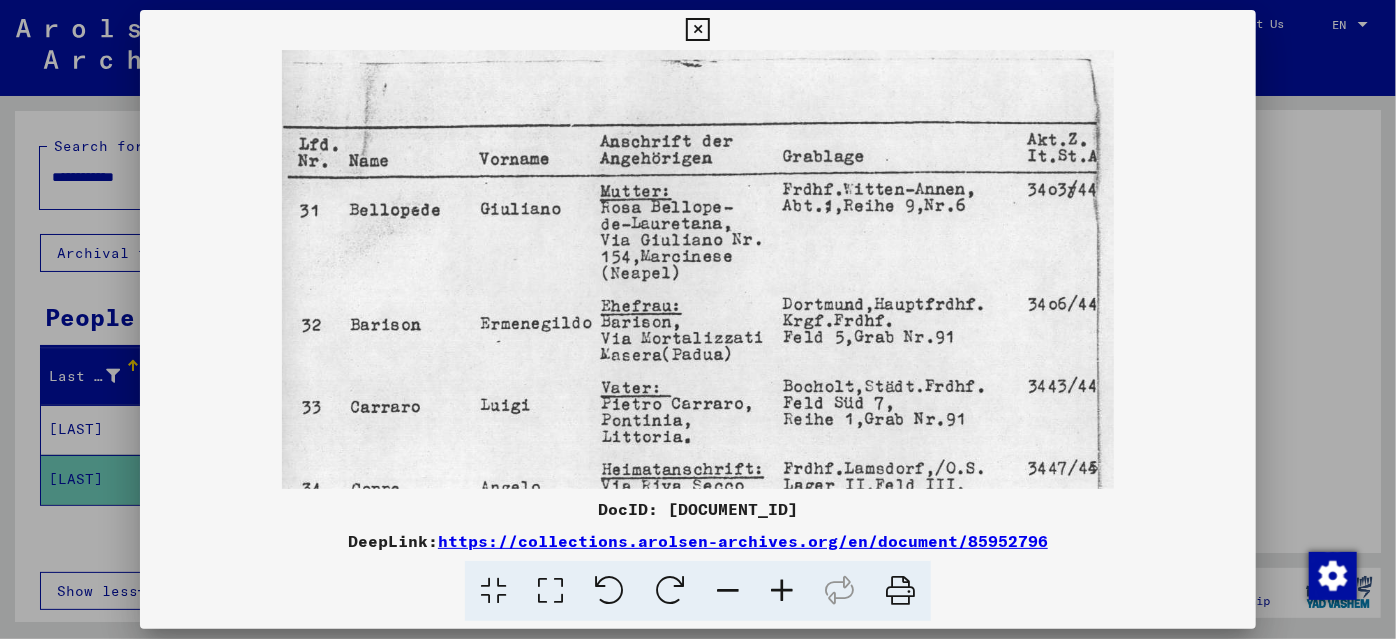 click at bounding box center (782, 591) 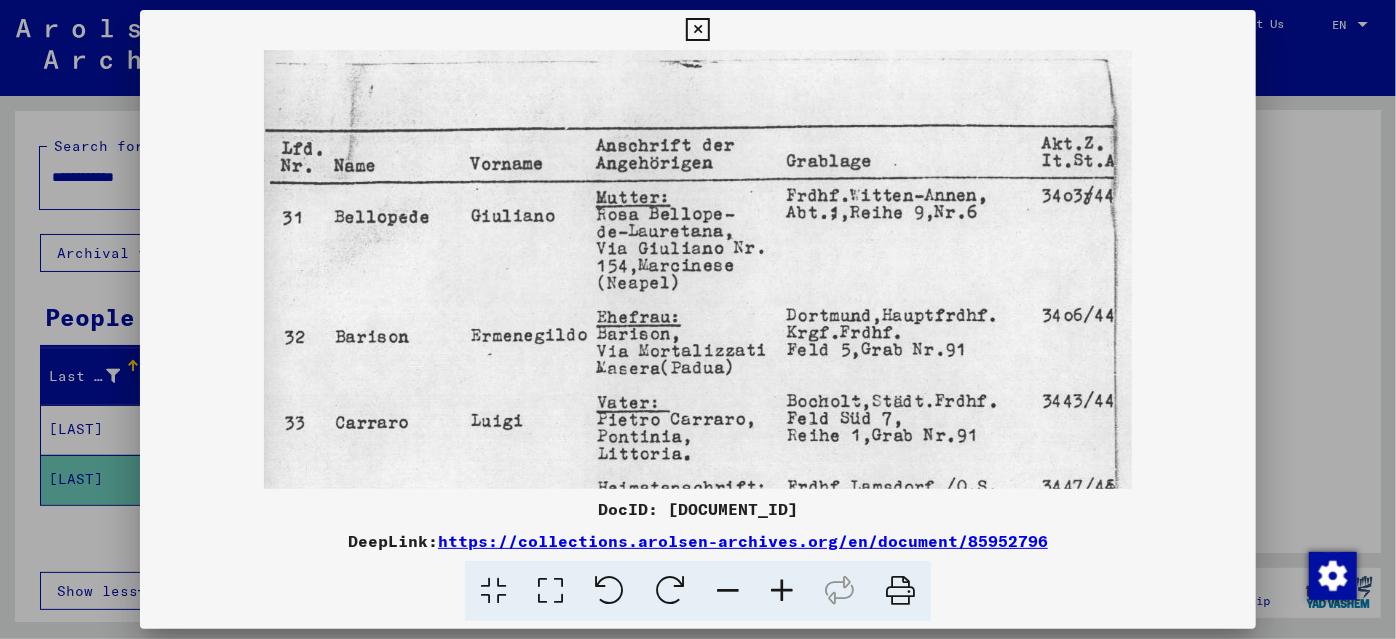 click at bounding box center (782, 591) 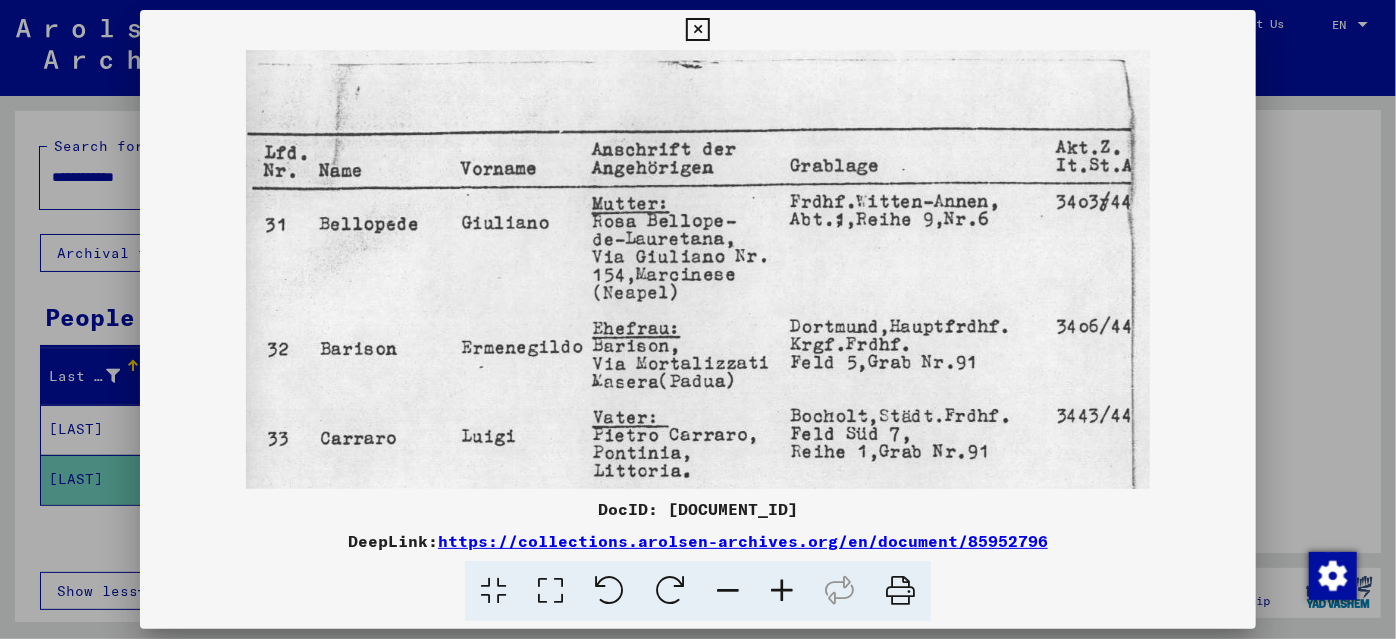 click at bounding box center [782, 591] 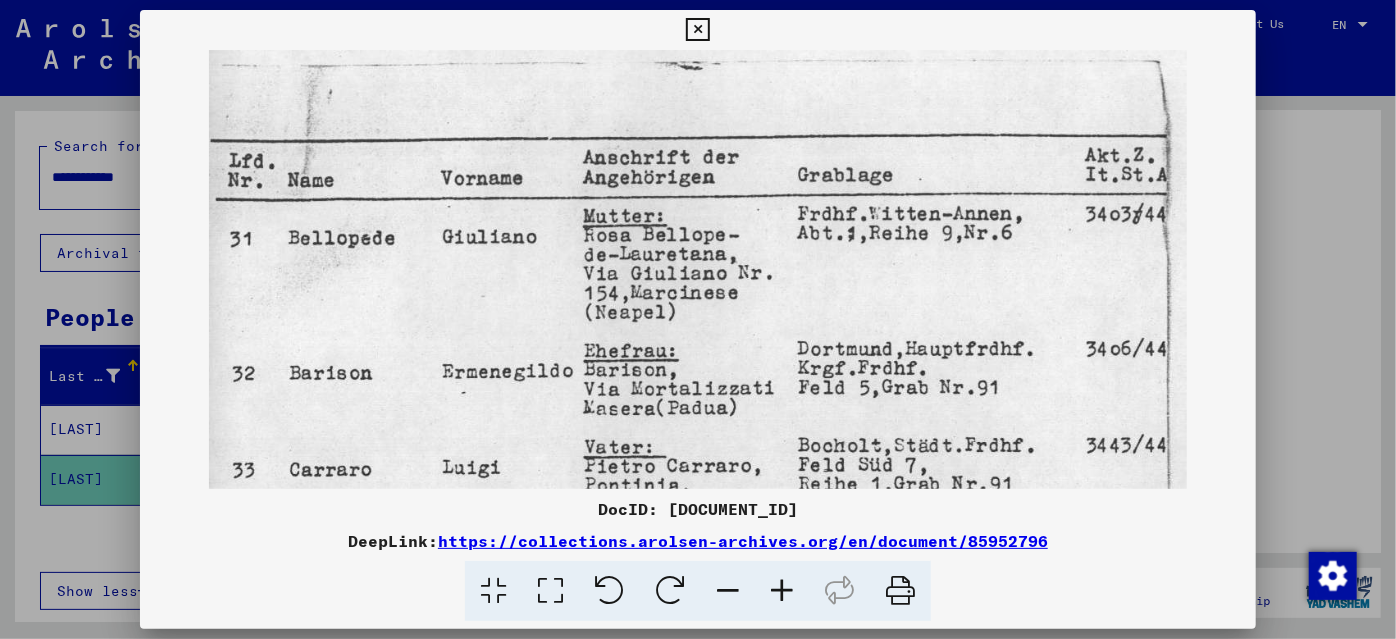 click at bounding box center (782, 591) 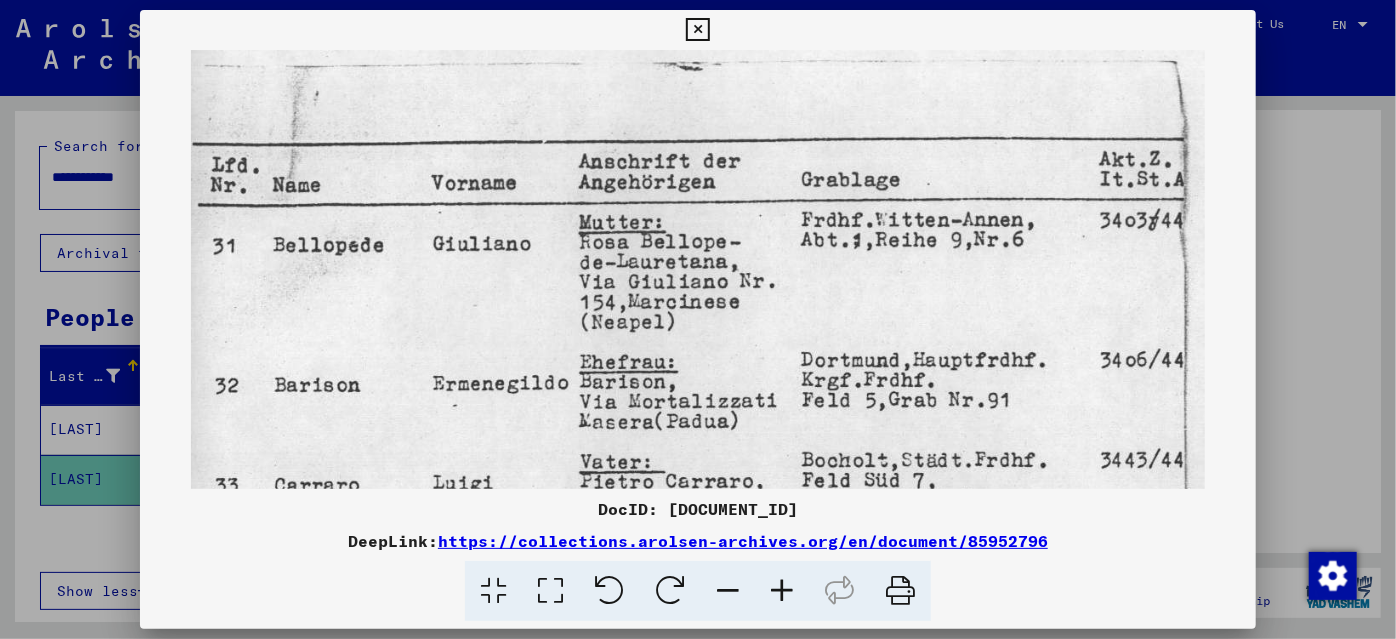 click at bounding box center [782, 591] 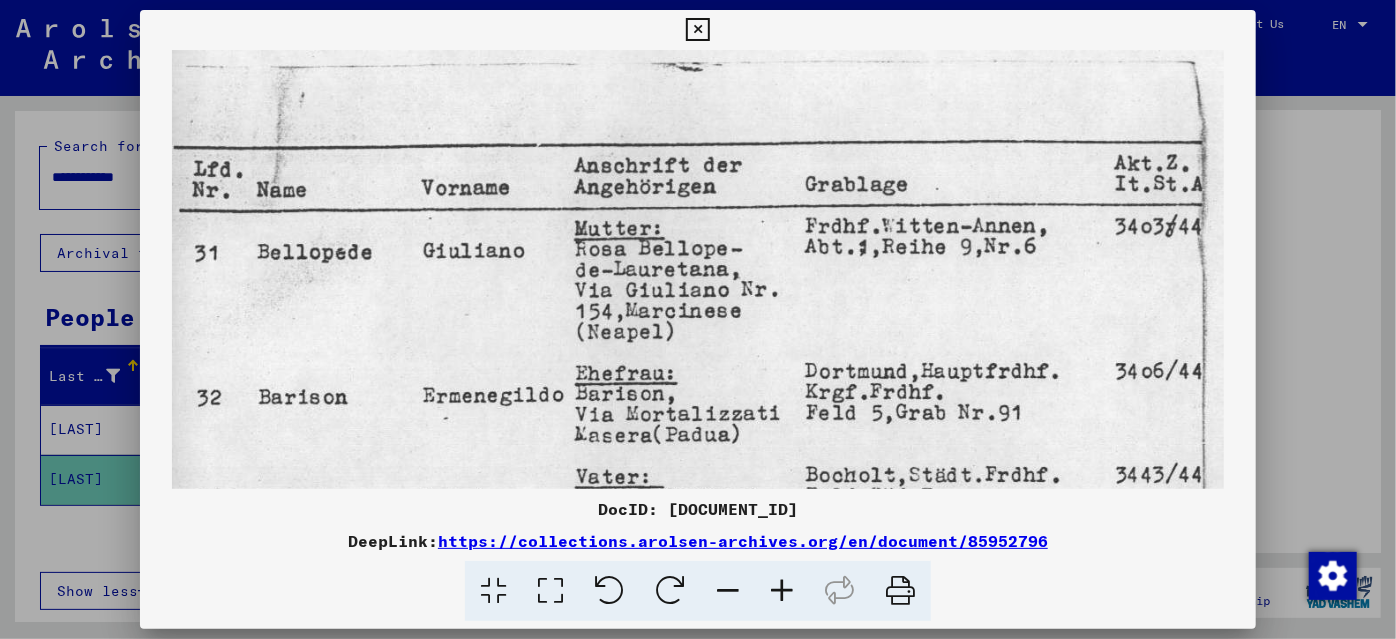 click at bounding box center (782, 591) 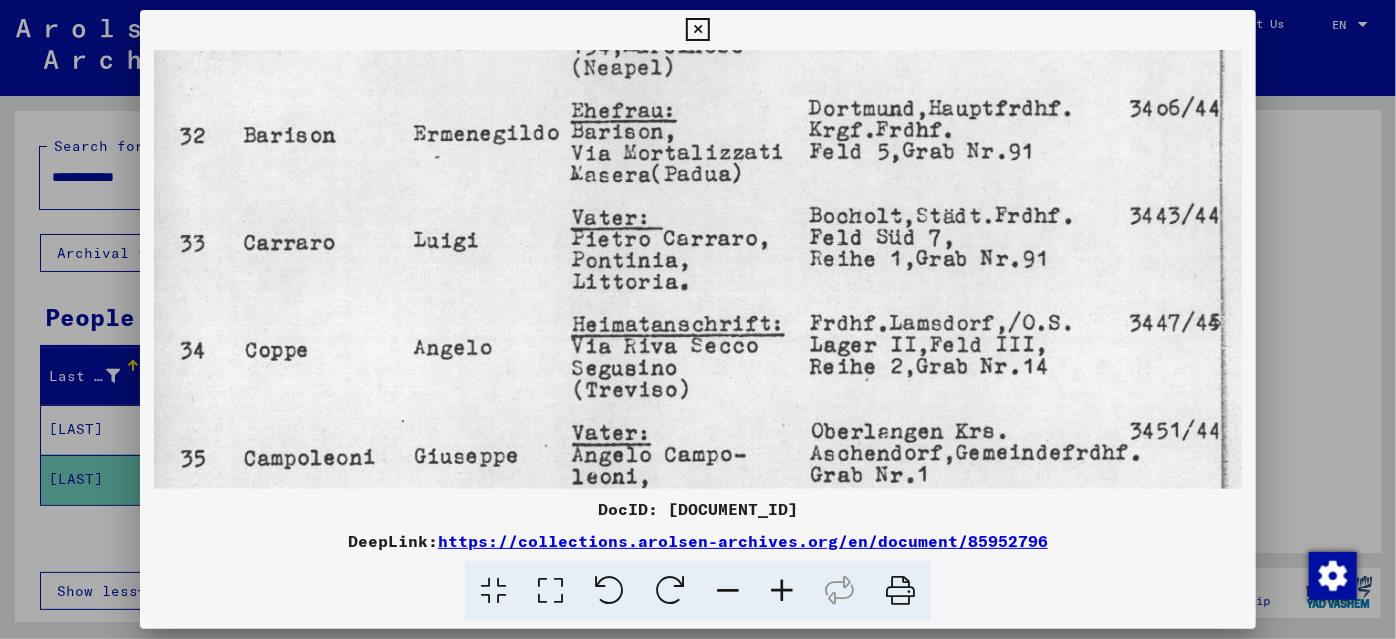 drag, startPoint x: 831, startPoint y: 455, endPoint x: 790, endPoint y: 172, distance: 285.95453 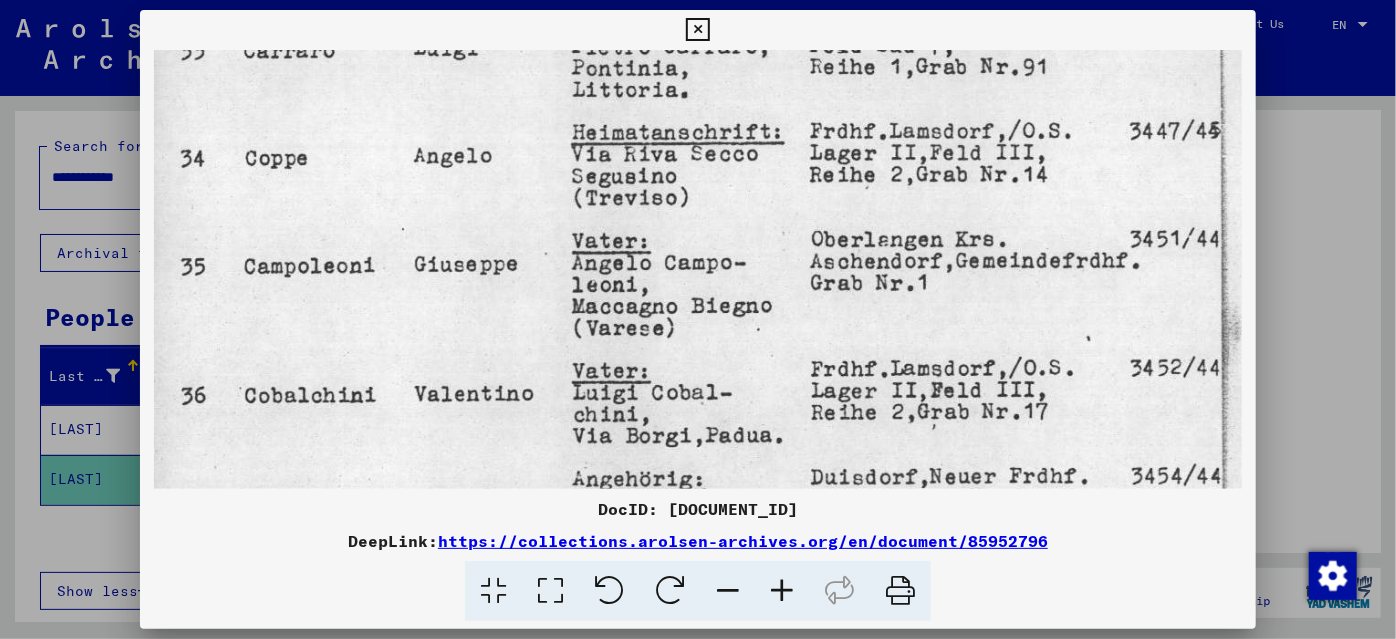 scroll, scrollTop: 467, scrollLeft: 0, axis: vertical 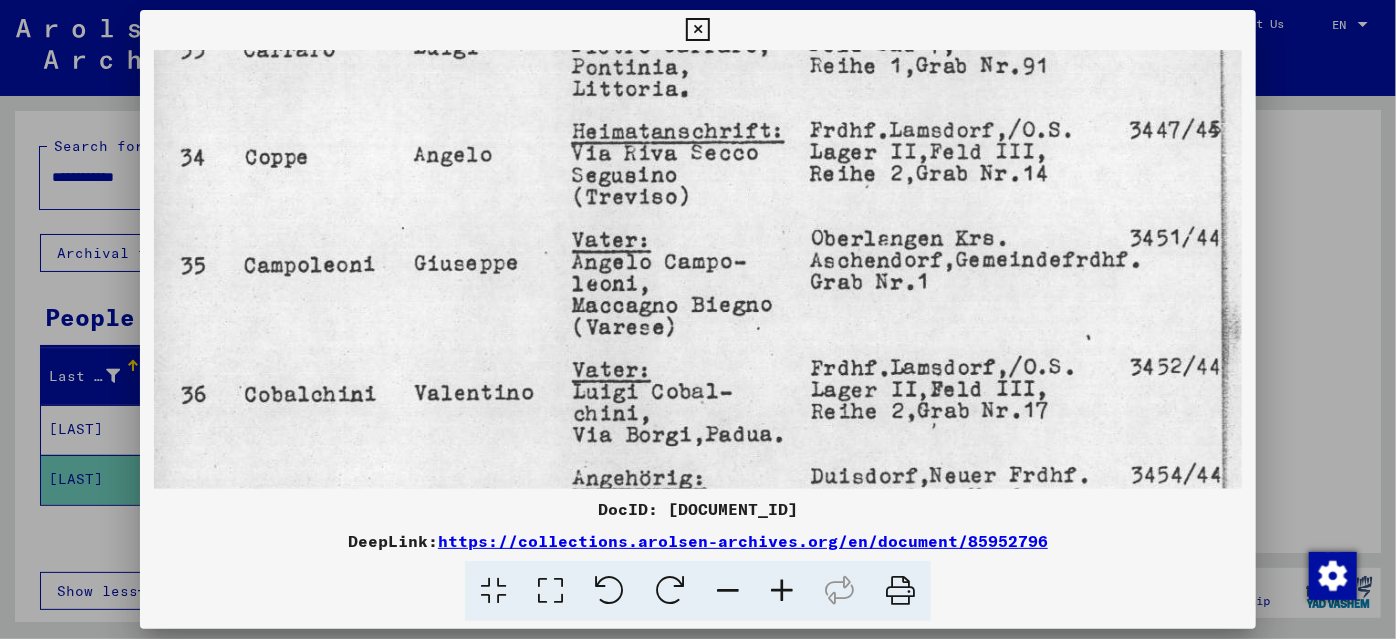 drag, startPoint x: 773, startPoint y: 410, endPoint x: 773, endPoint y: 231, distance: 179 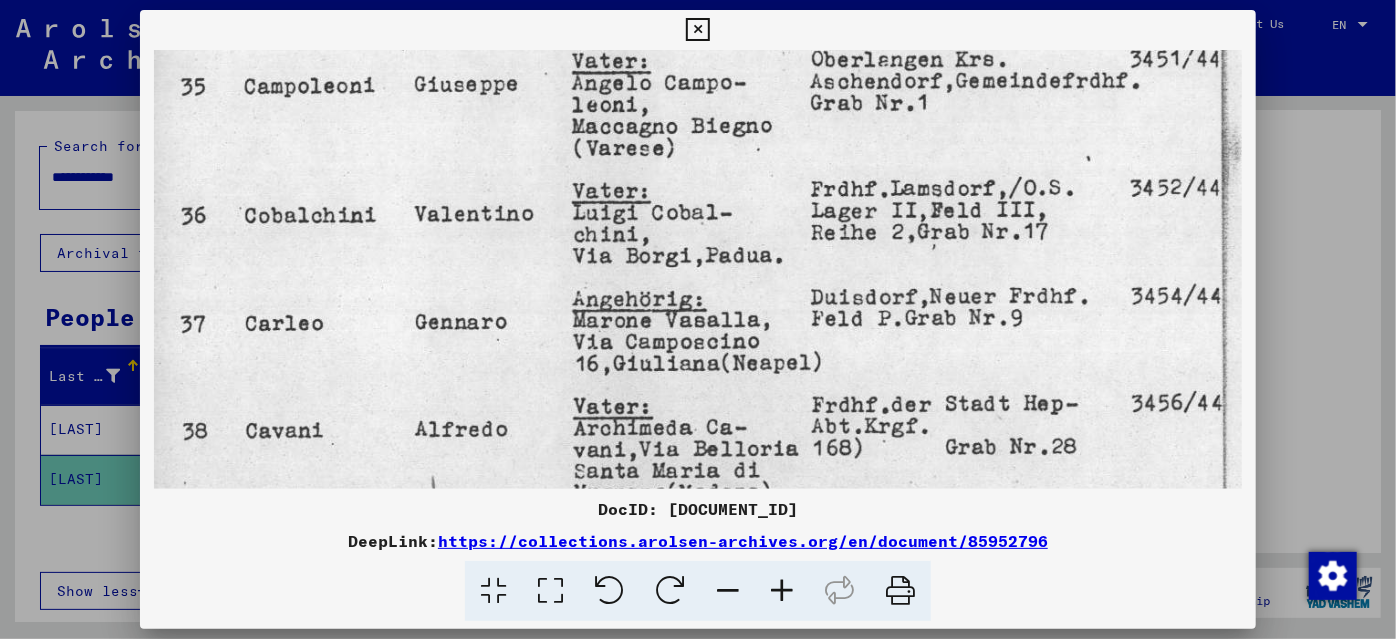 scroll, scrollTop: 669, scrollLeft: 0, axis: vertical 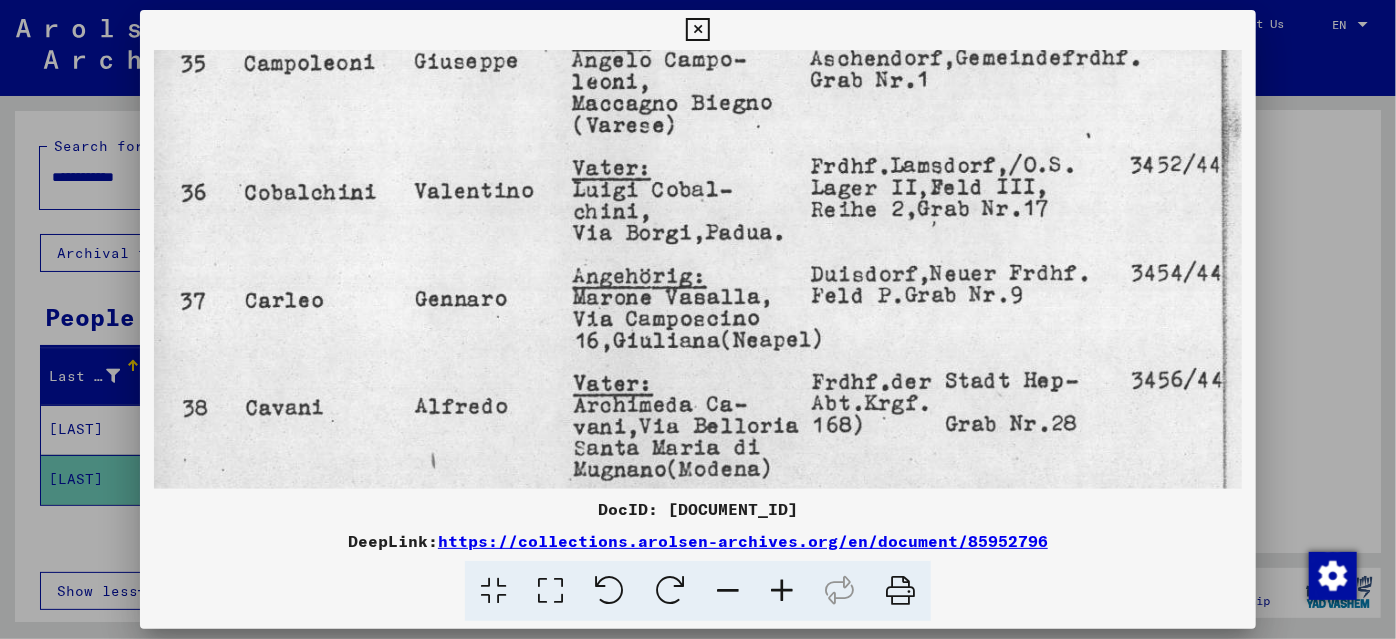 drag, startPoint x: 880, startPoint y: 458, endPoint x: 843, endPoint y: 255, distance: 206.34438 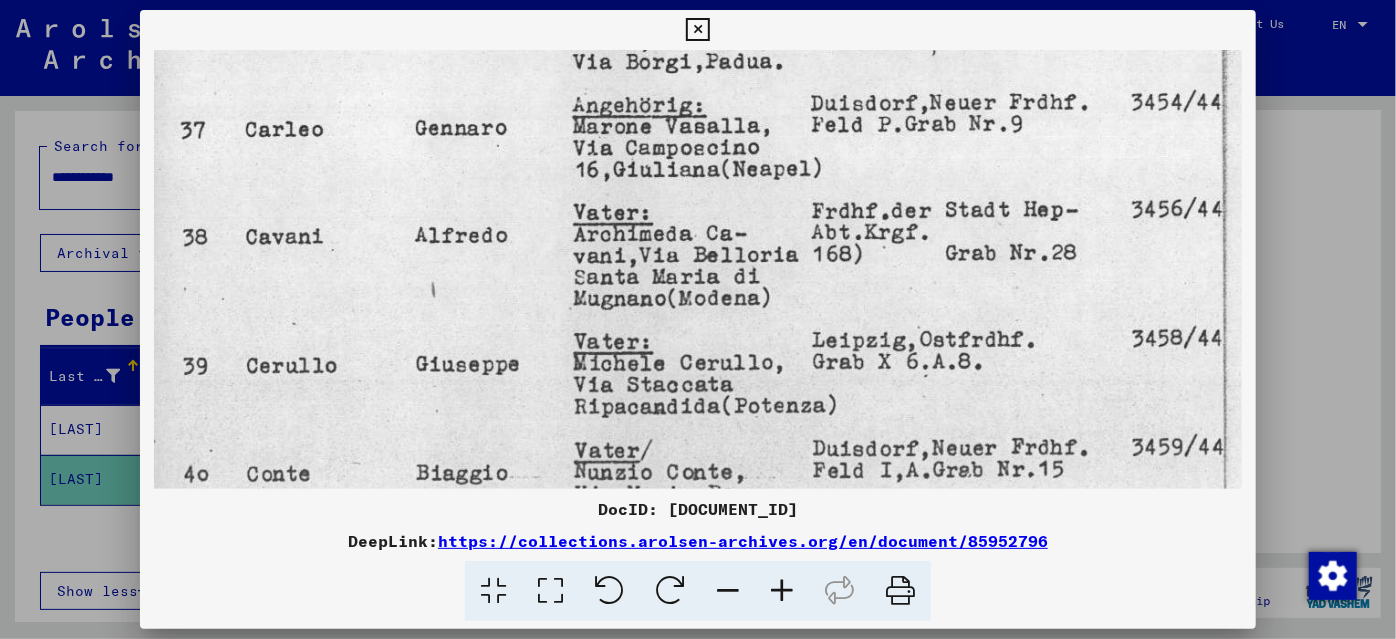 scroll, scrollTop: 845, scrollLeft: 0, axis: vertical 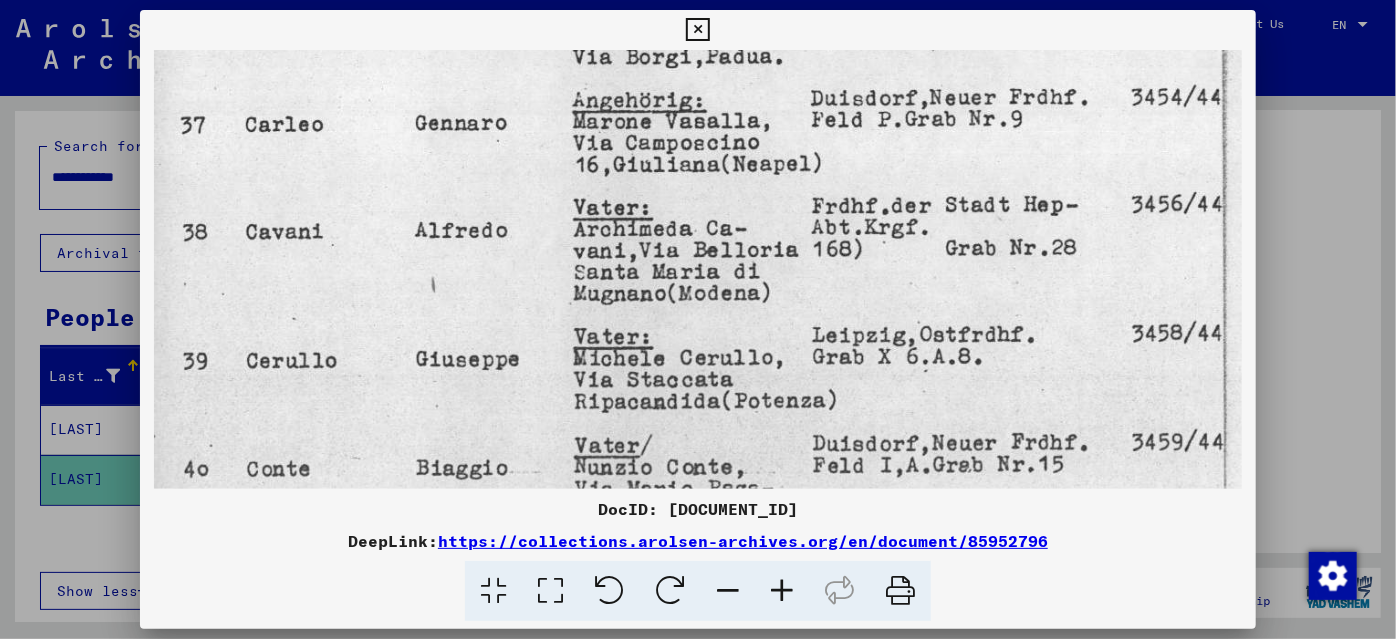 drag, startPoint x: 844, startPoint y: 437, endPoint x: 810, endPoint y: 269, distance: 171.40594 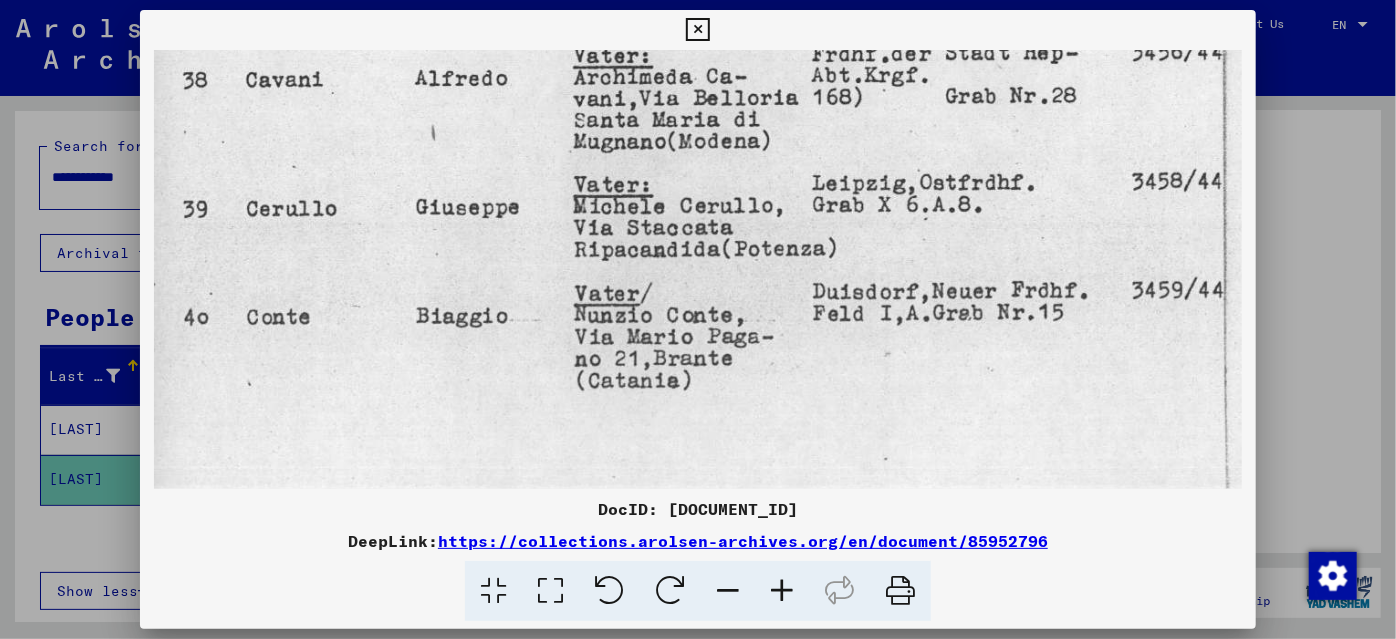 drag, startPoint x: 809, startPoint y: 422, endPoint x: 787, endPoint y: 262, distance: 161.50542 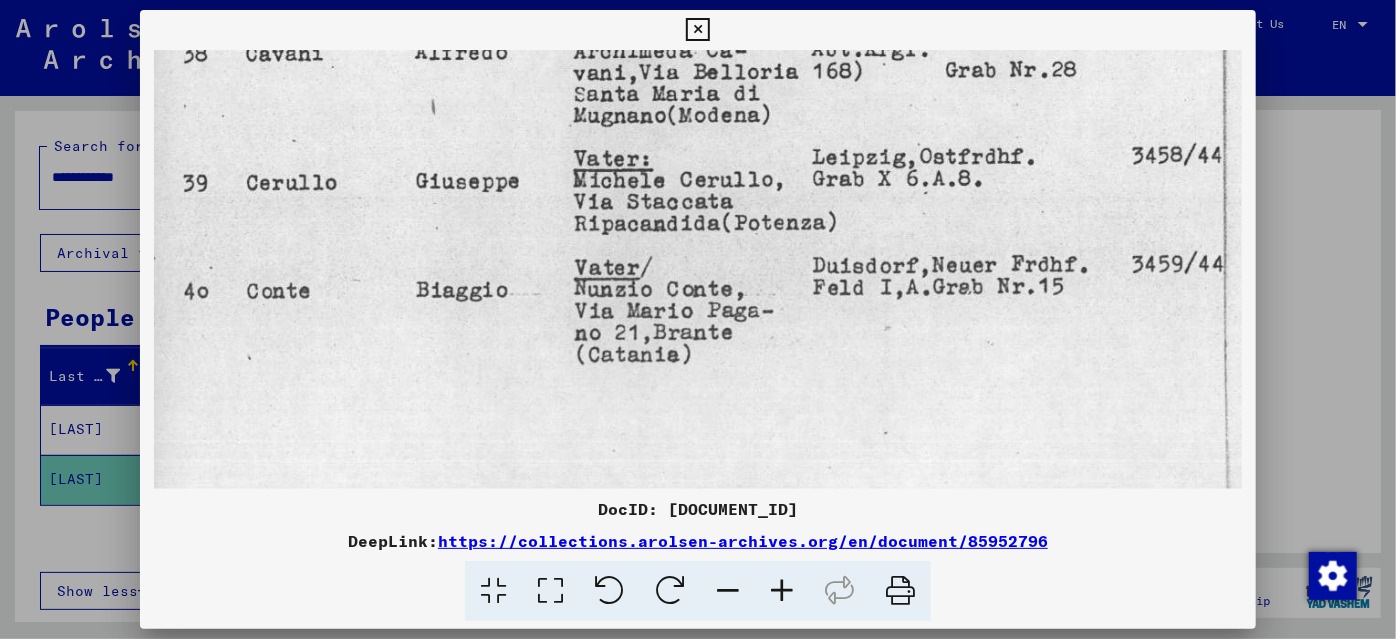 scroll, scrollTop: 1049, scrollLeft: 0, axis: vertical 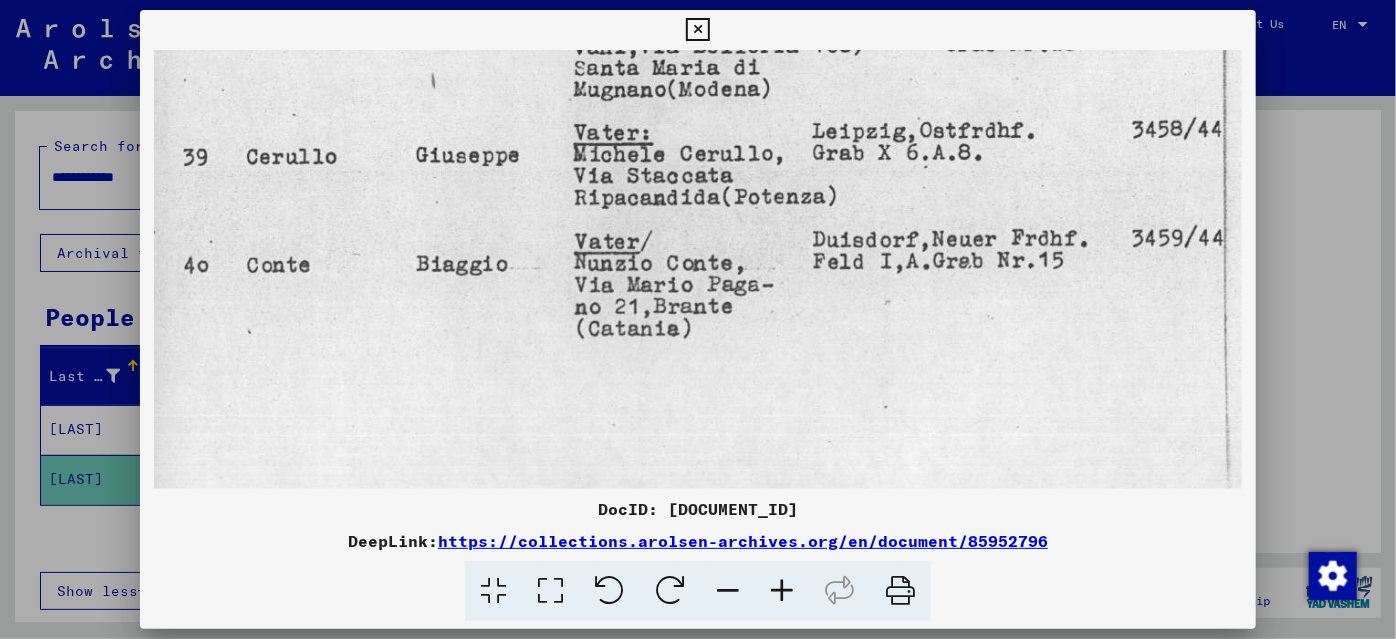 drag, startPoint x: 790, startPoint y: 397, endPoint x: 789, endPoint y: 283, distance: 114.00439 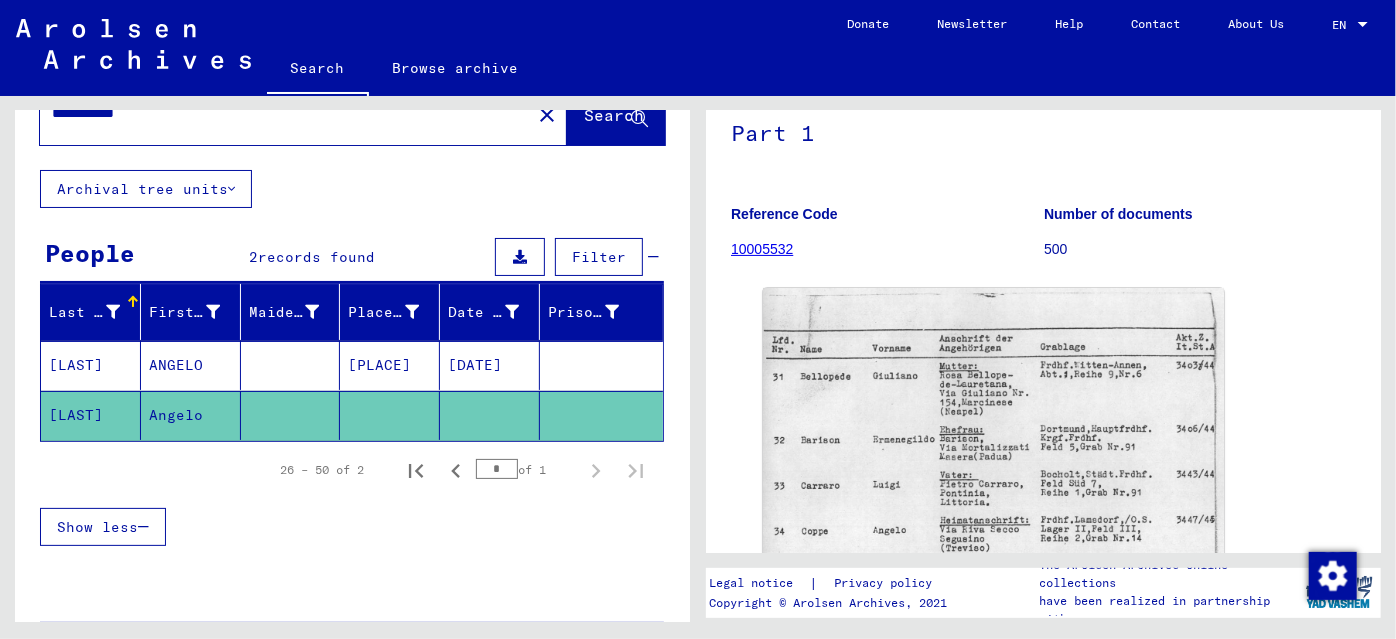 scroll, scrollTop: 131, scrollLeft: 0, axis: vertical 